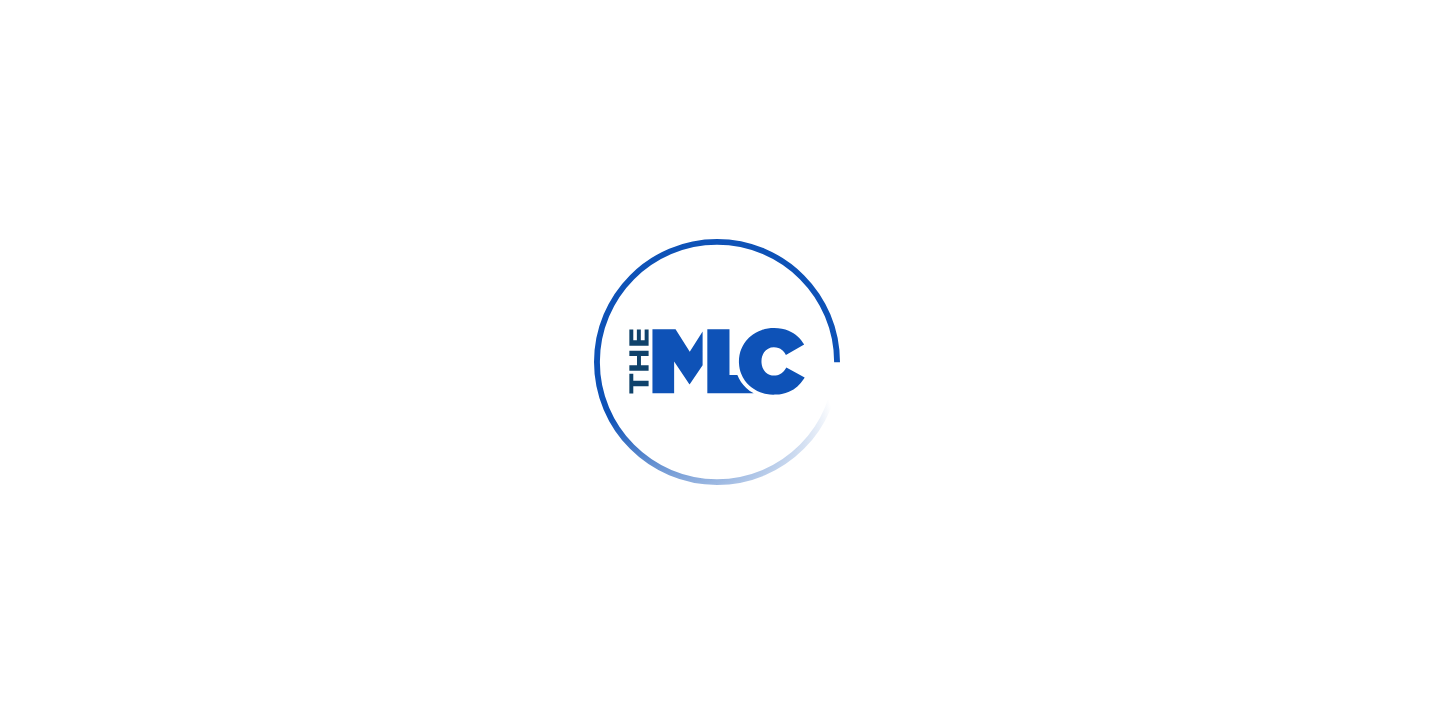 scroll, scrollTop: 0, scrollLeft: 0, axis: both 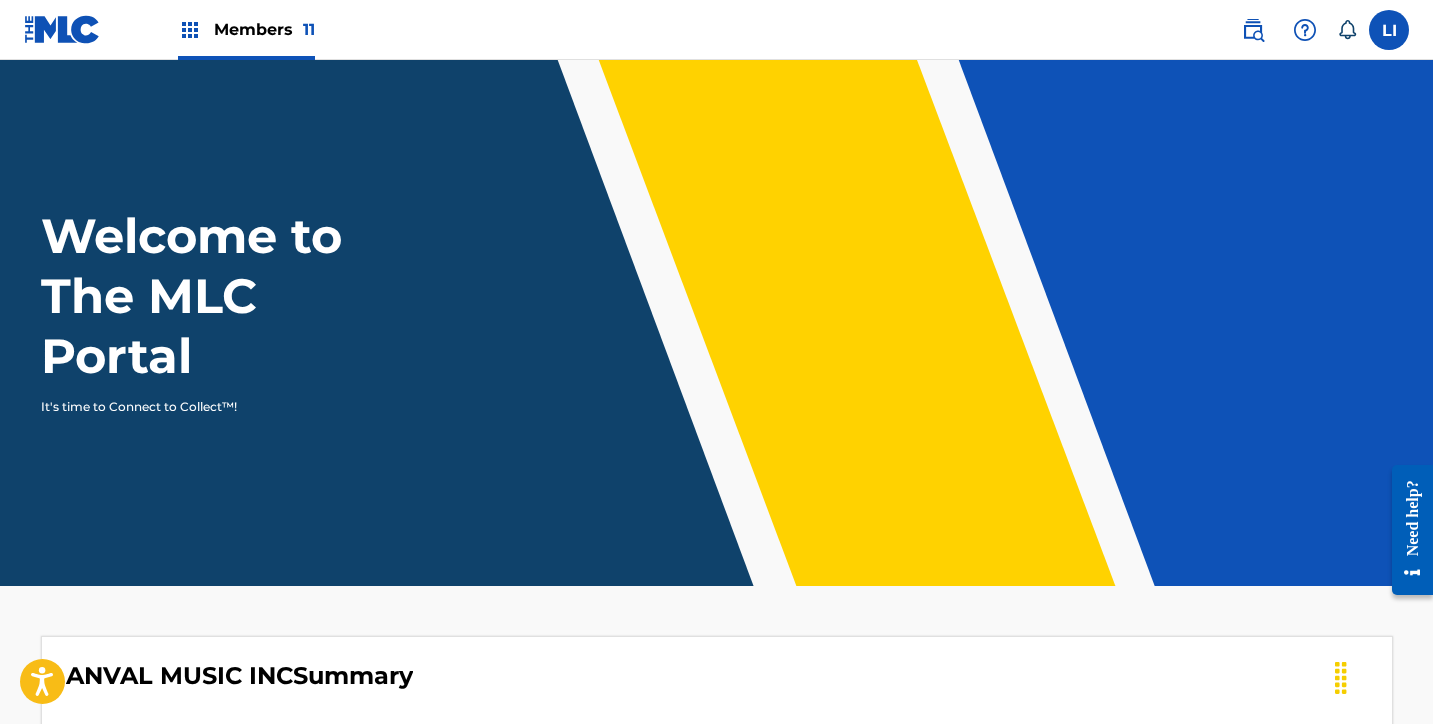 click on "Members    11" at bounding box center [246, 29] 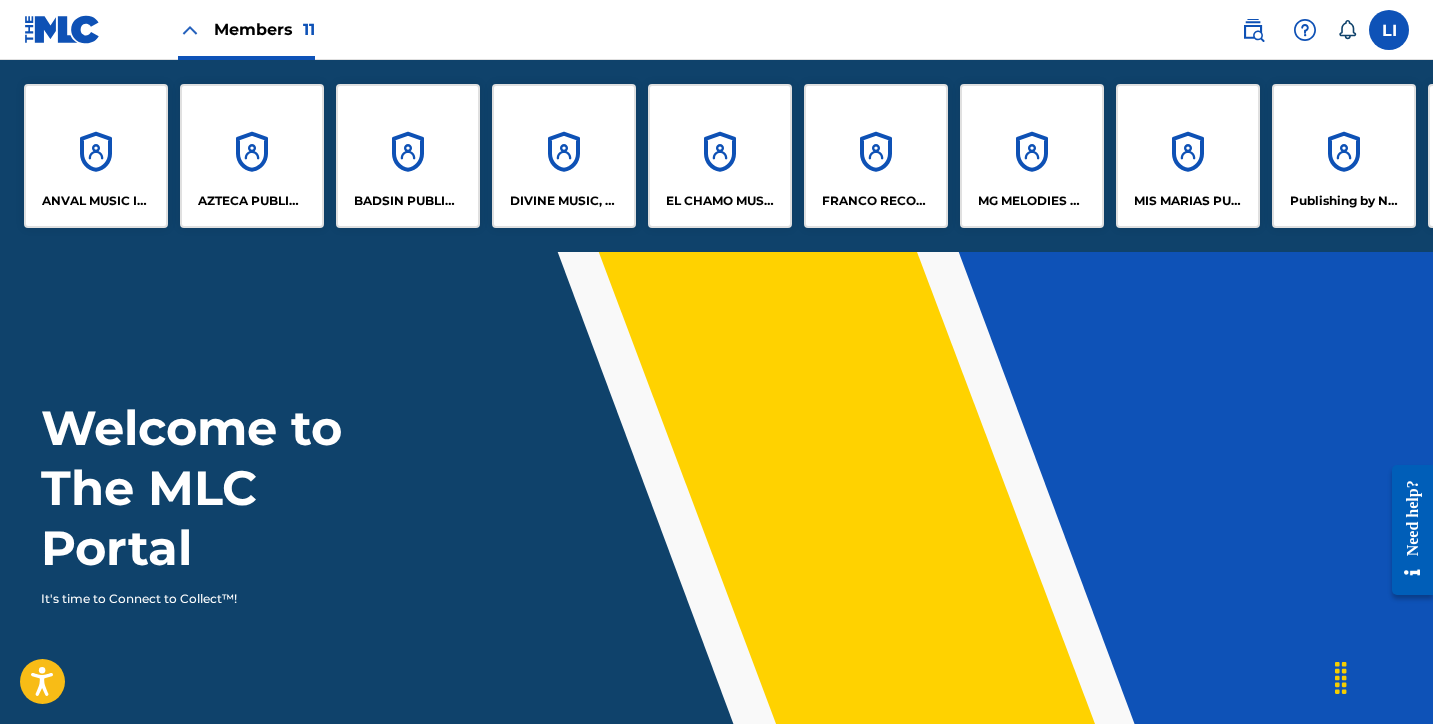 click on "DIVINE MUSIC, INC." at bounding box center (564, 156) 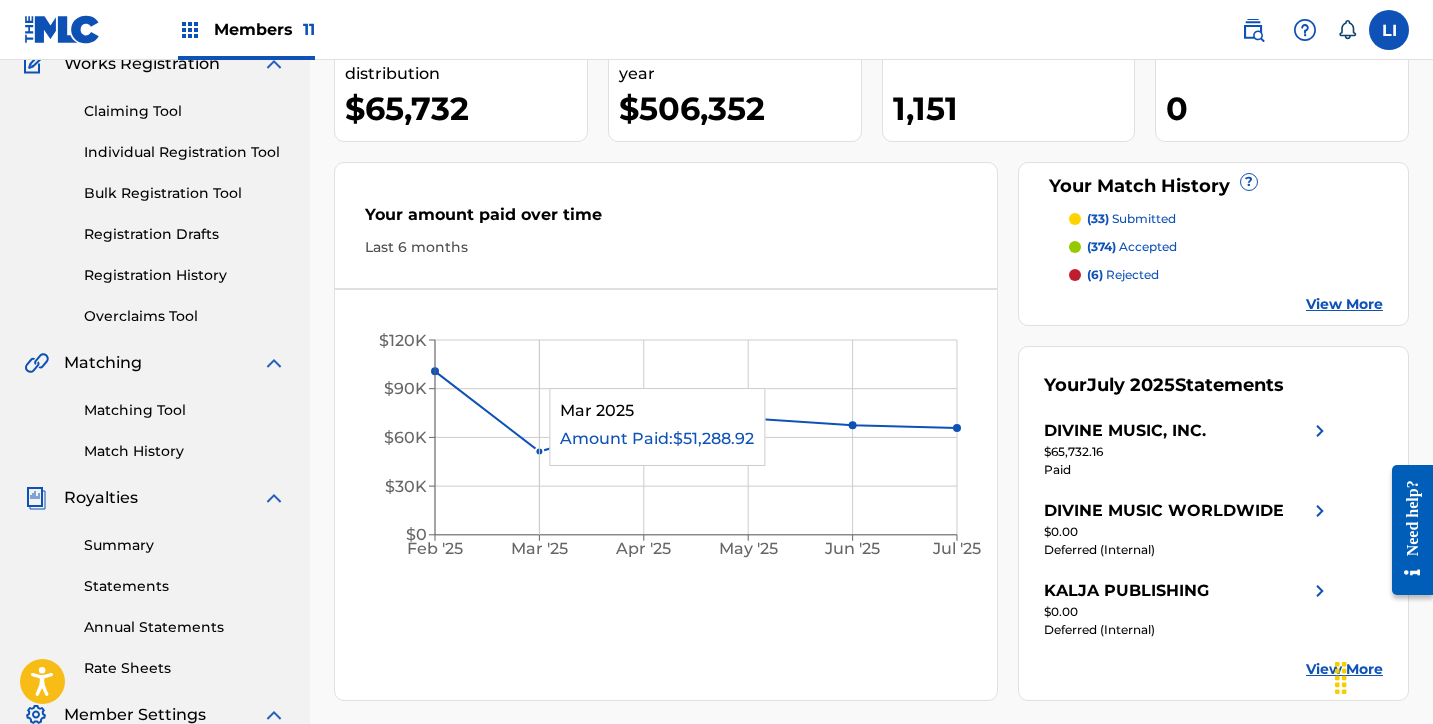 scroll, scrollTop: 89, scrollLeft: 0, axis: vertical 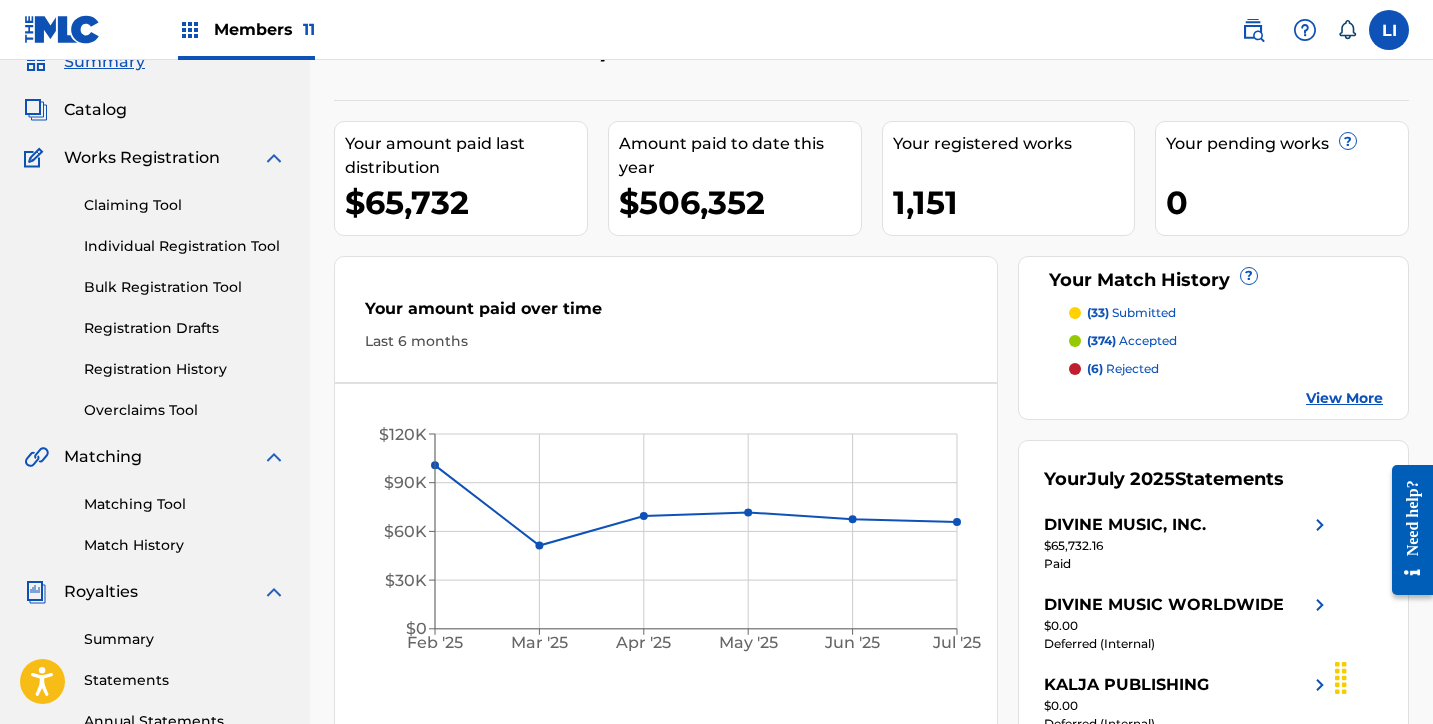 click on "Individual Registration Tool" at bounding box center [185, 246] 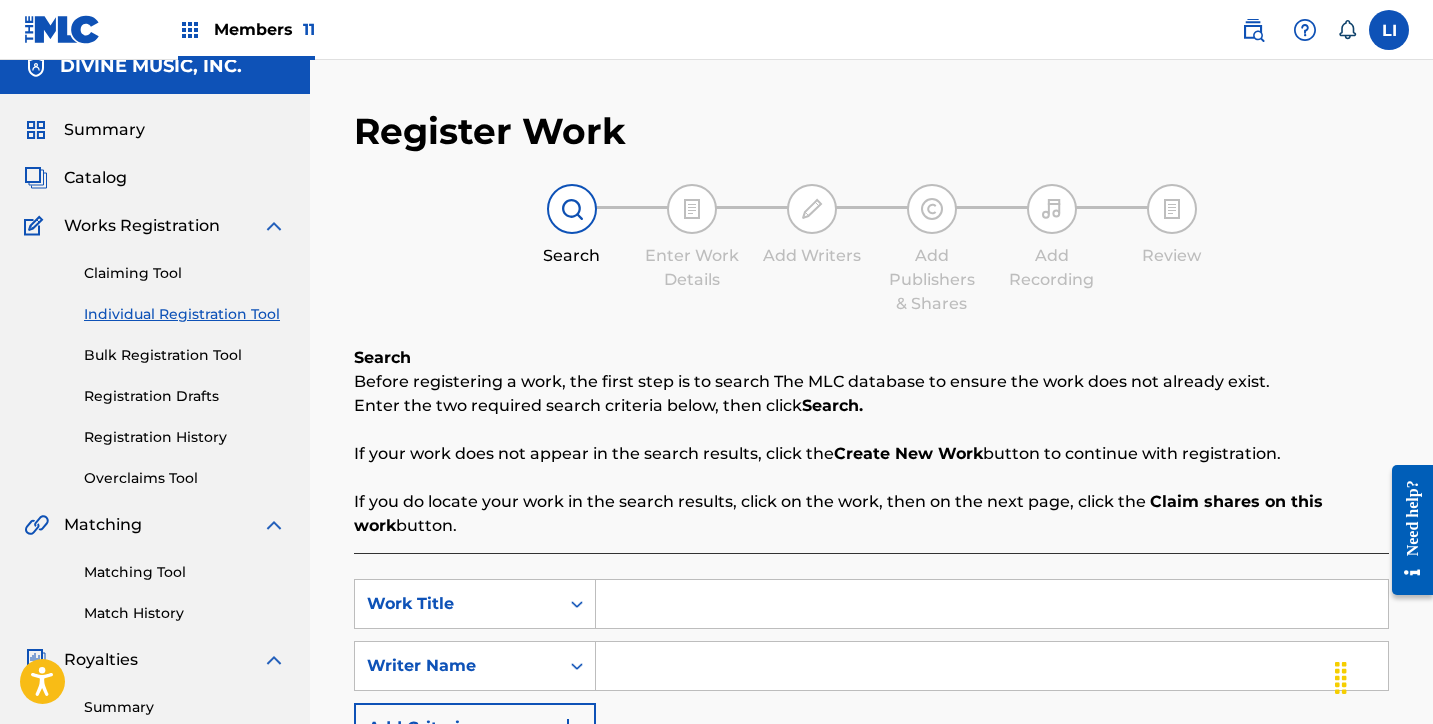 scroll, scrollTop: 336, scrollLeft: 0, axis: vertical 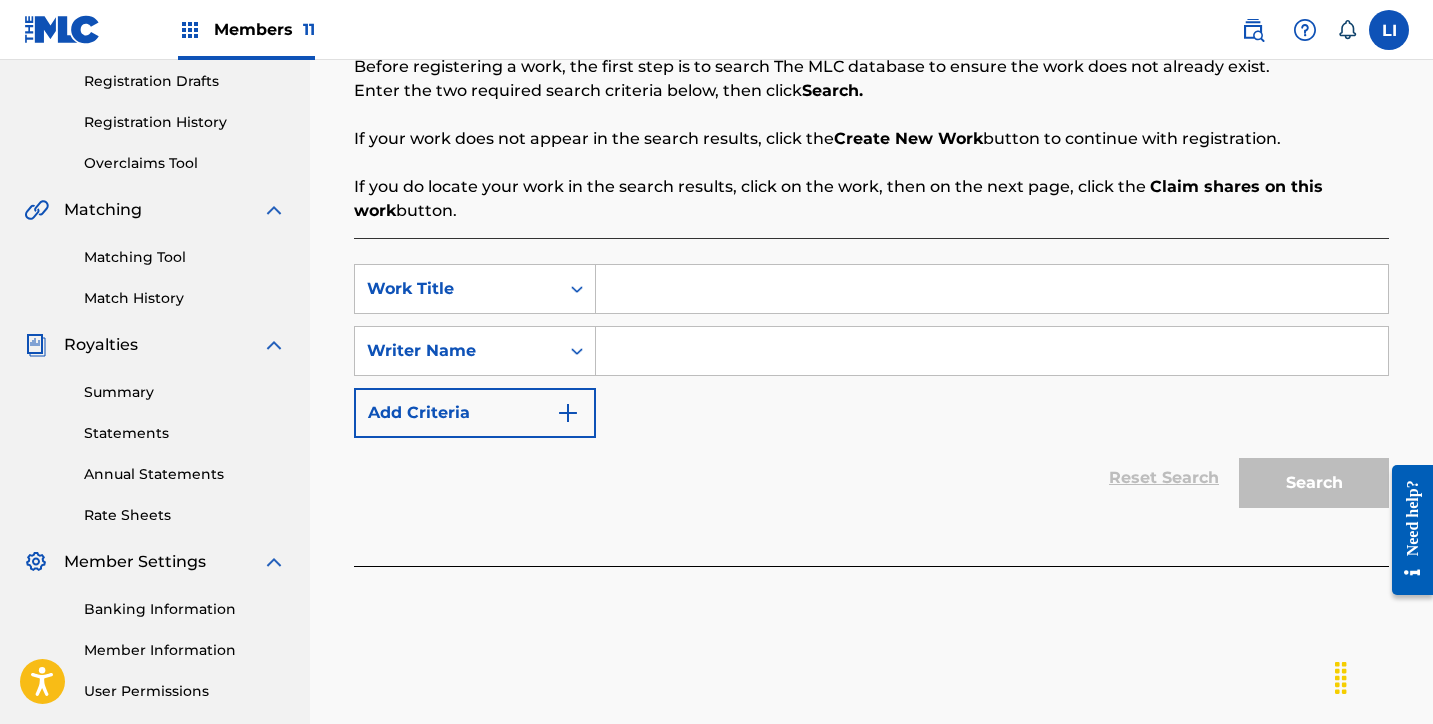 click at bounding box center [992, 289] 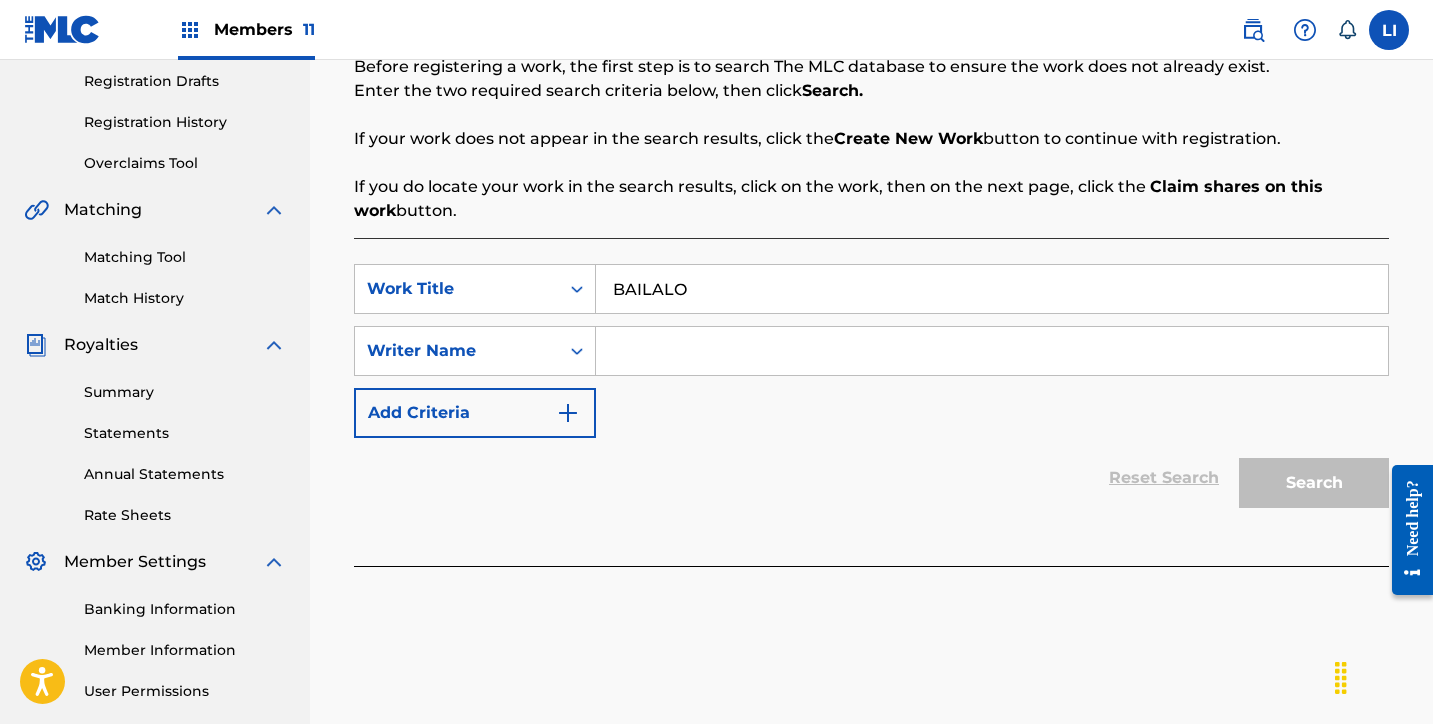 type on "BAILALO" 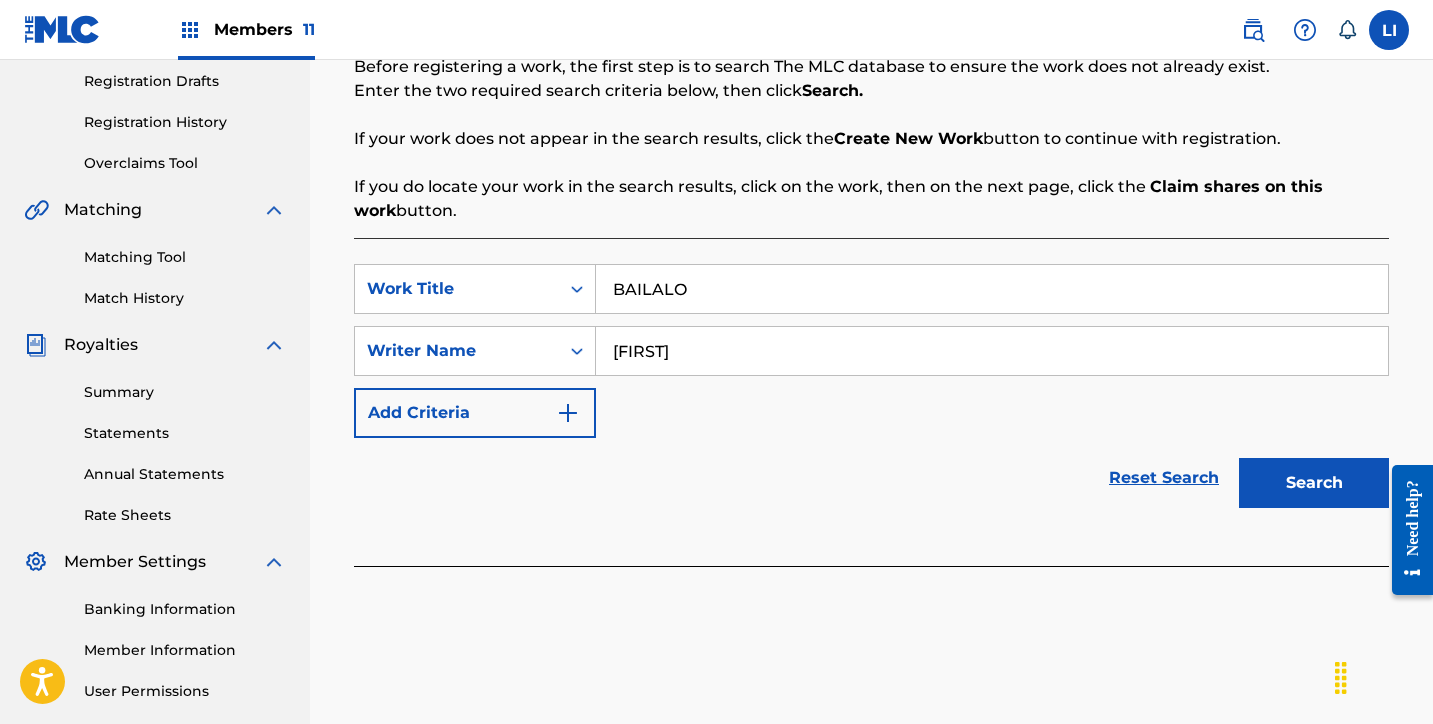 type on "[FIRST]" 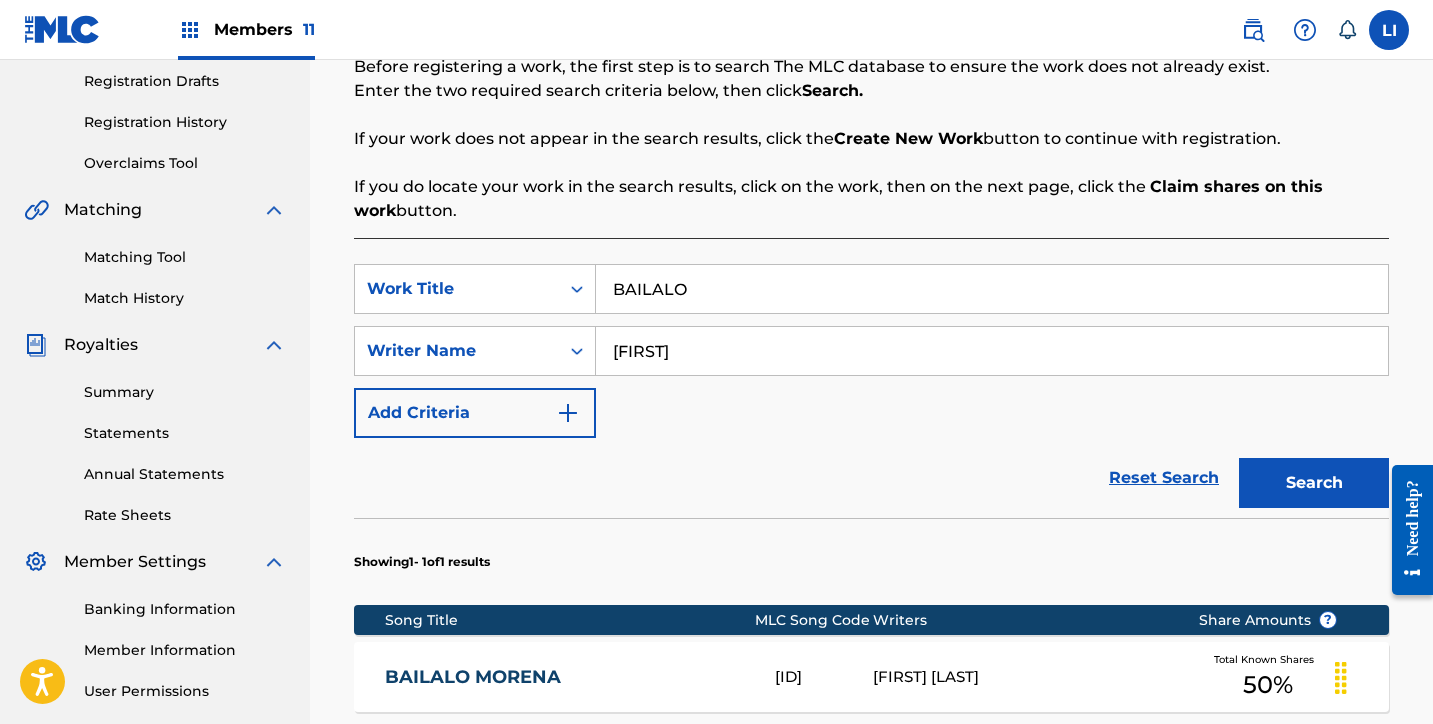 scroll, scrollTop: 658, scrollLeft: 0, axis: vertical 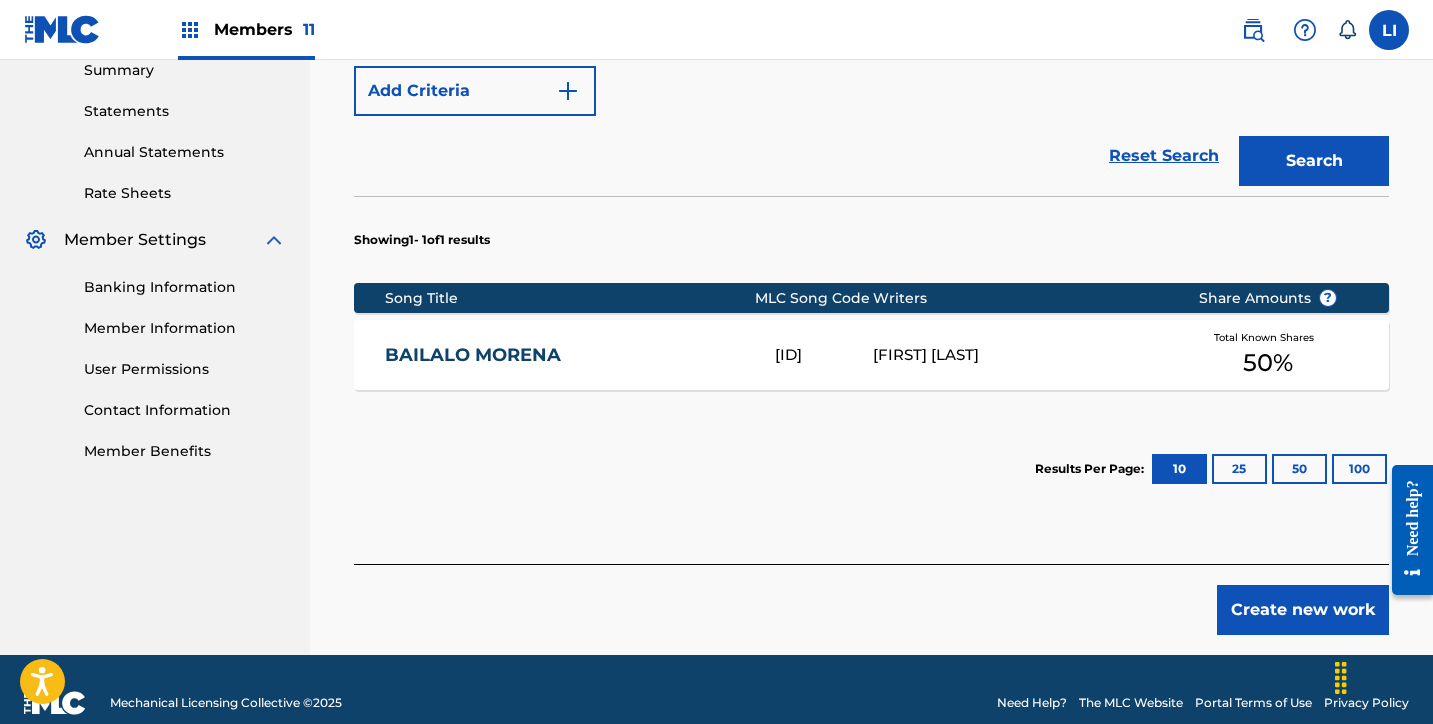 click on "Create new work" at bounding box center [1303, 610] 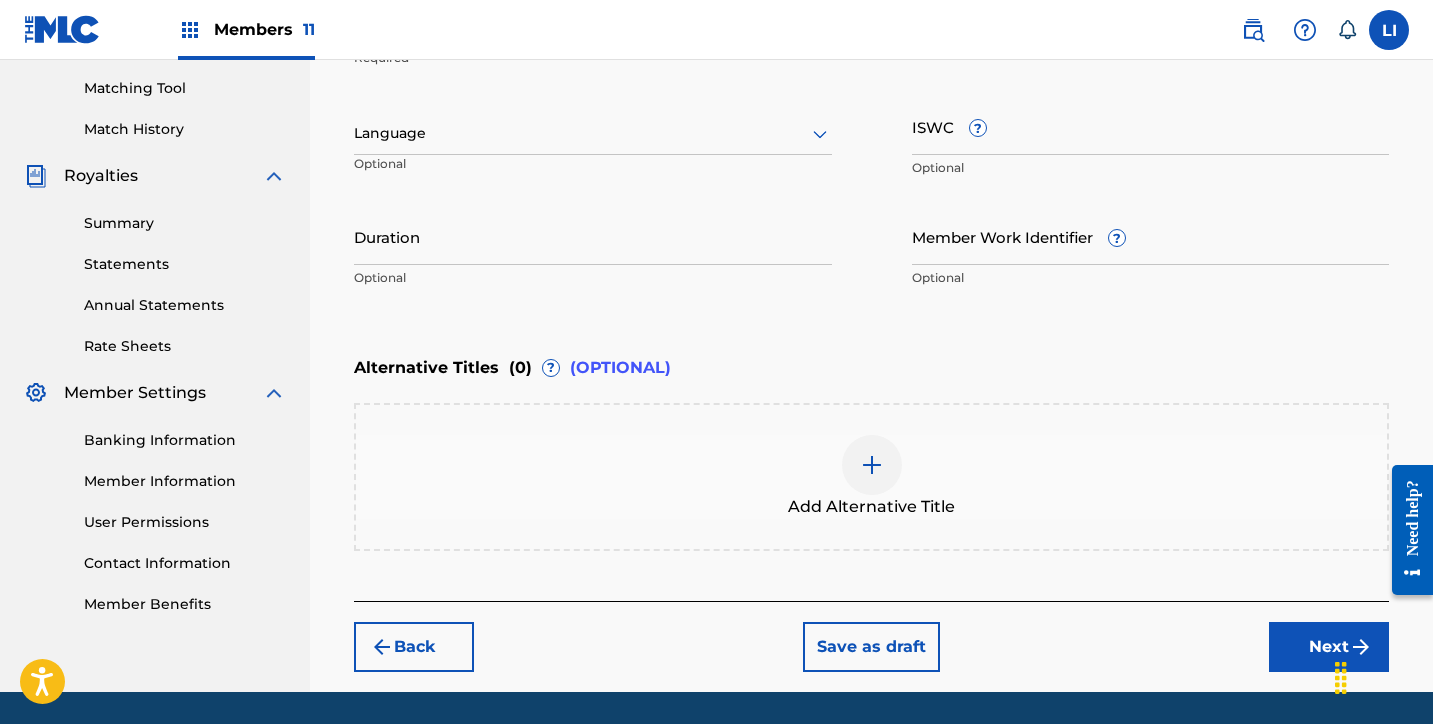 scroll, scrollTop: 383, scrollLeft: 0, axis: vertical 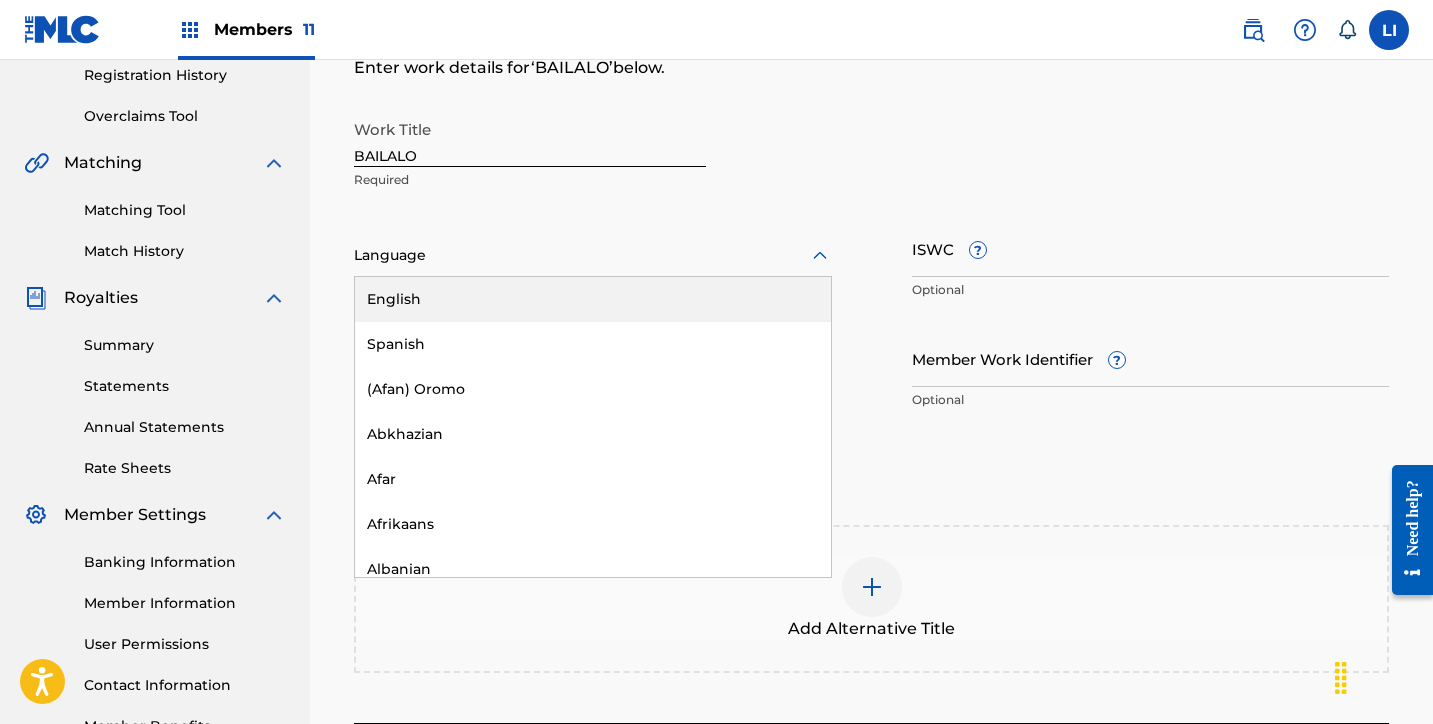 click on "Language" at bounding box center (593, 256) 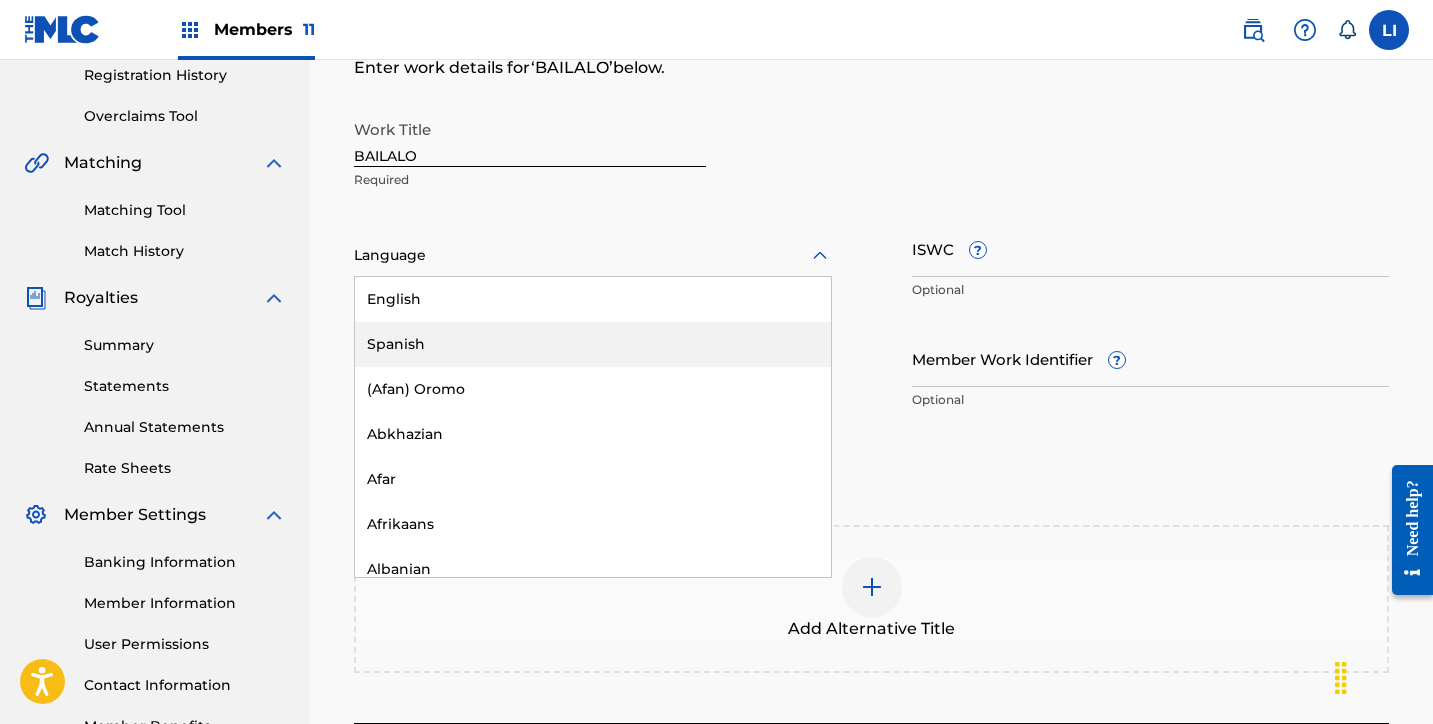 click on "Spanish" at bounding box center [593, 344] 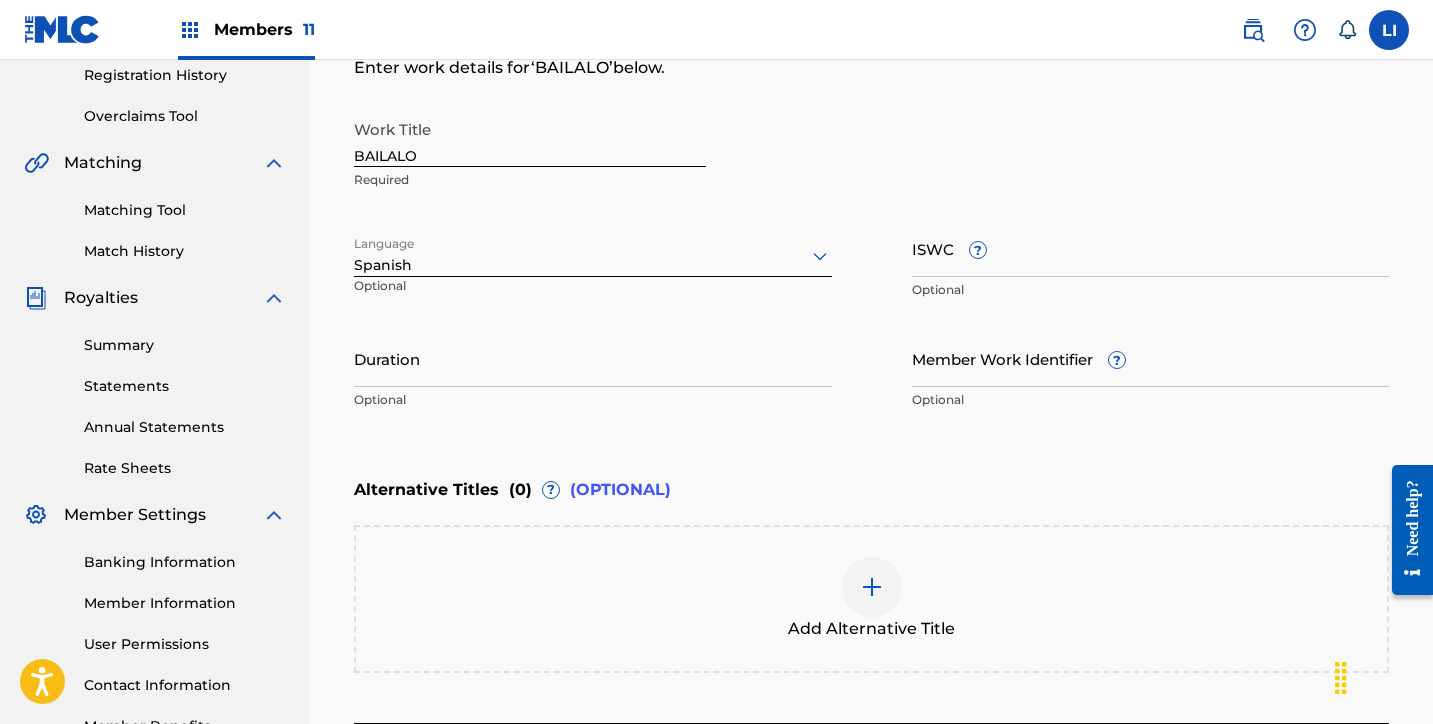 click on "Duration" at bounding box center [593, 358] 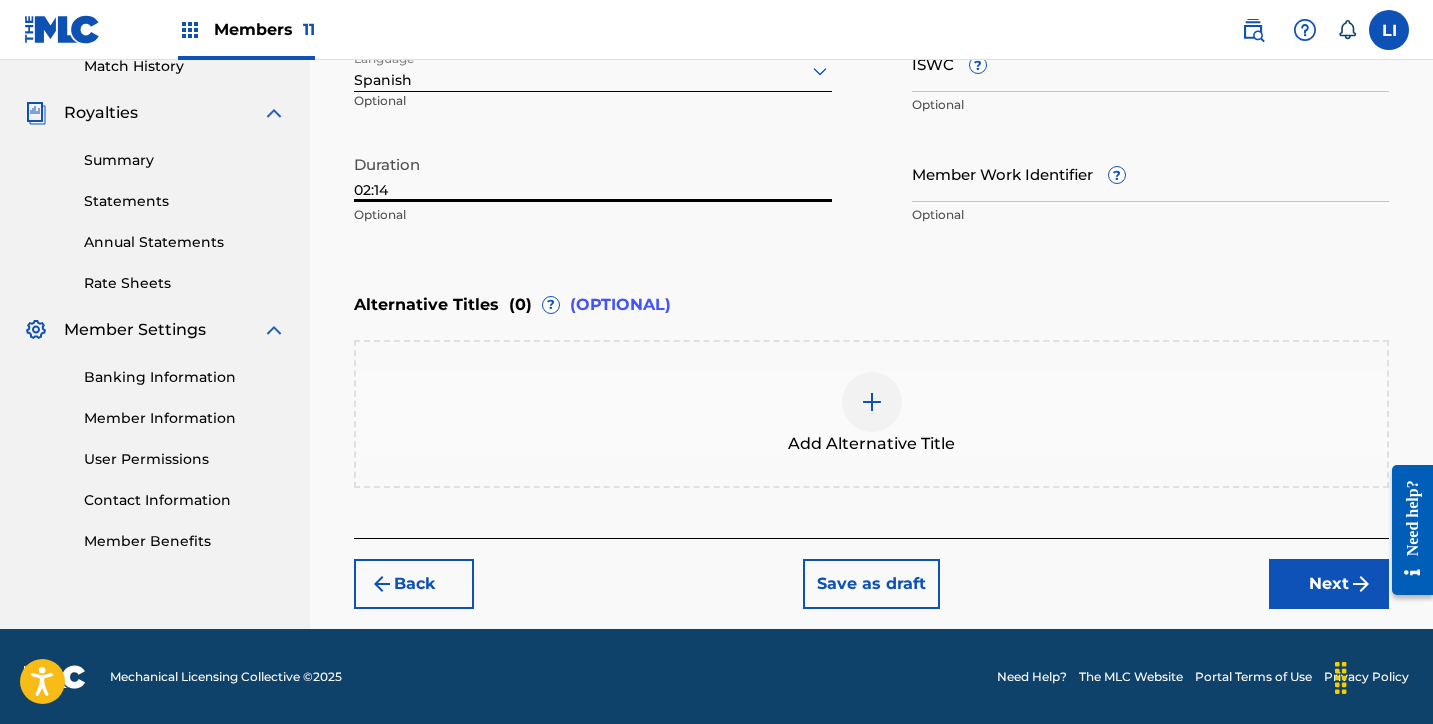 type on "02:14" 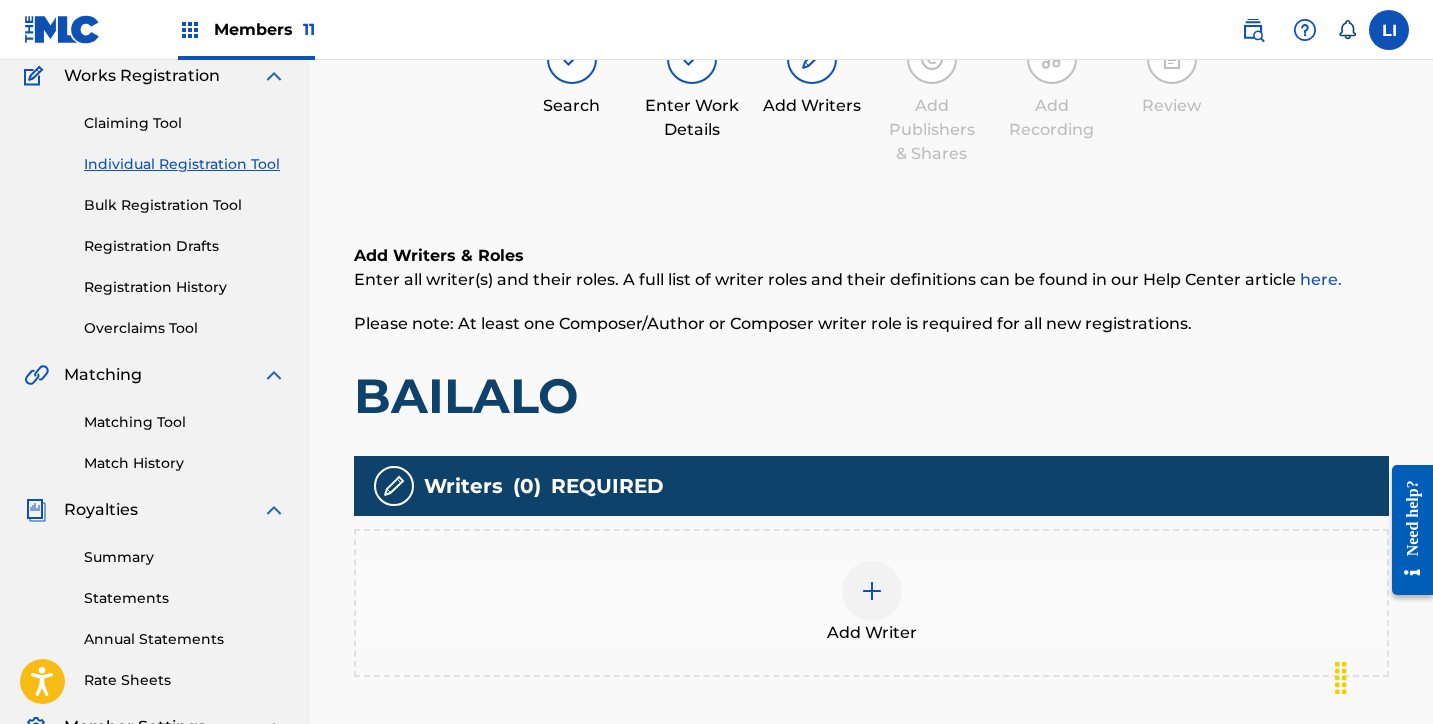 scroll, scrollTop: 412, scrollLeft: 0, axis: vertical 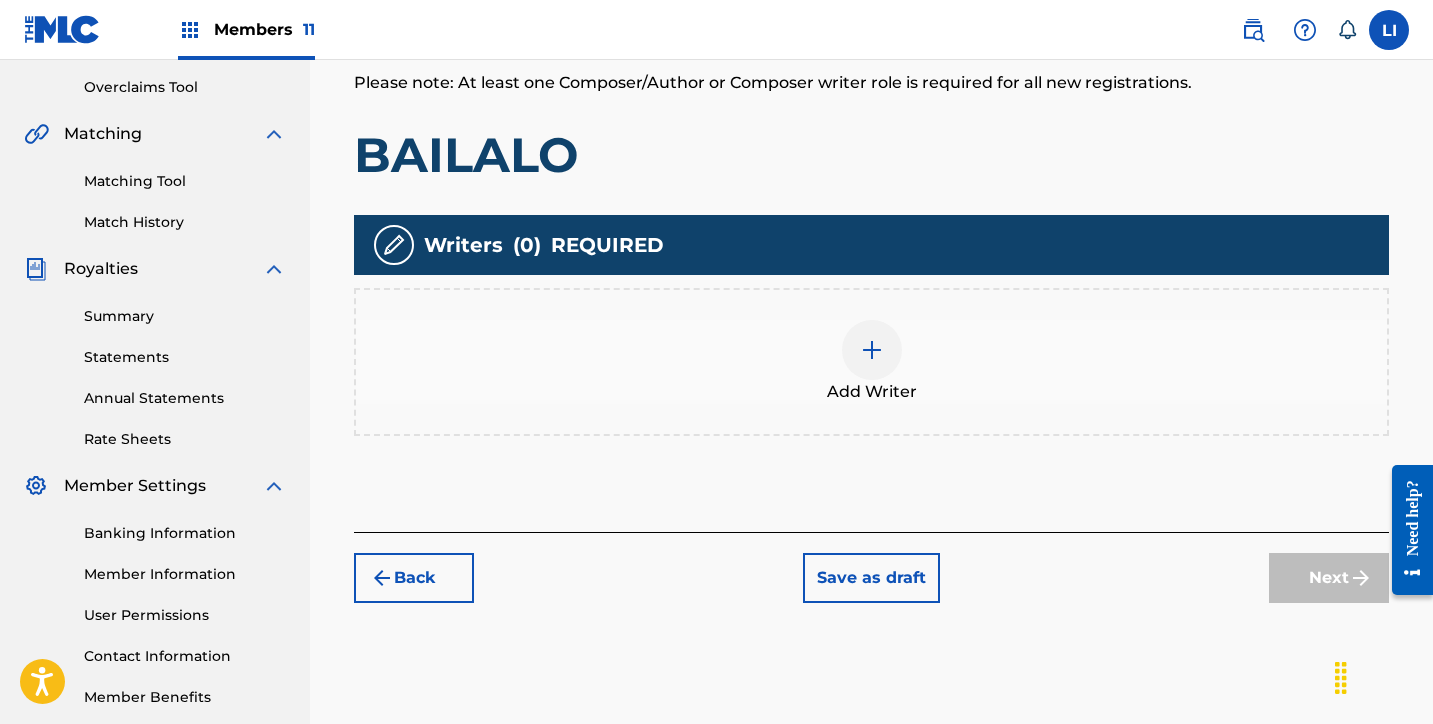 click on "Add Writer" at bounding box center (871, 362) 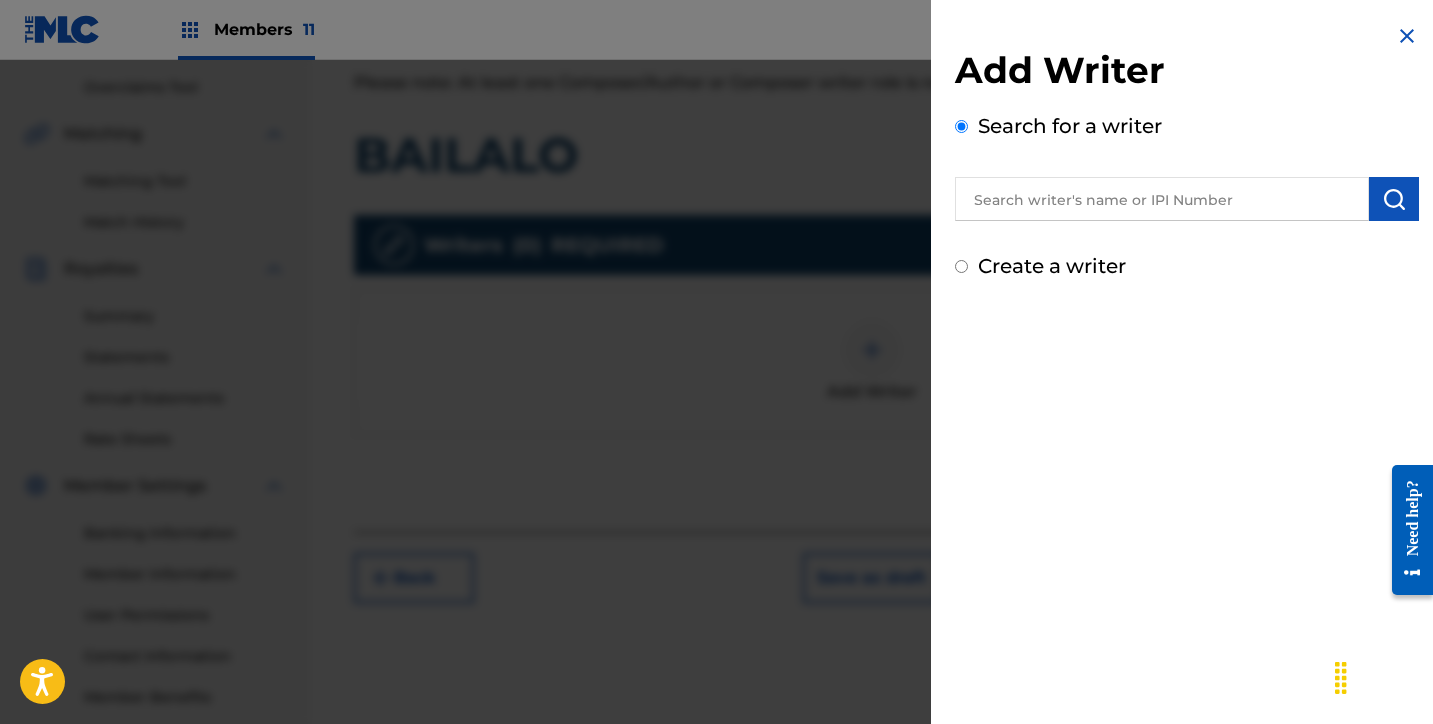 click at bounding box center [1162, 199] 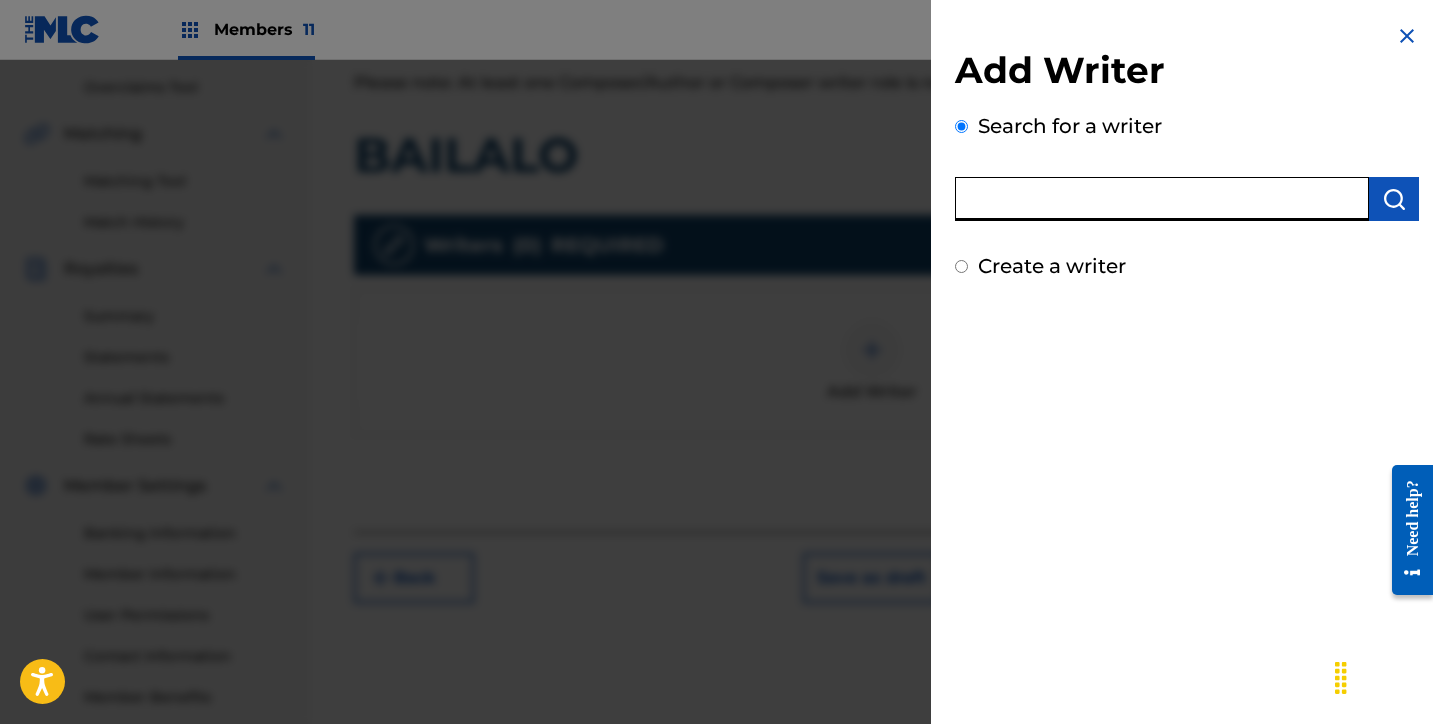 paste on "JESÚS OCTAVIO CAMACHO CUADRAS" 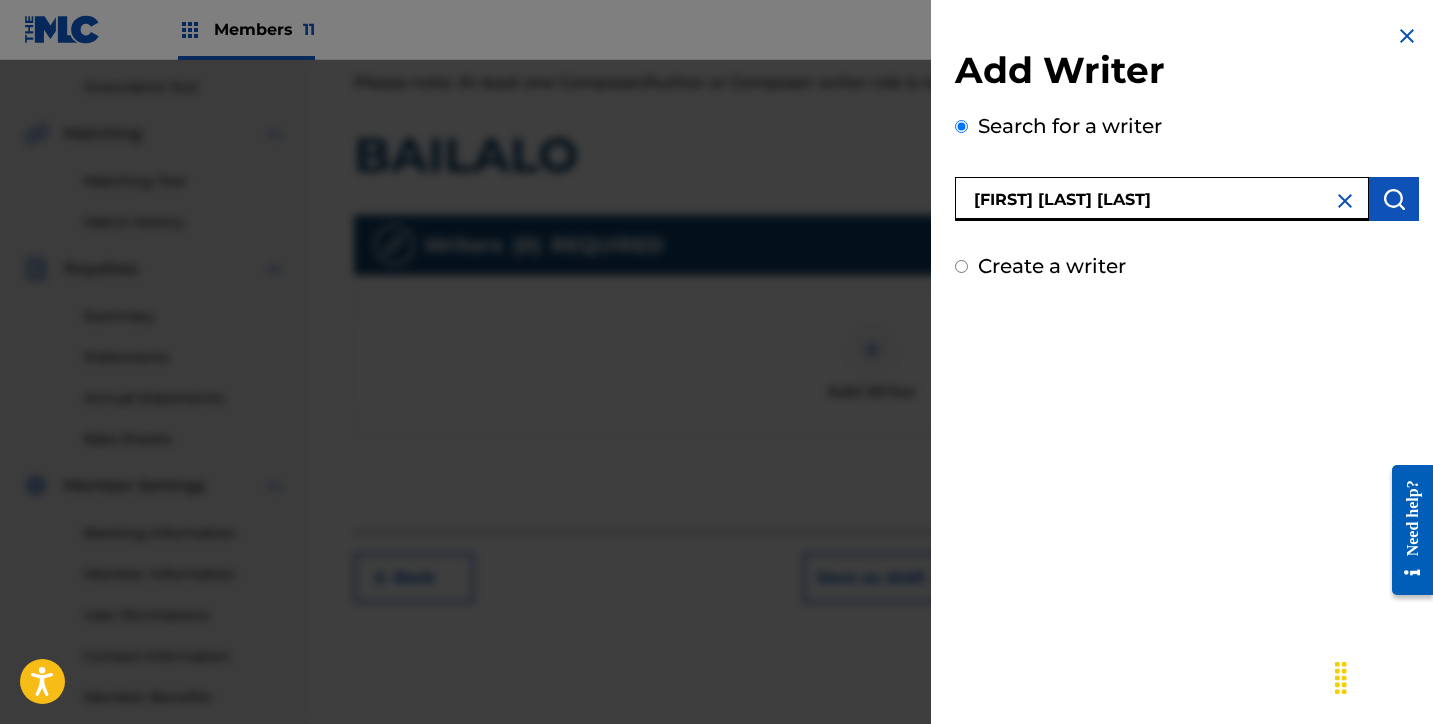 type on "JESÚS OCTAVIO CAMACHO CUADRAS" 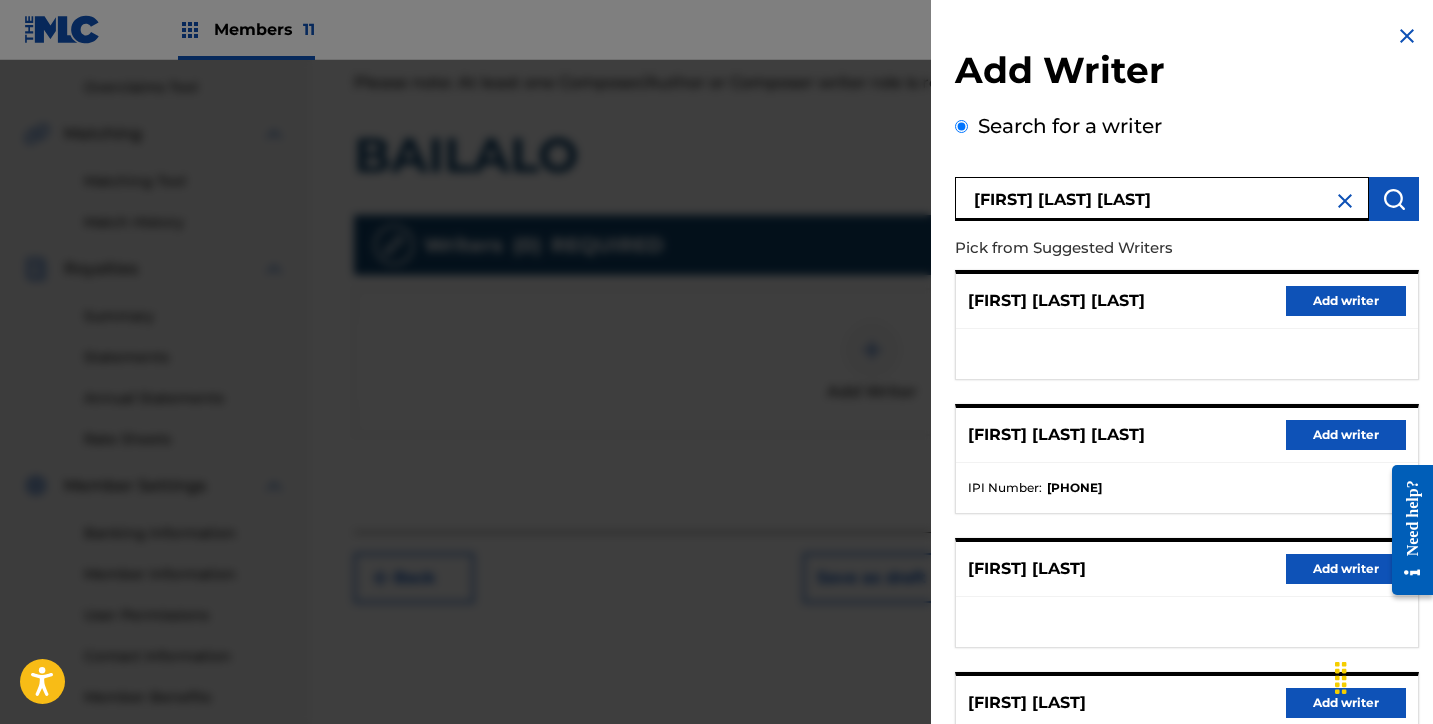 drag, startPoint x: 1326, startPoint y: 461, endPoint x: 1348, endPoint y: 461, distance: 22 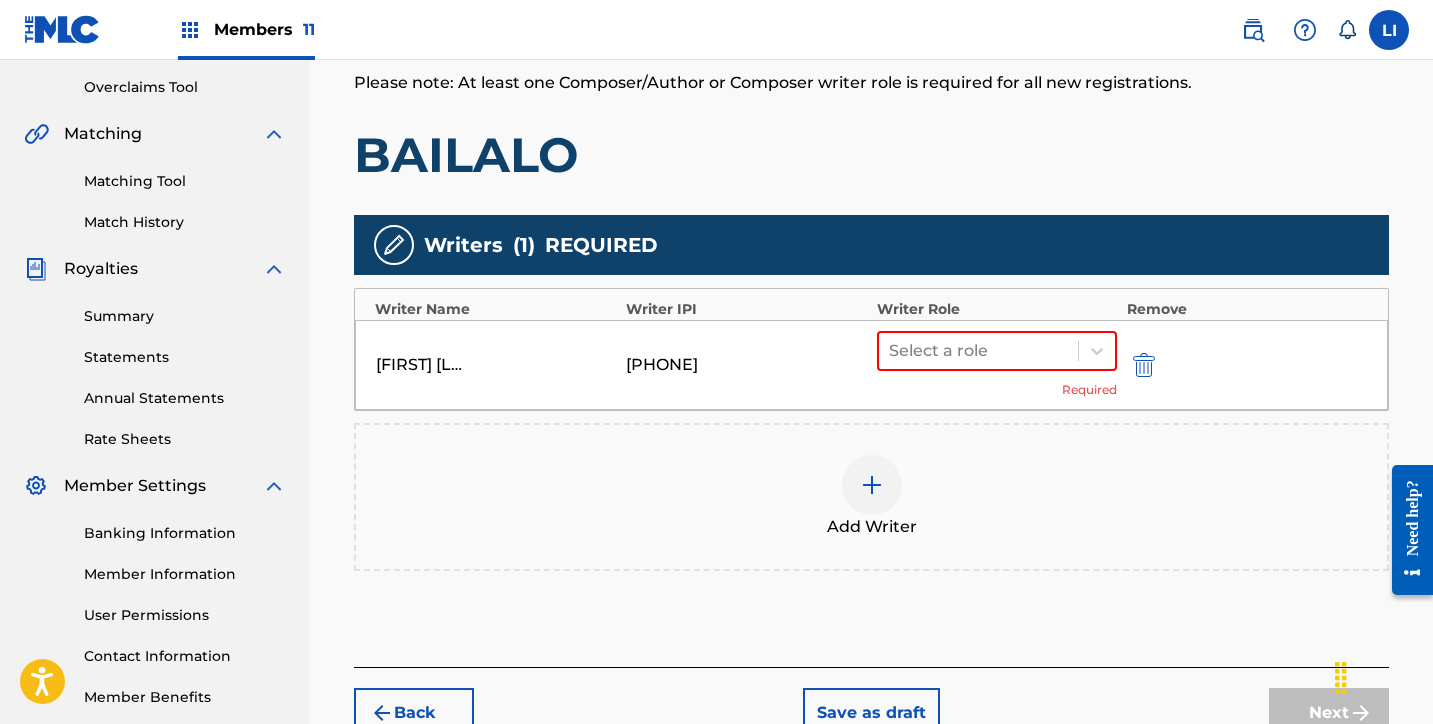 click on "Add Writer" at bounding box center (871, 497) 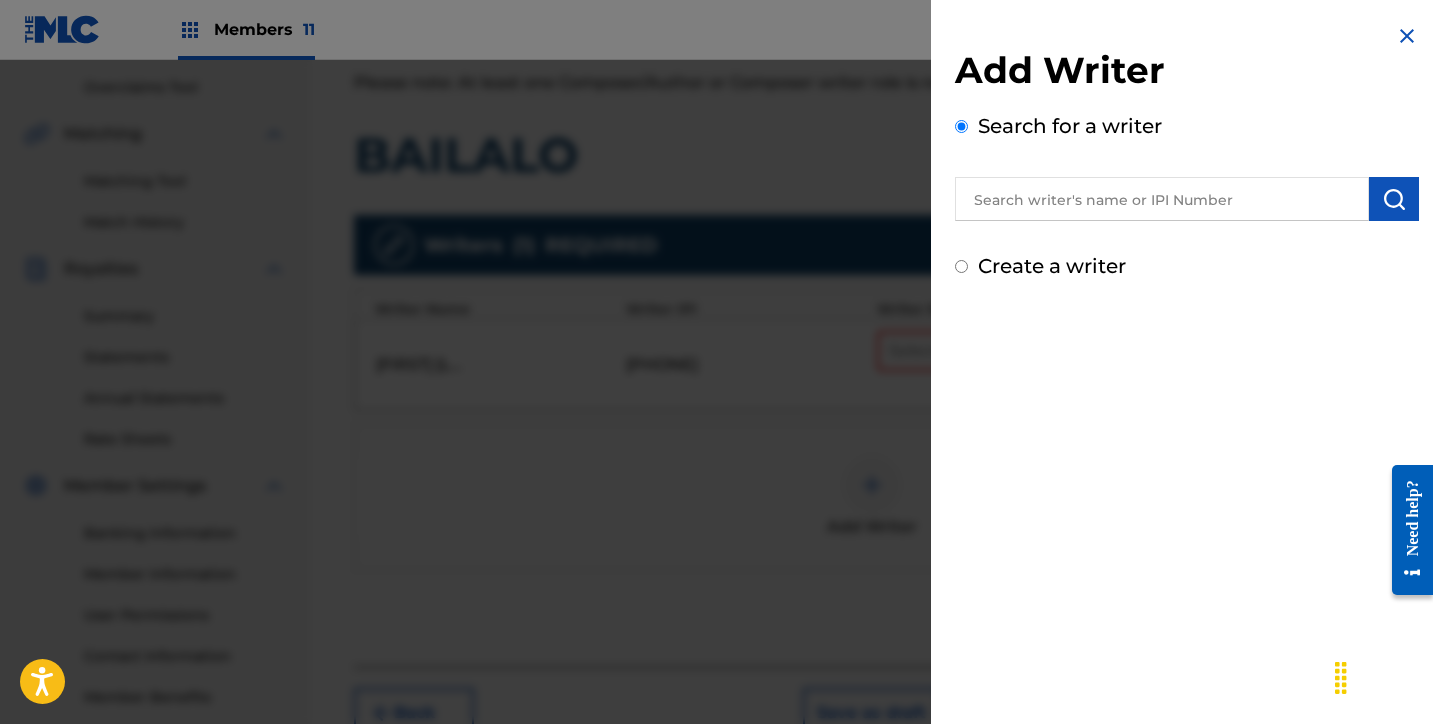 click at bounding box center [1162, 199] 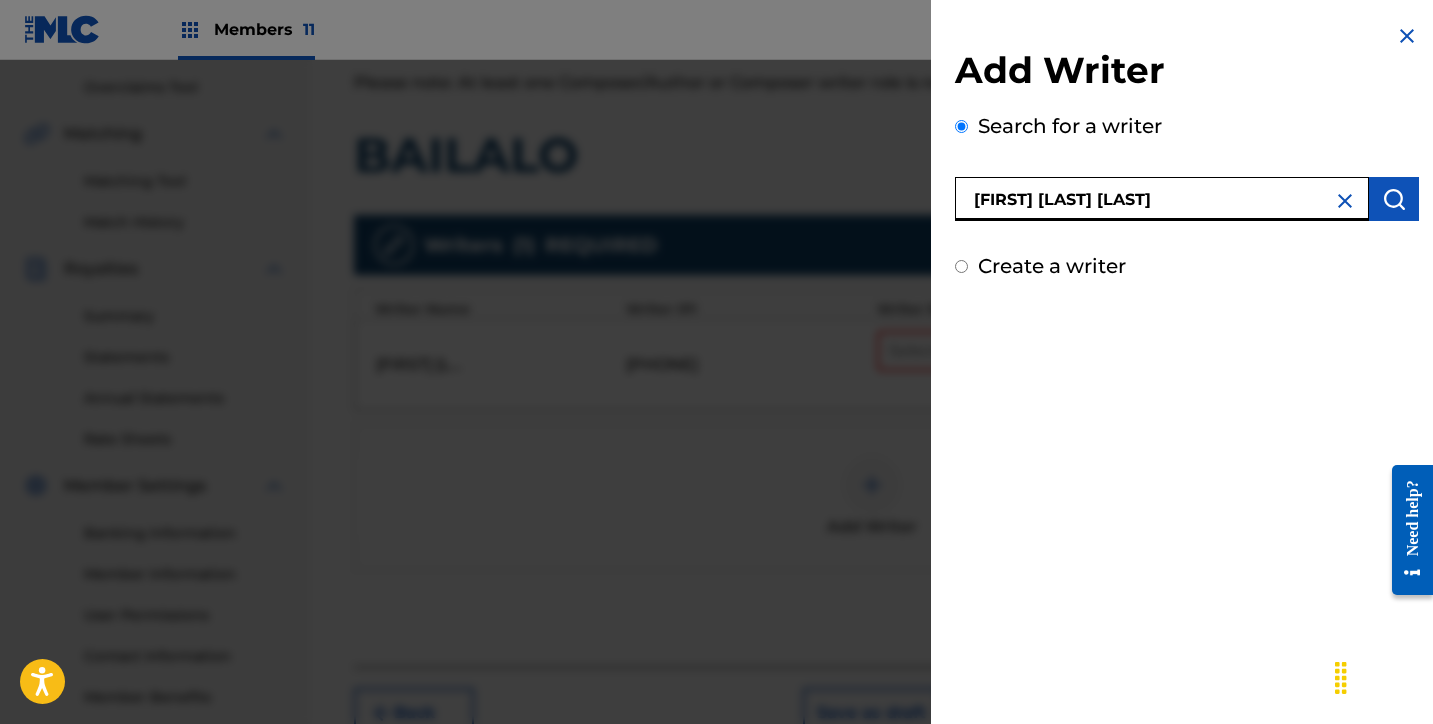 type on "KEVIN EDUARDO CAMACHO CUADRAS" 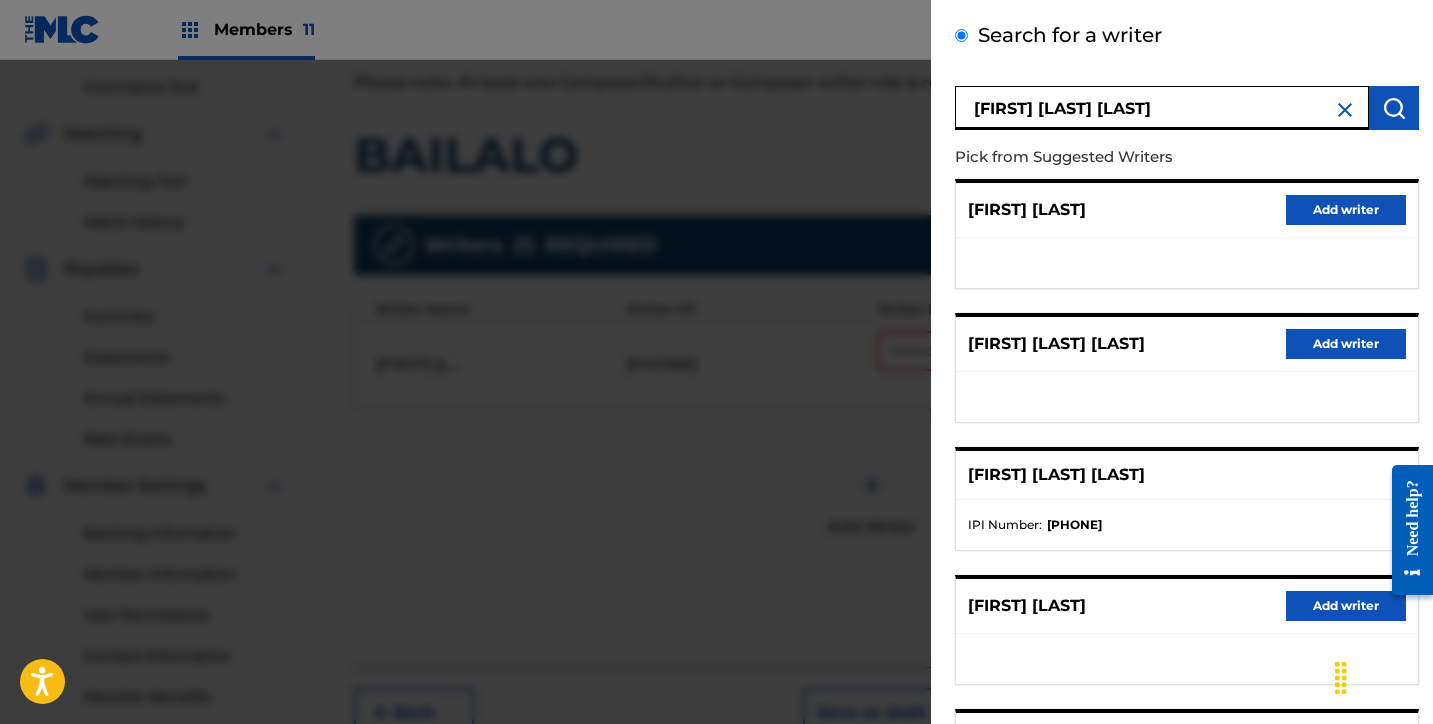 scroll, scrollTop: 0, scrollLeft: 0, axis: both 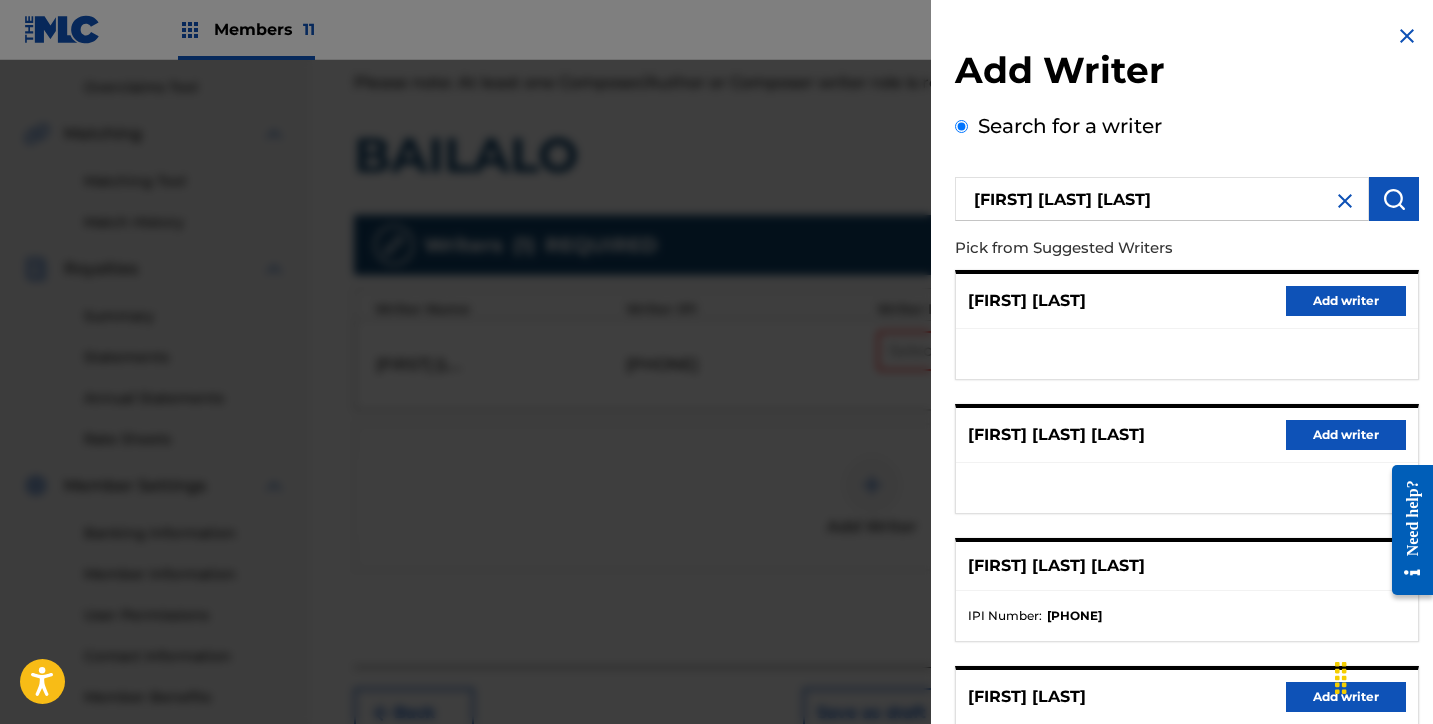 click on "Add writer" at bounding box center (1346, 435) 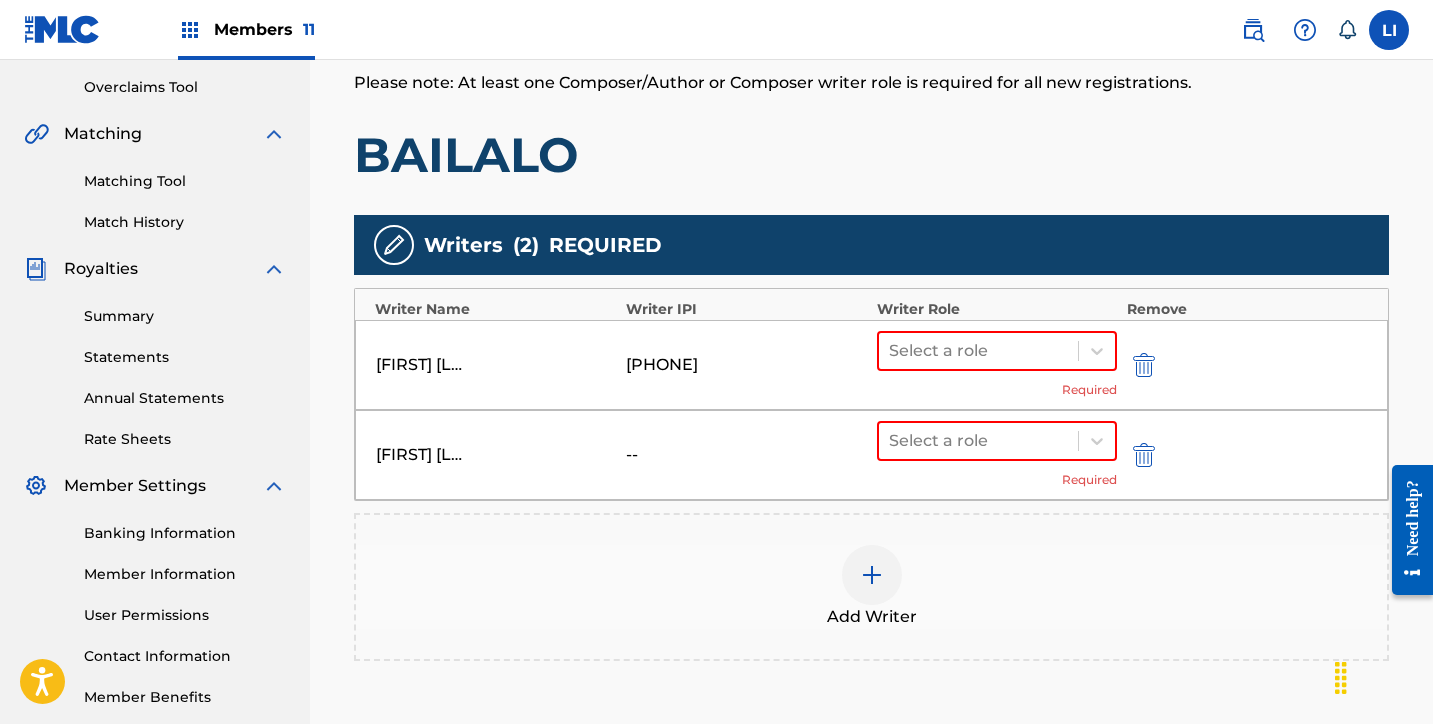 click on "Add Writer" at bounding box center (871, 587) 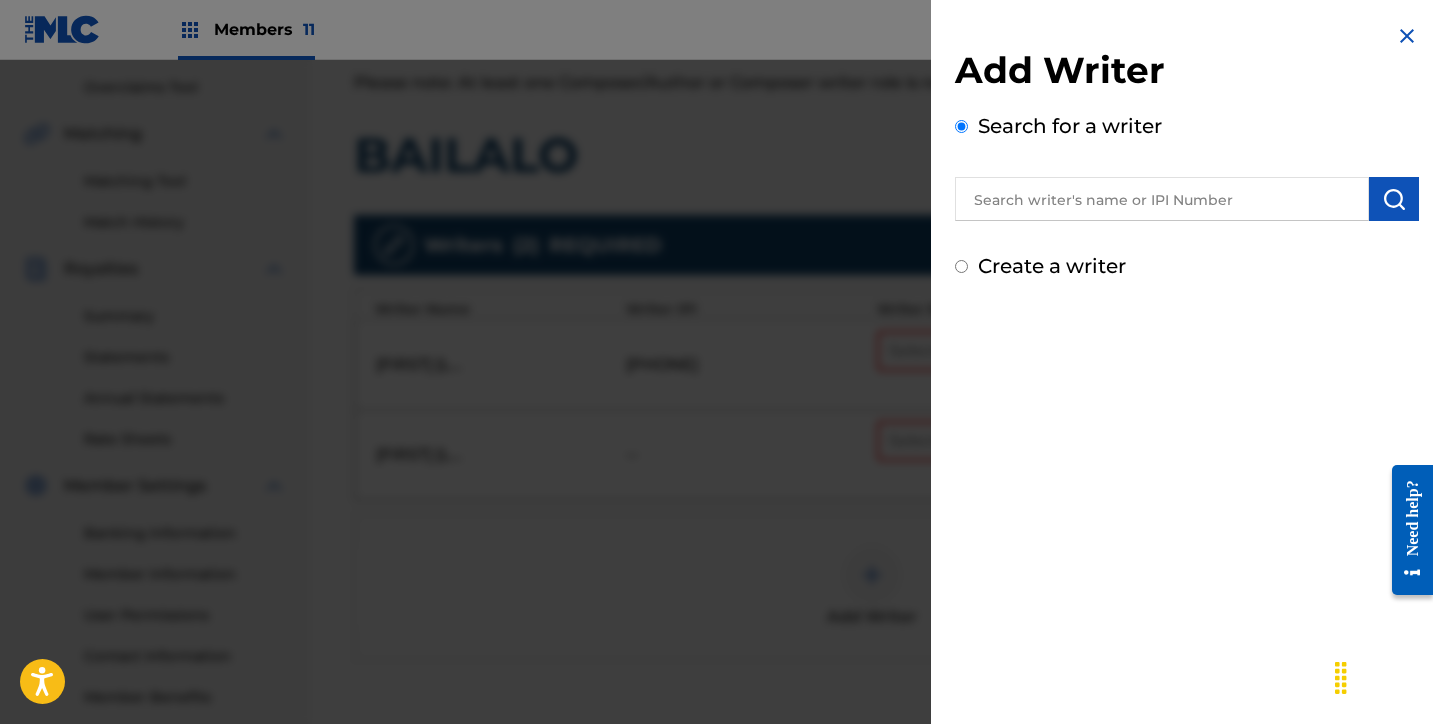 click at bounding box center [1162, 199] 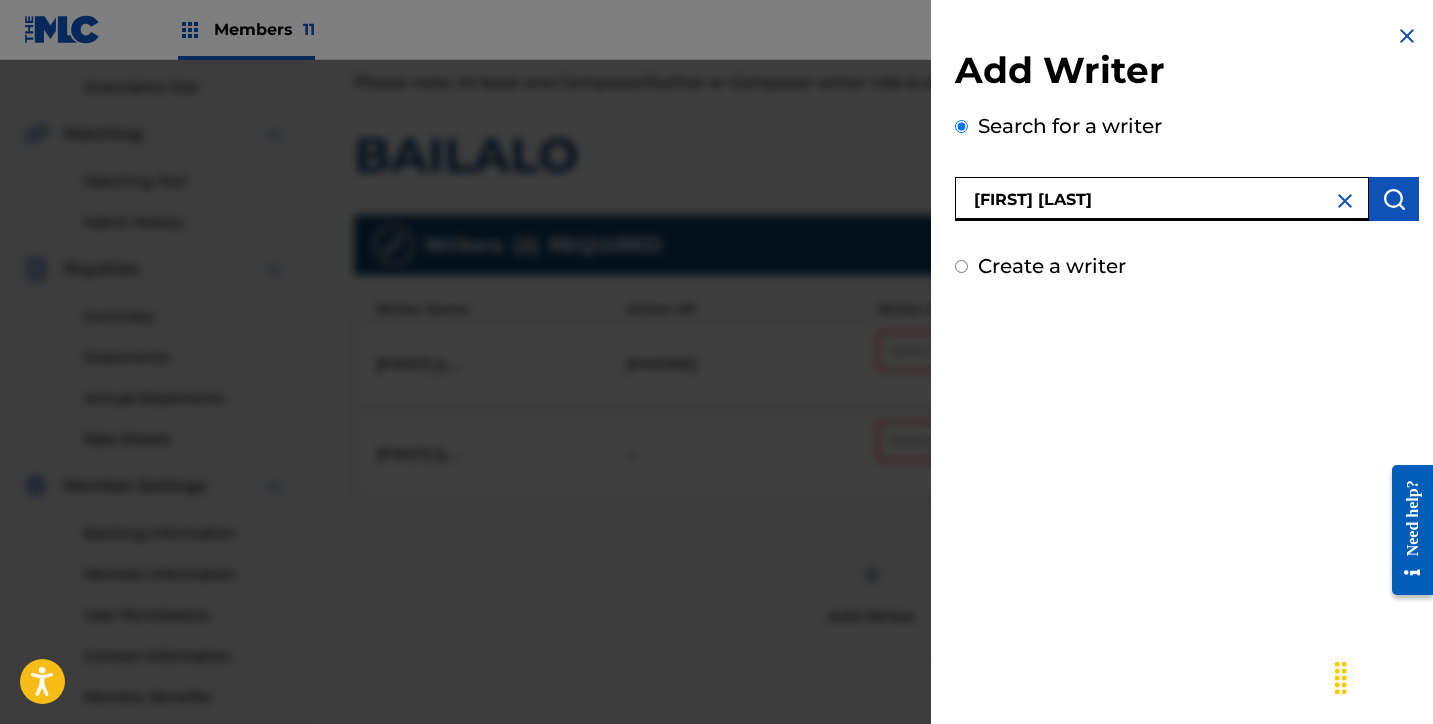 type on "DAVID OREA" 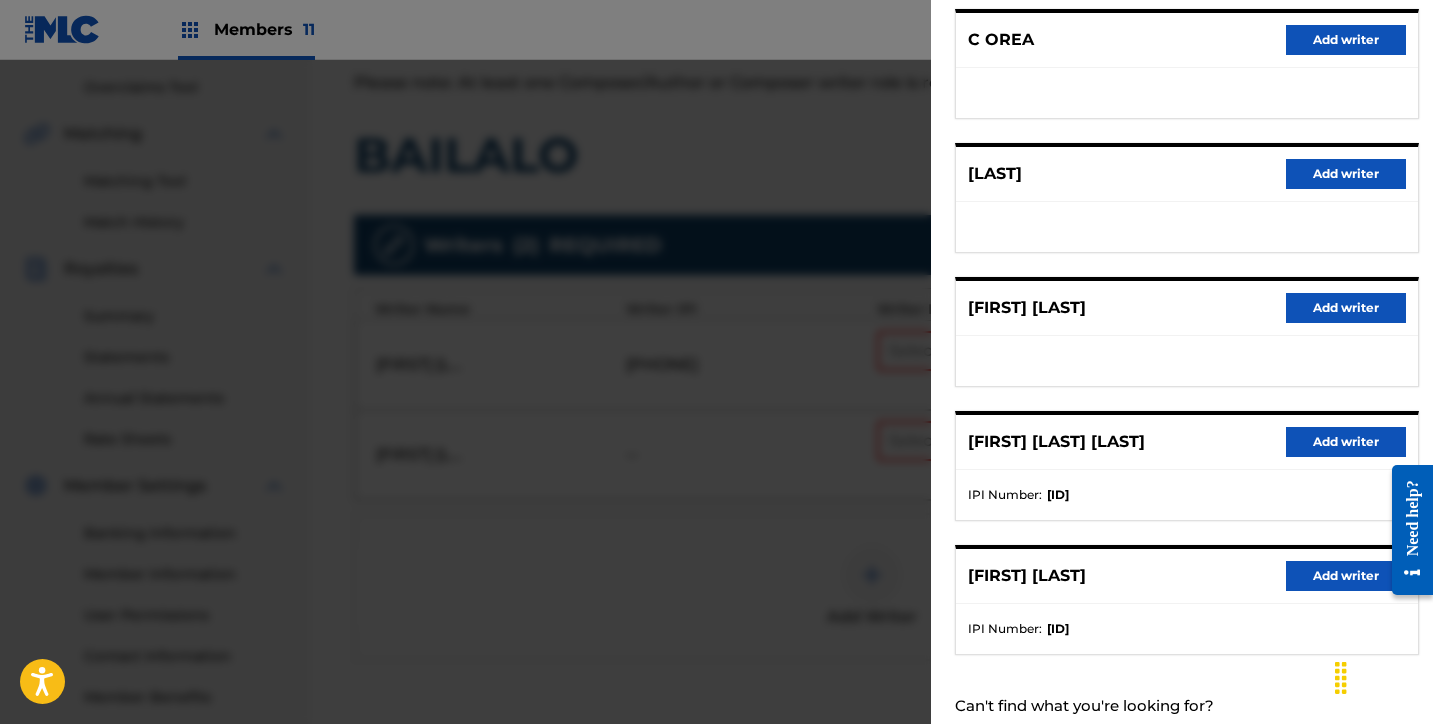 scroll, scrollTop: 266, scrollLeft: 0, axis: vertical 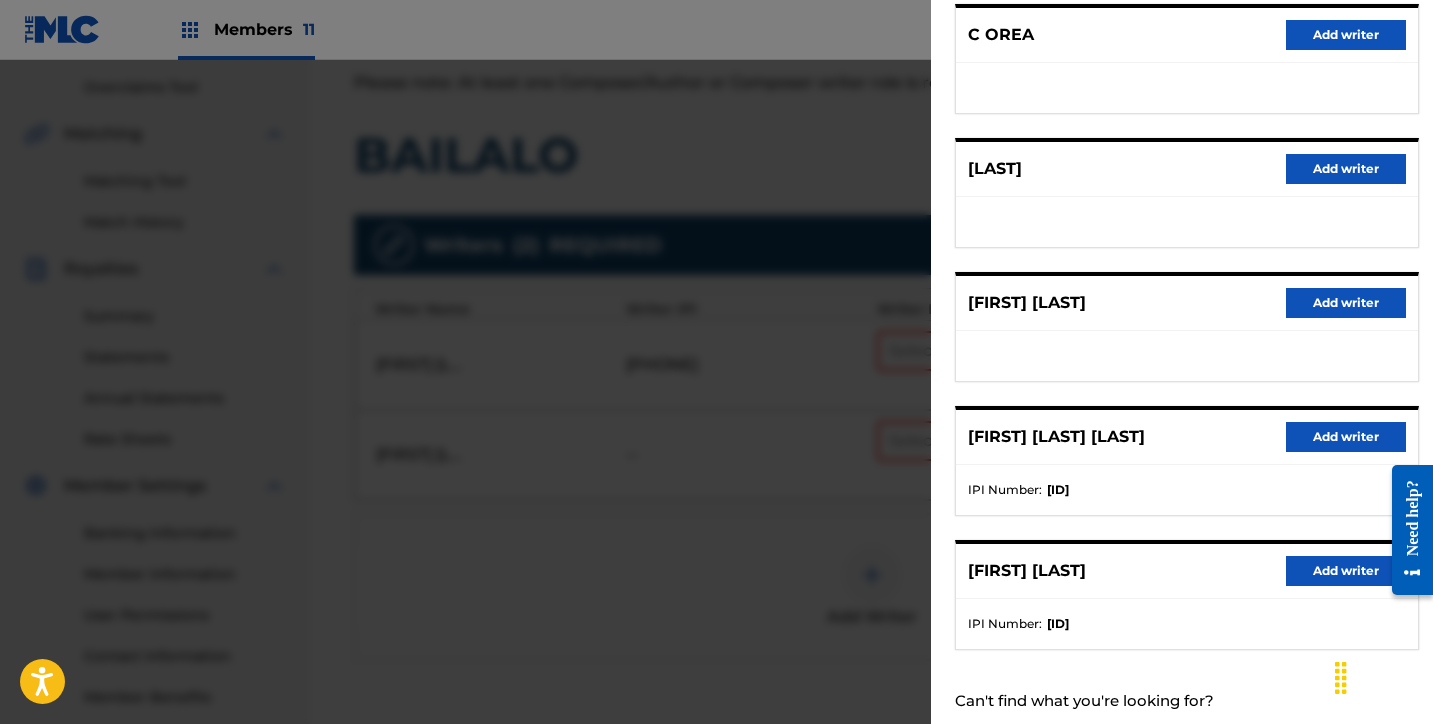drag, startPoint x: 1226, startPoint y: 303, endPoint x: 1290, endPoint y: 303, distance: 64 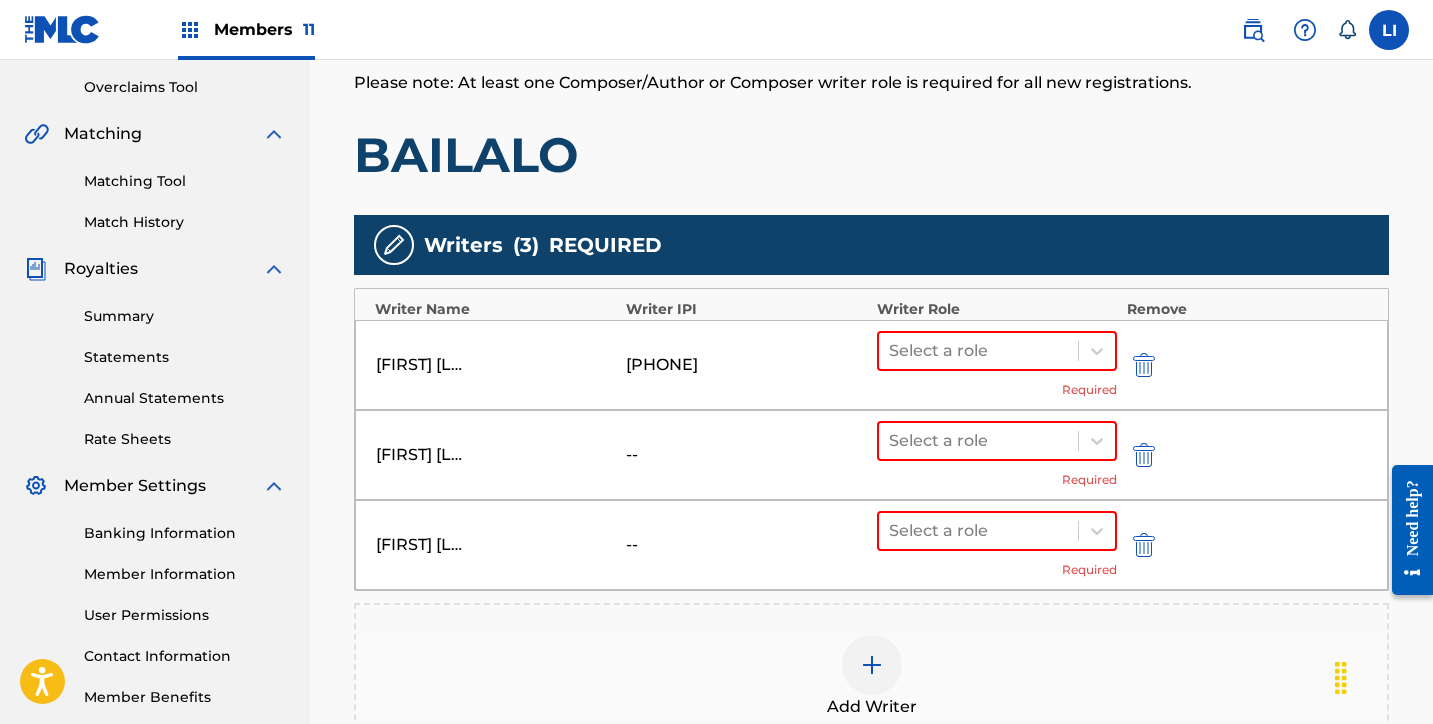 click on "Add Writer" at bounding box center (871, 677) 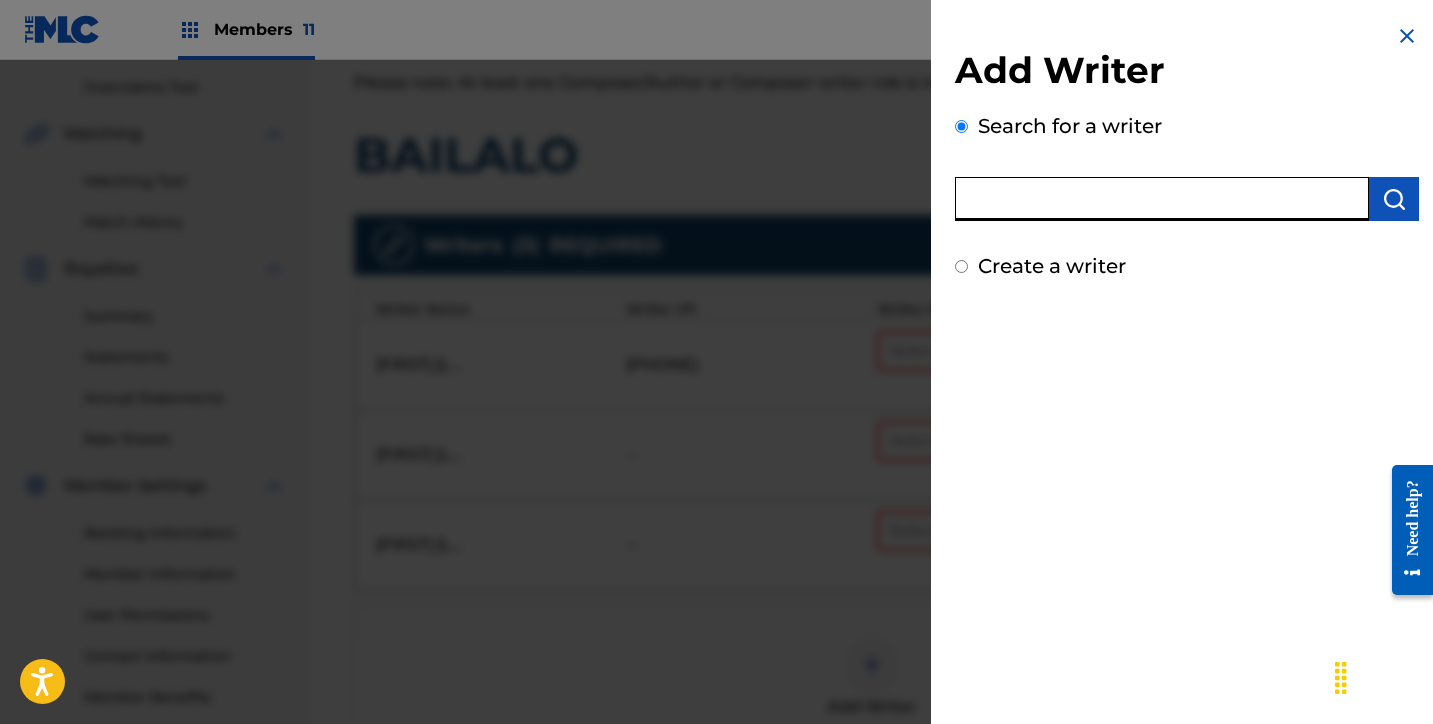 click at bounding box center [1162, 199] 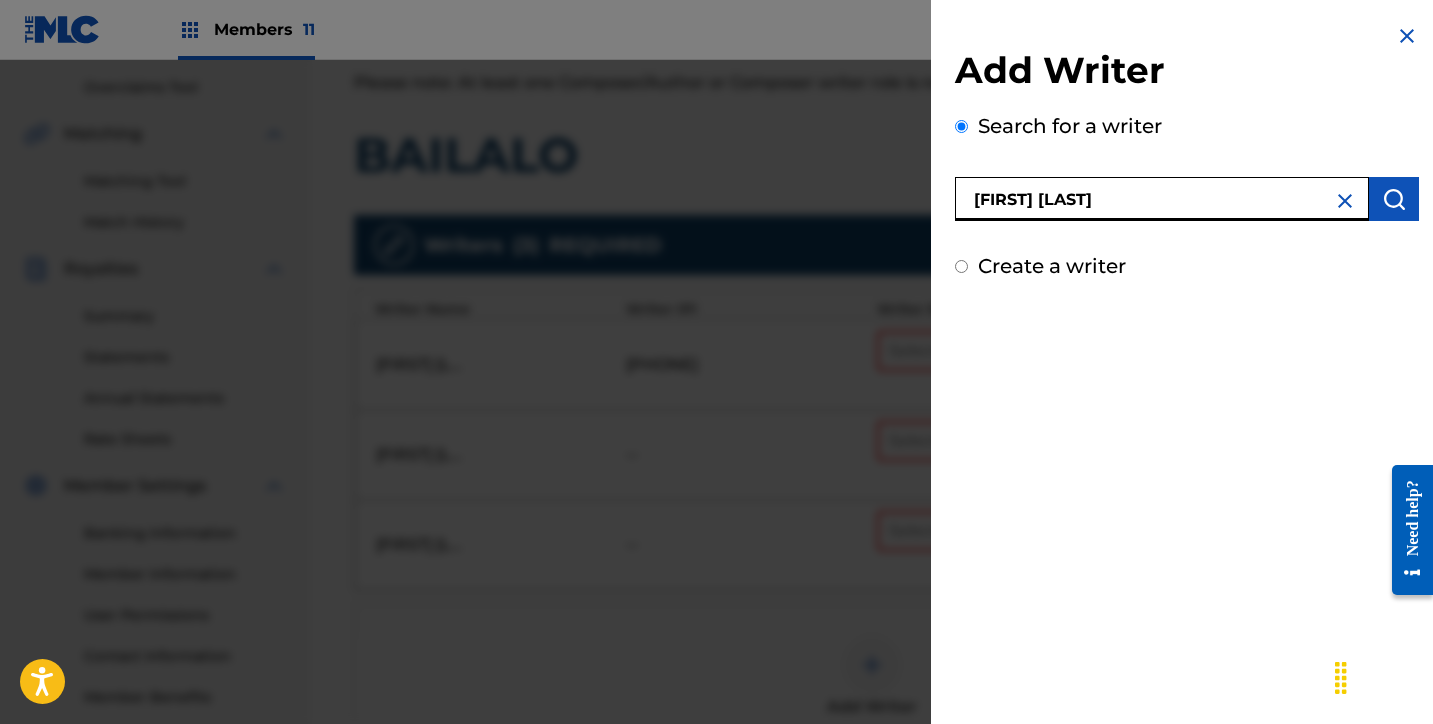 type on "RAYMUNDO ALVA JR" 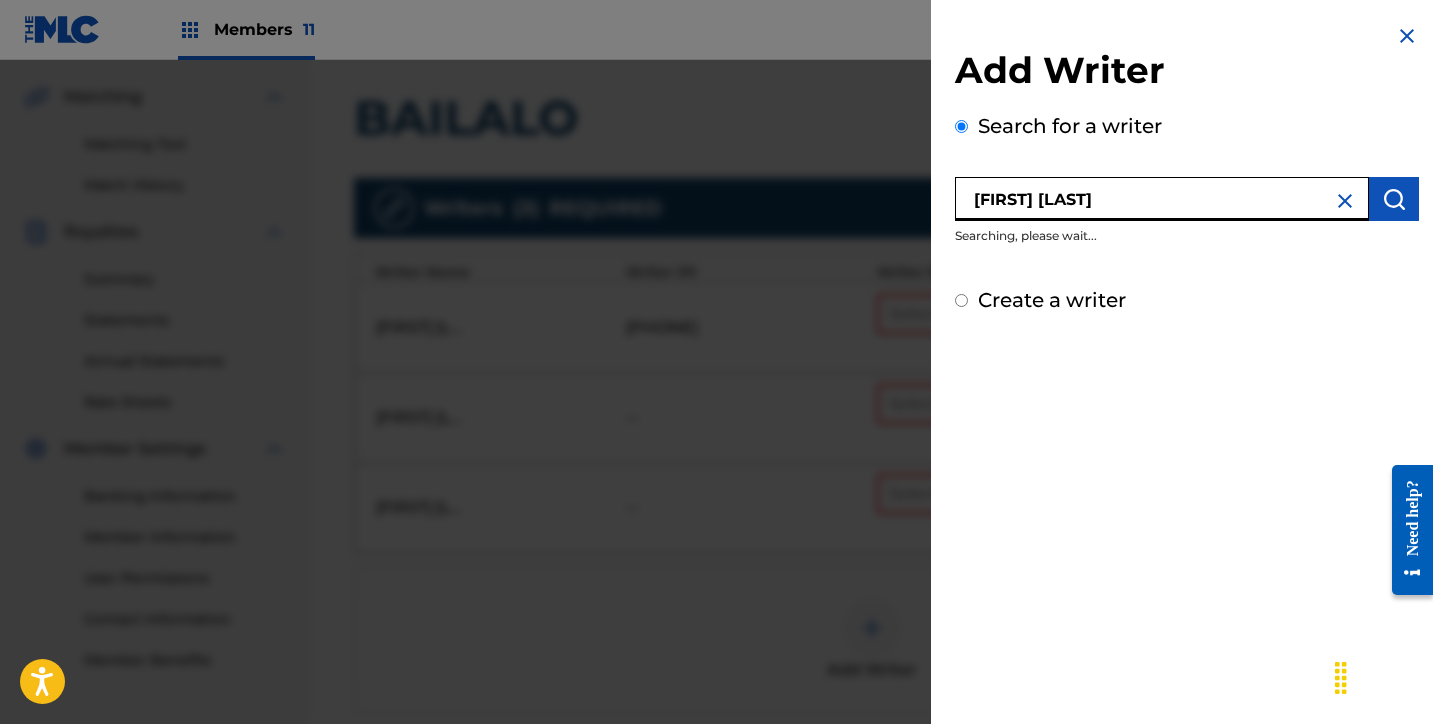 scroll, scrollTop: 698, scrollLeft: 0, axis: vertical 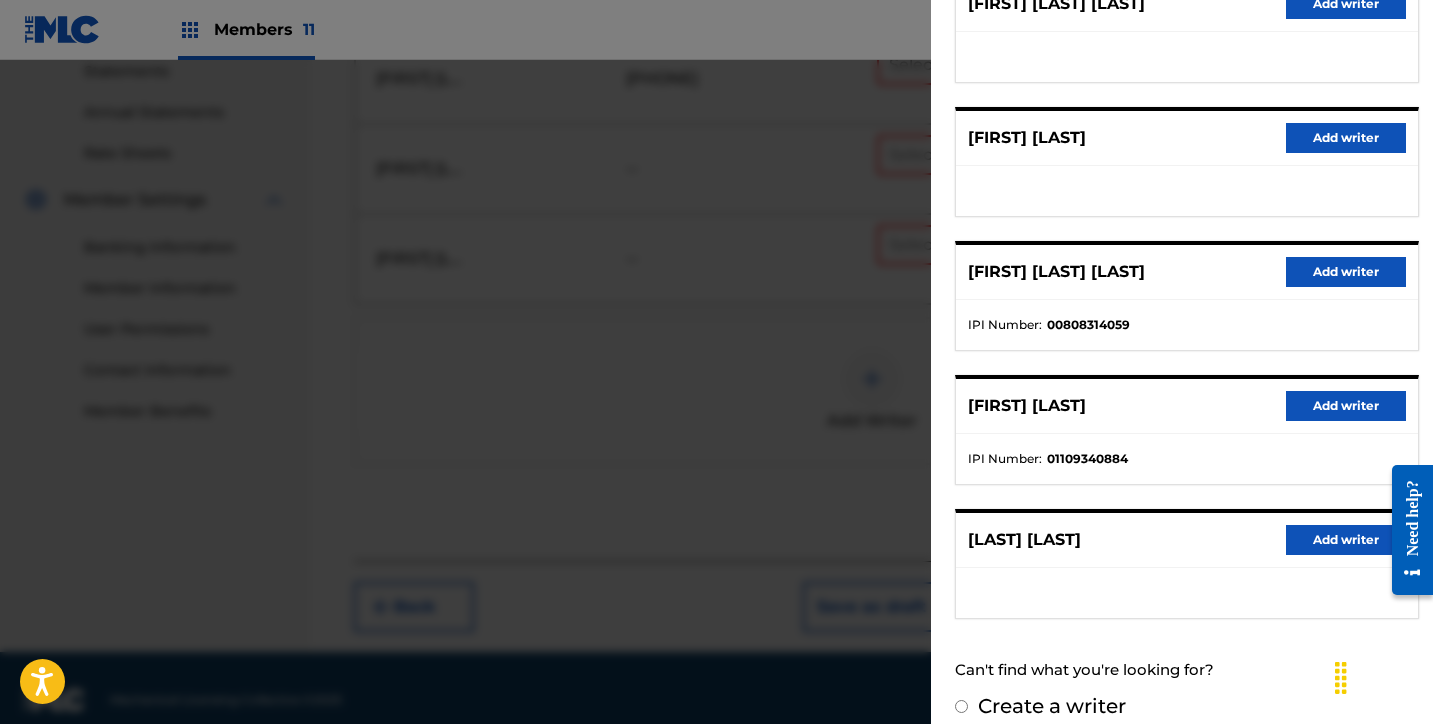 click on "Add writer" at bounding box center (1346, 272) 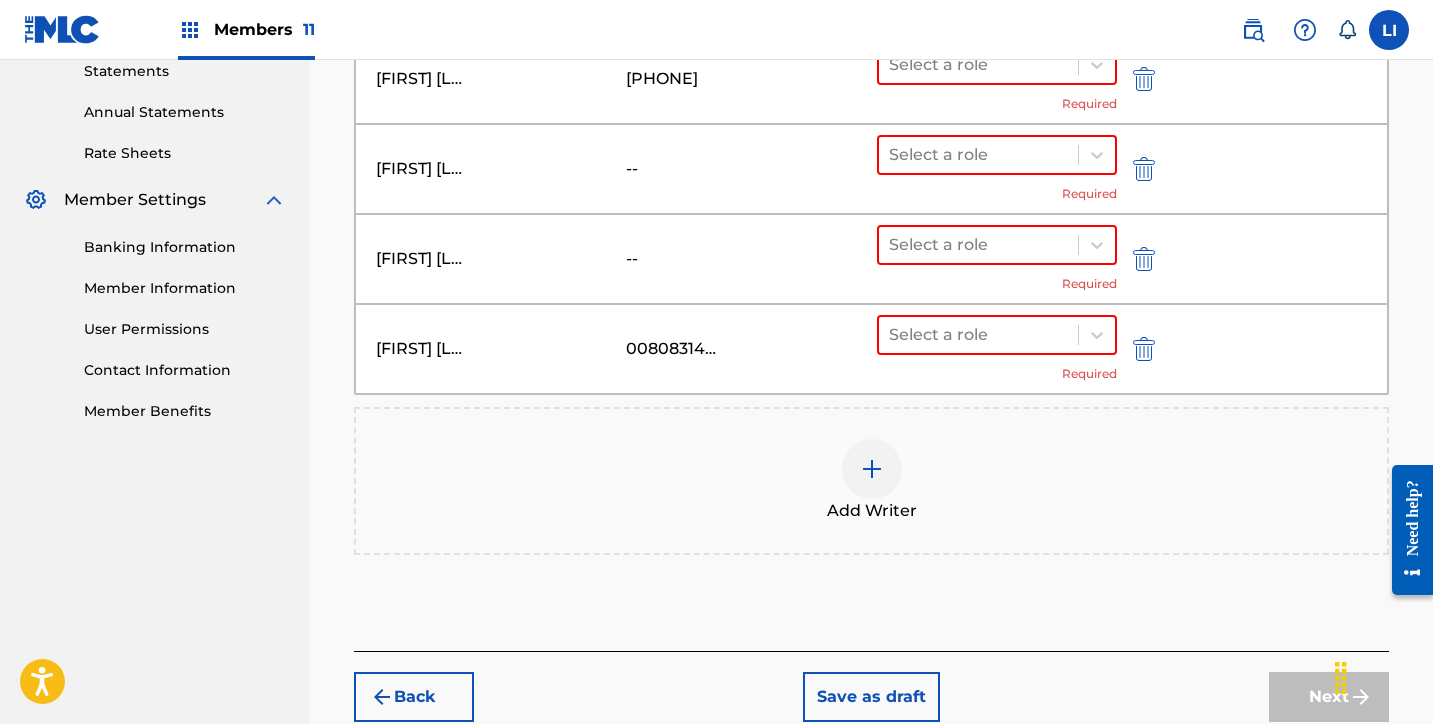 click on "Add Writer" at bounding box center (872, 511) 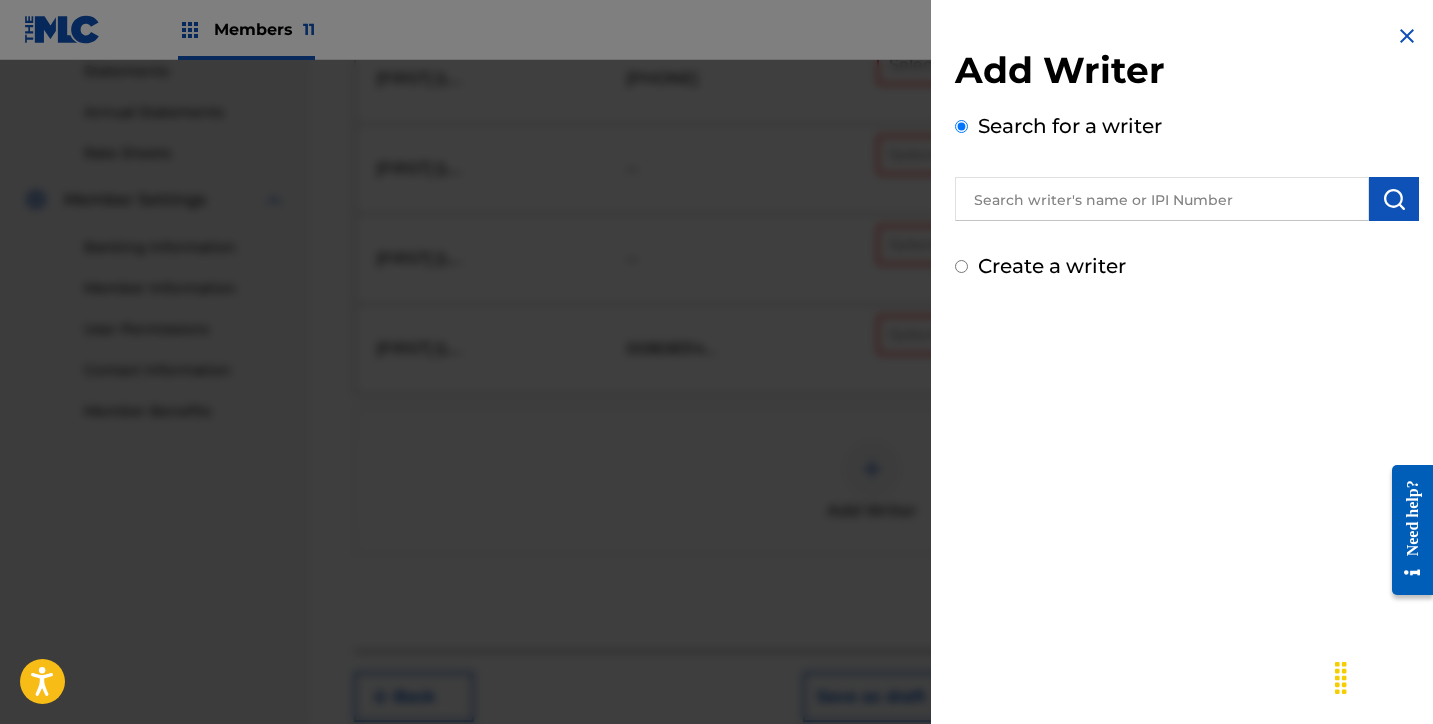 click at bounding box center (1162, 199) 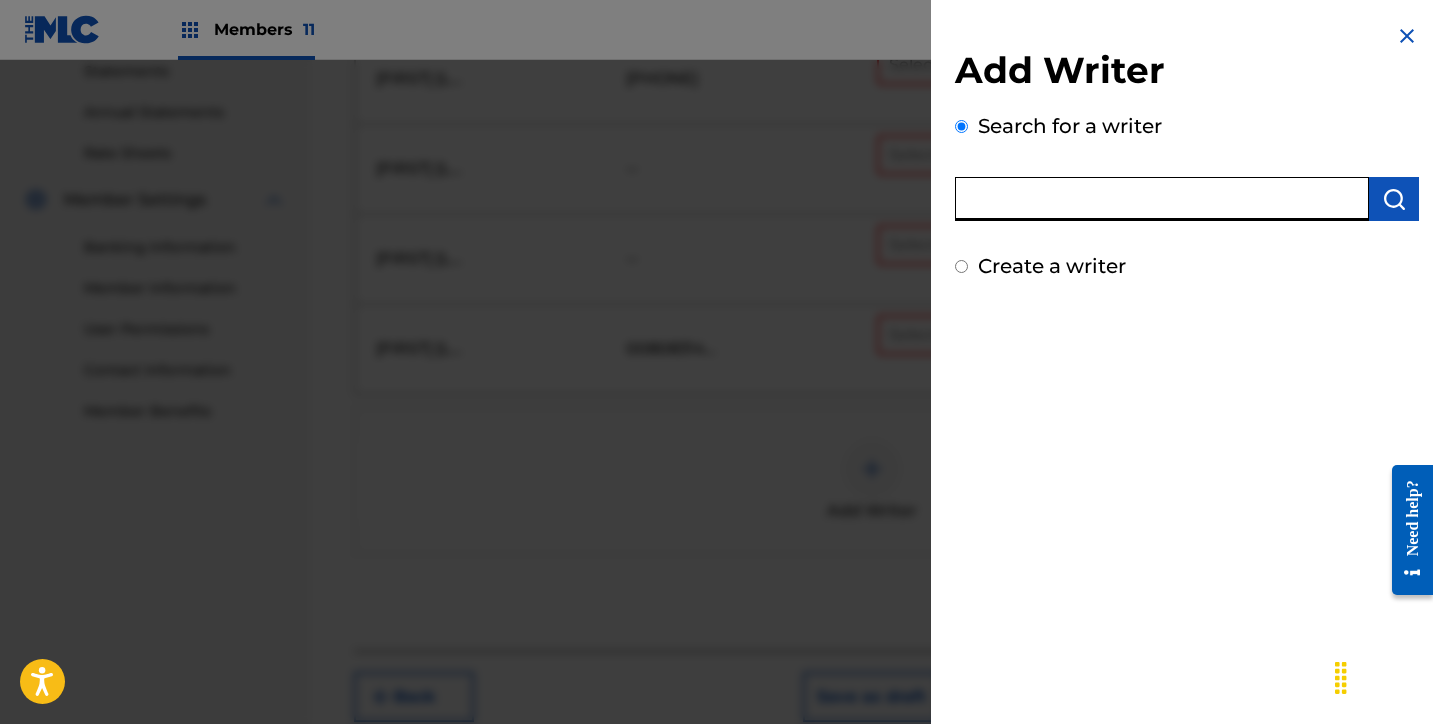 paste on "SEBASTIAN BAUTISTA" 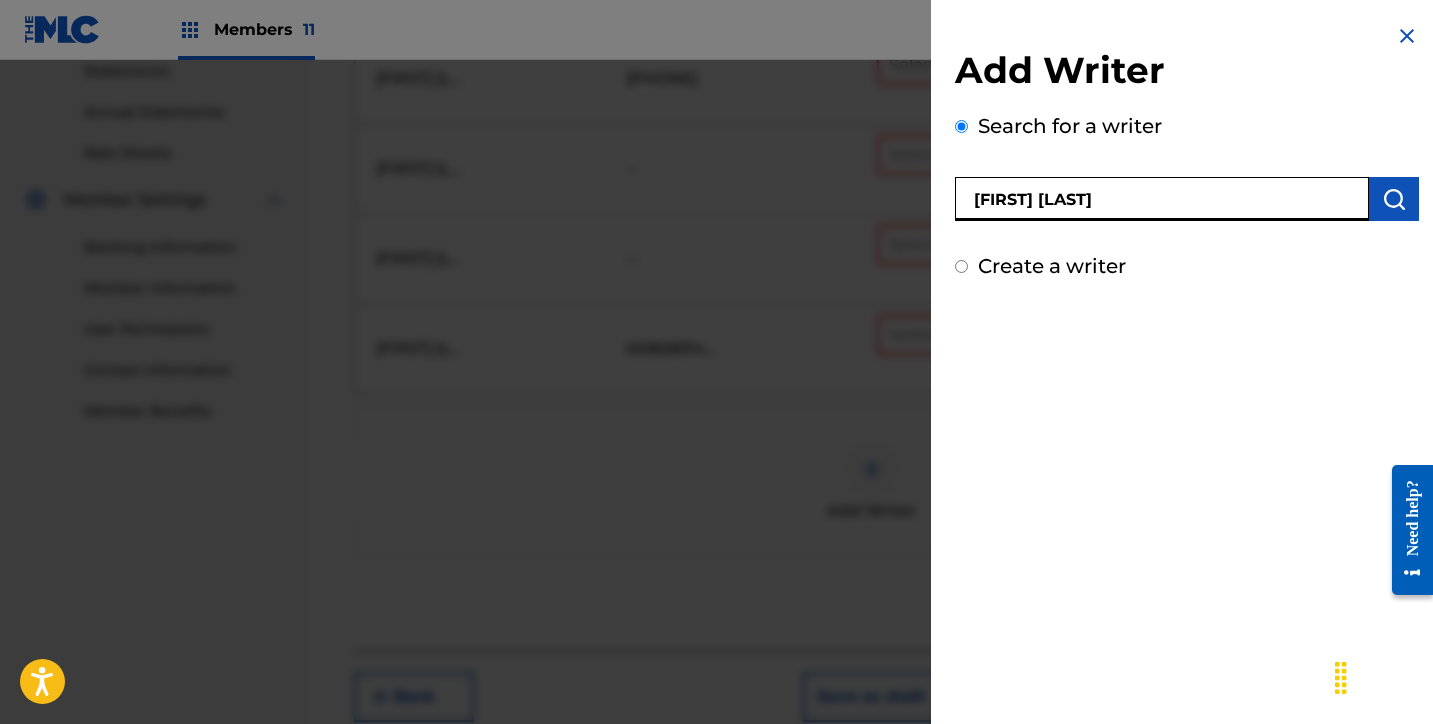type on "SEBASTIAN BAUTISTA" 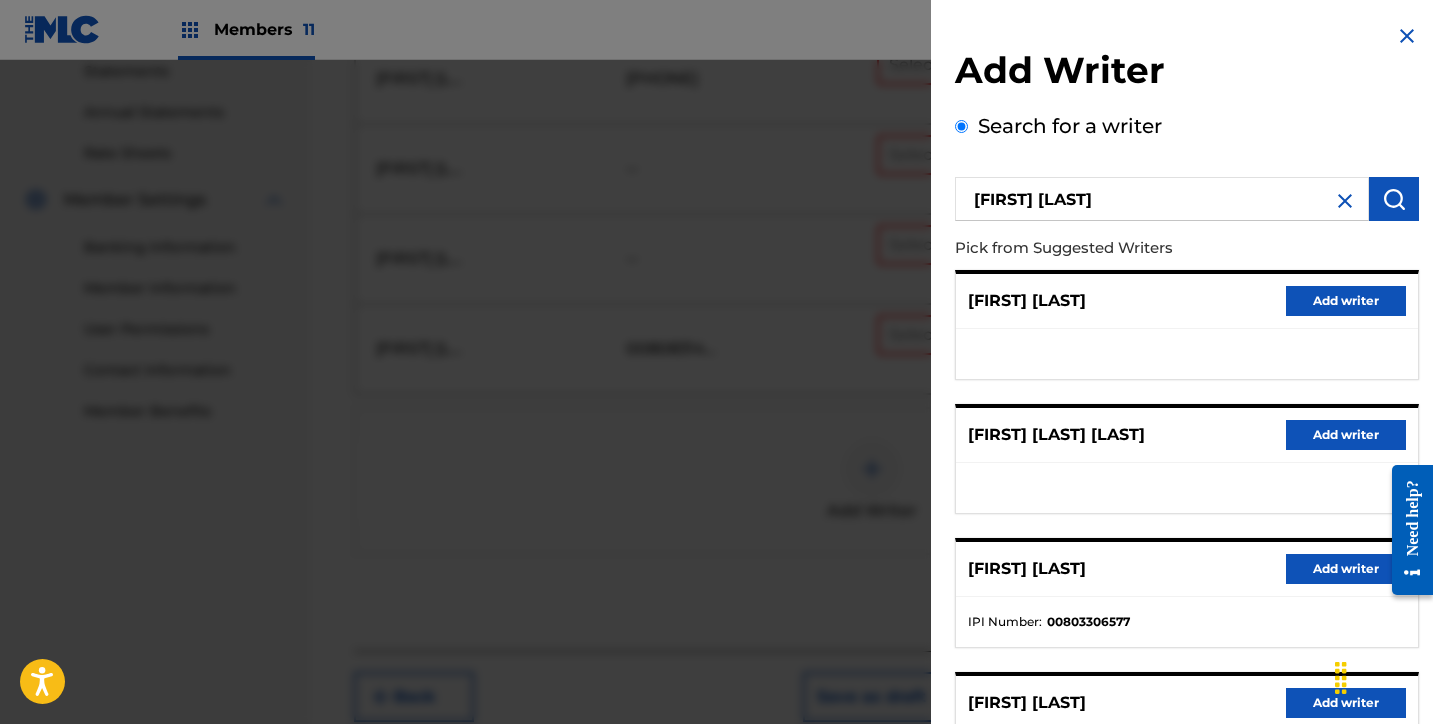 click on "Add writer" at bounding box center (1346, 301) 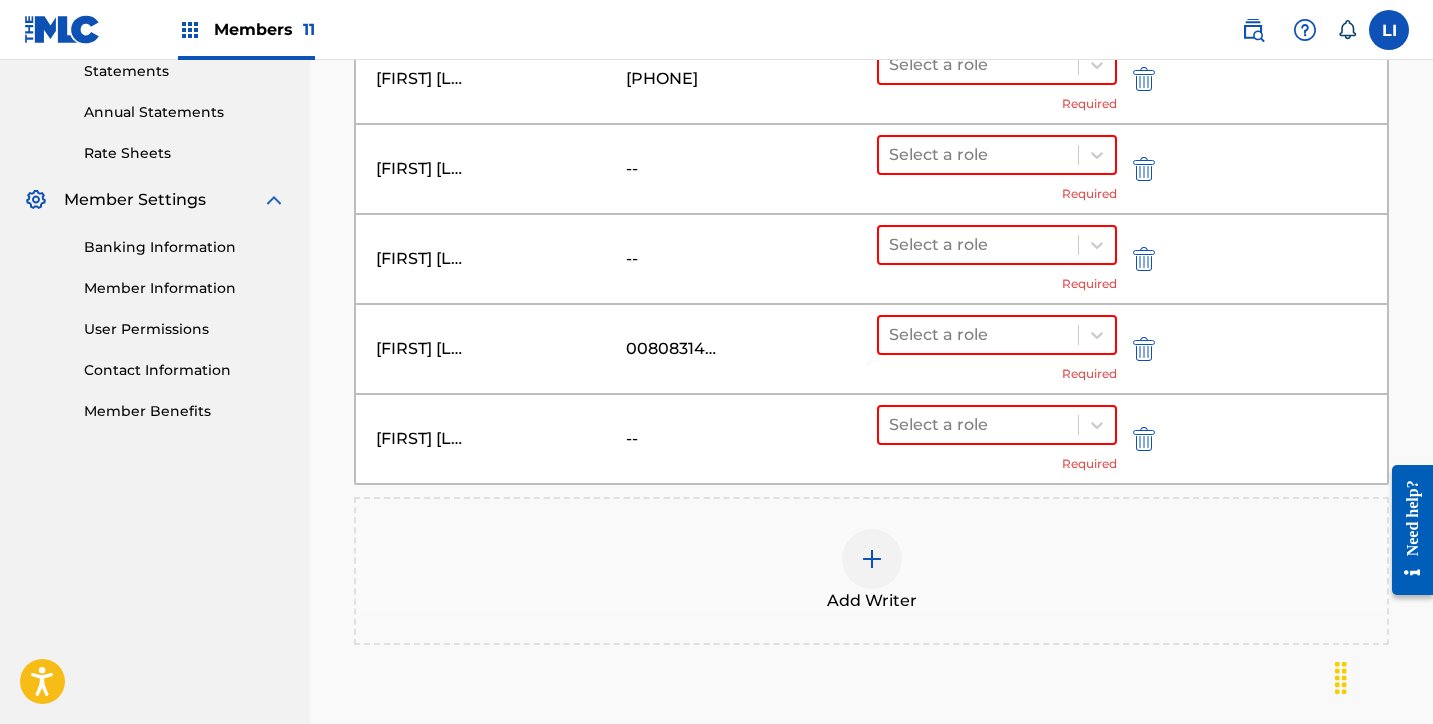 click on "Add Writer" at bounding box center [871, 571] 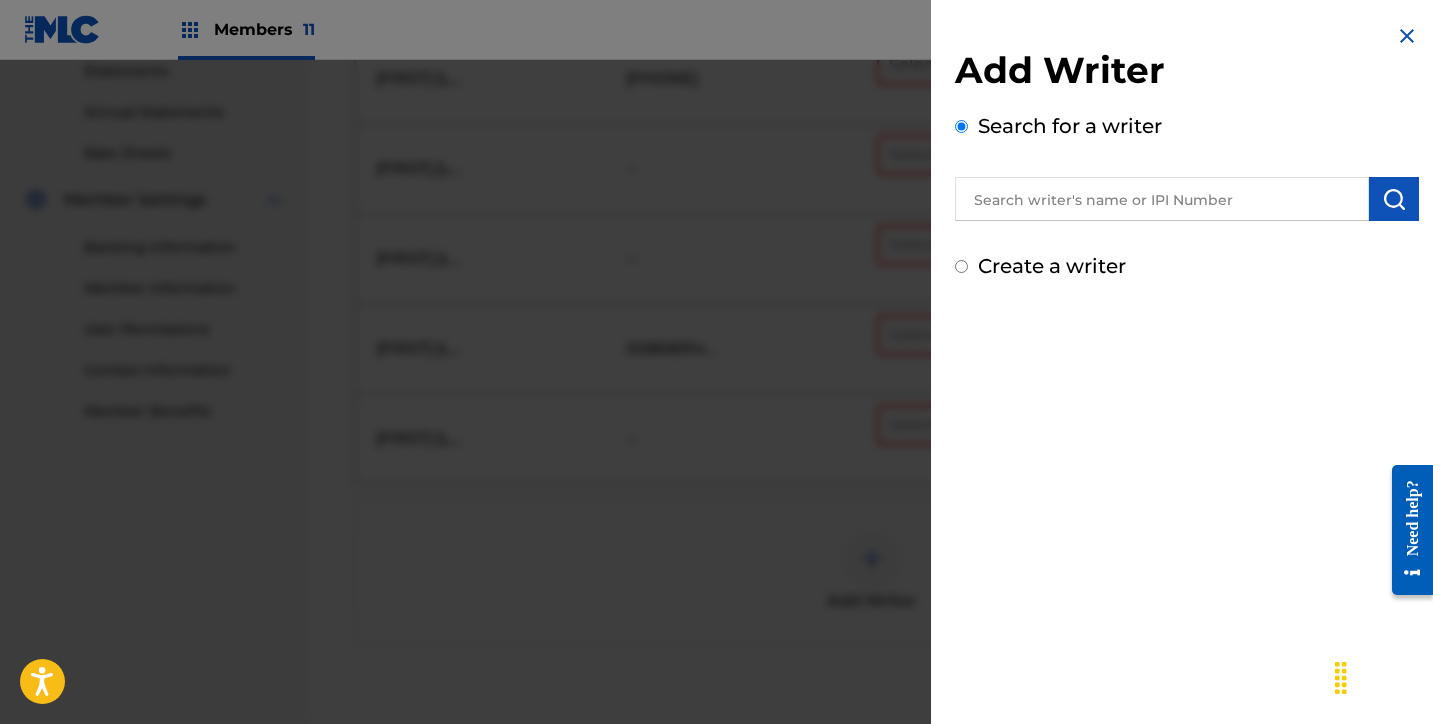 click at bounding box center [1162, 199] 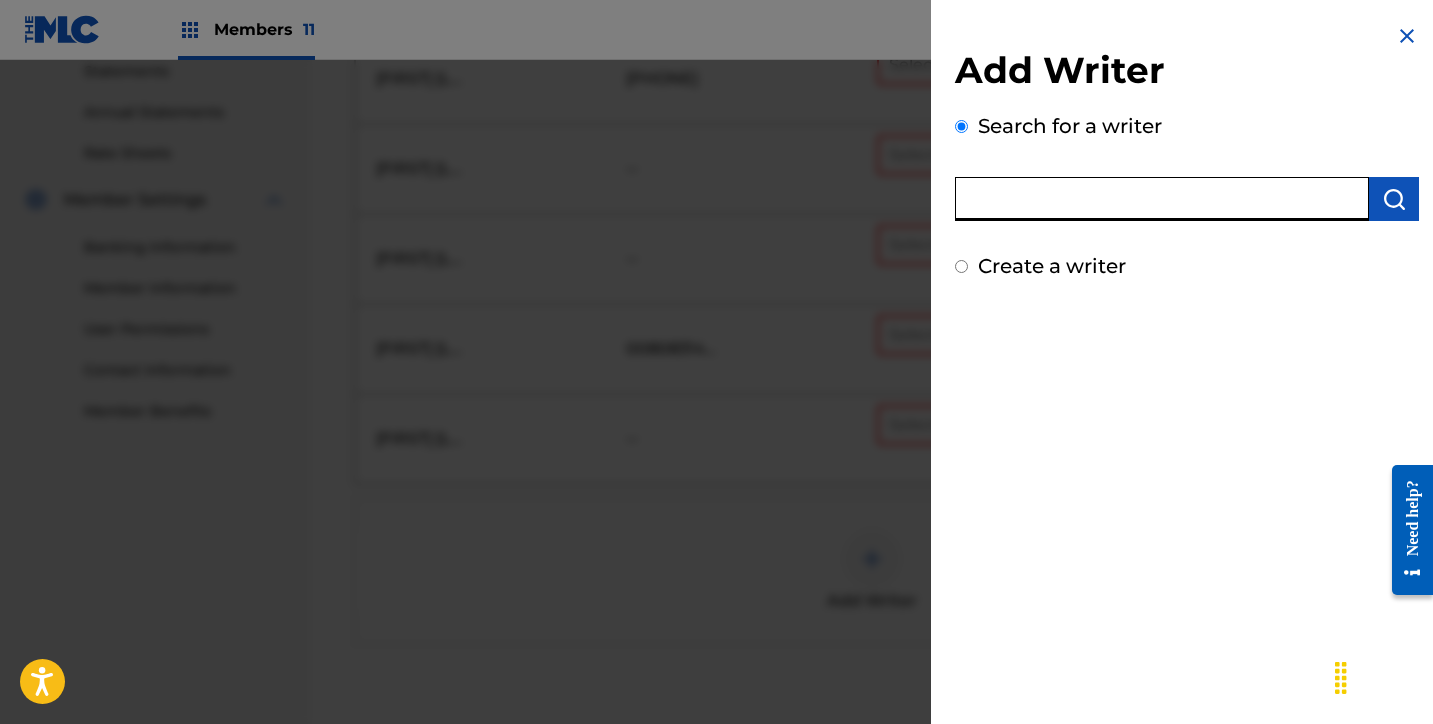 paste on "DANIEL OBAR FELIX" 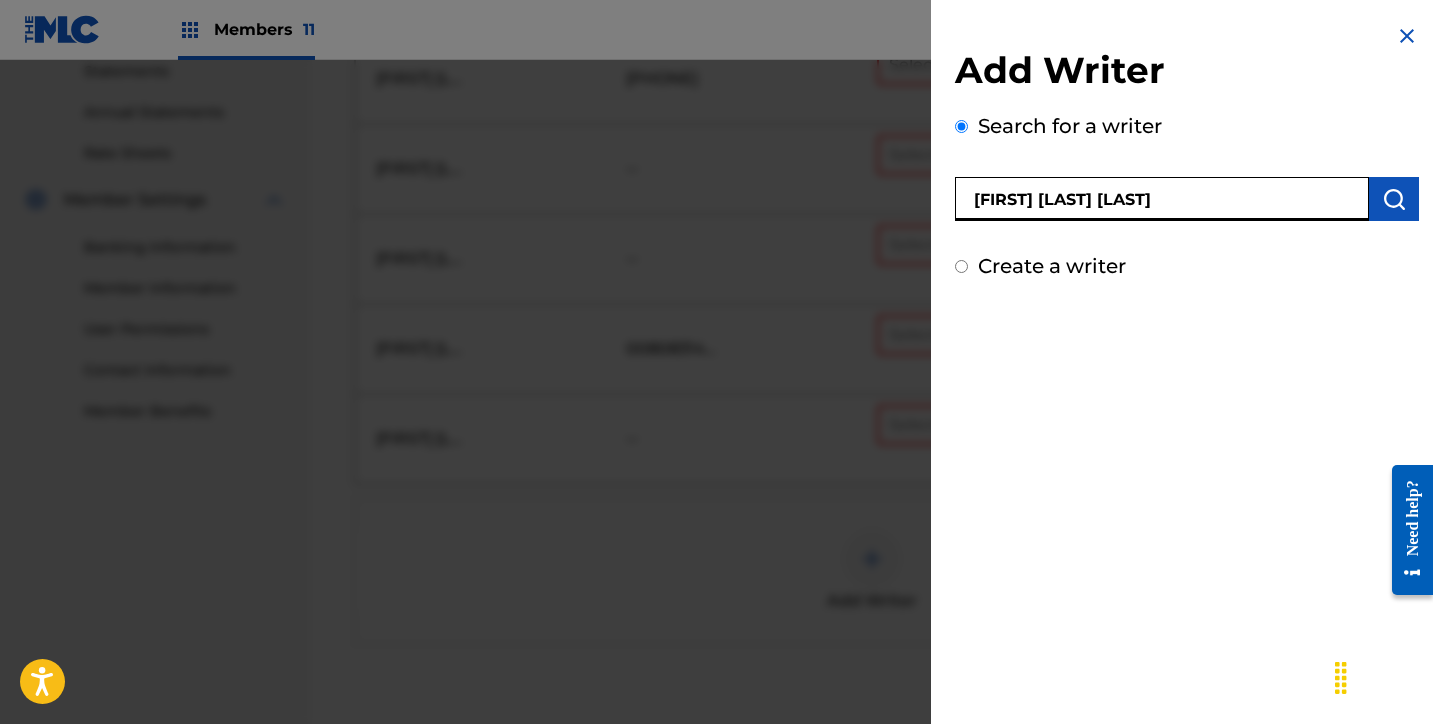 type on "DANIEL OBAR FELIX" 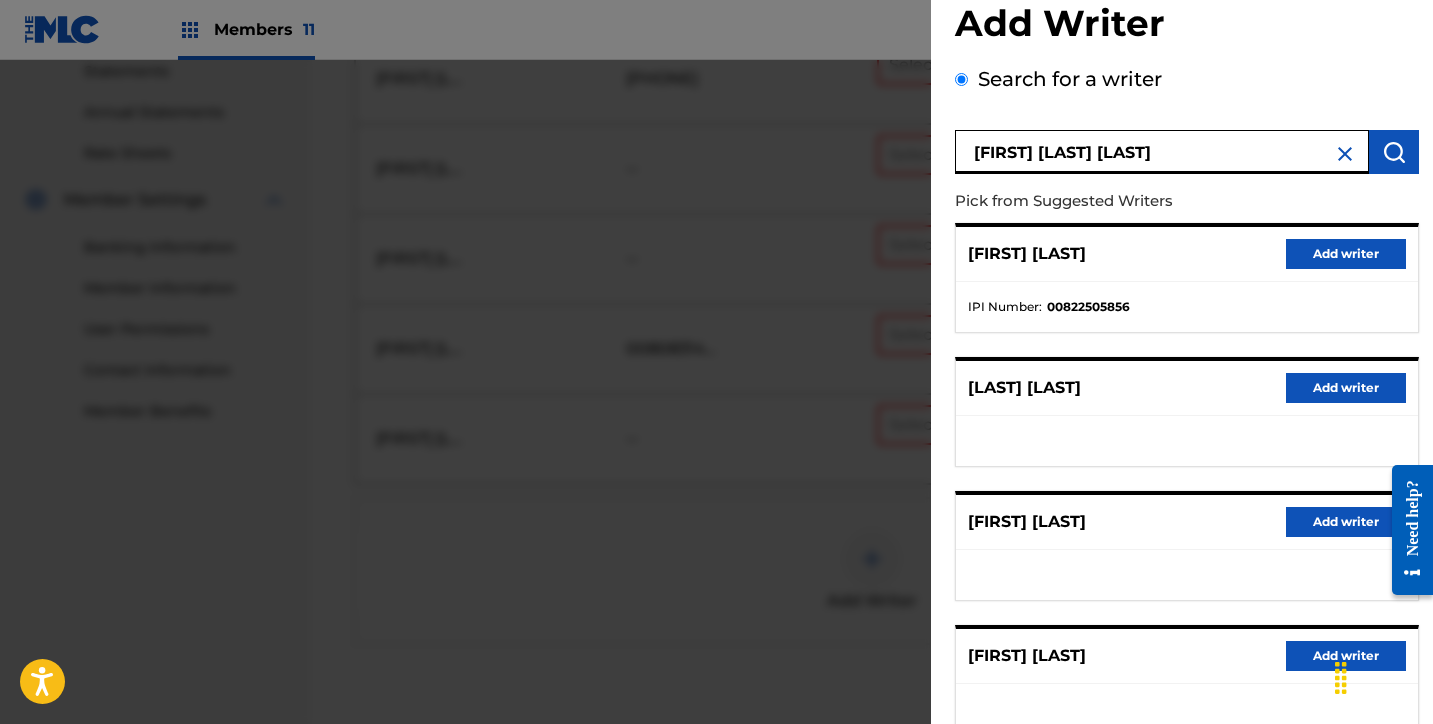 scroll, scrollTop: 248, scrollLeft: 0, axis: vertical 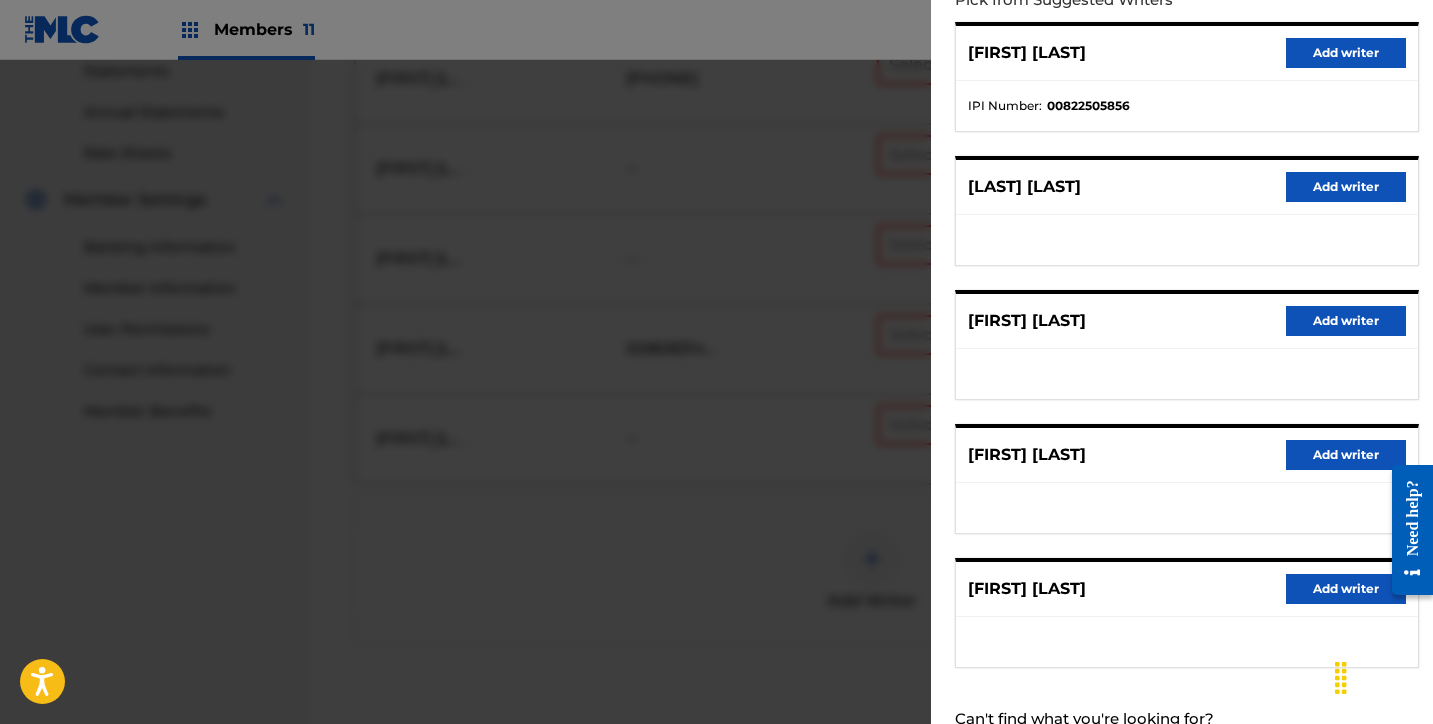 click on "Add writer" at bounding box center (1346, 321) 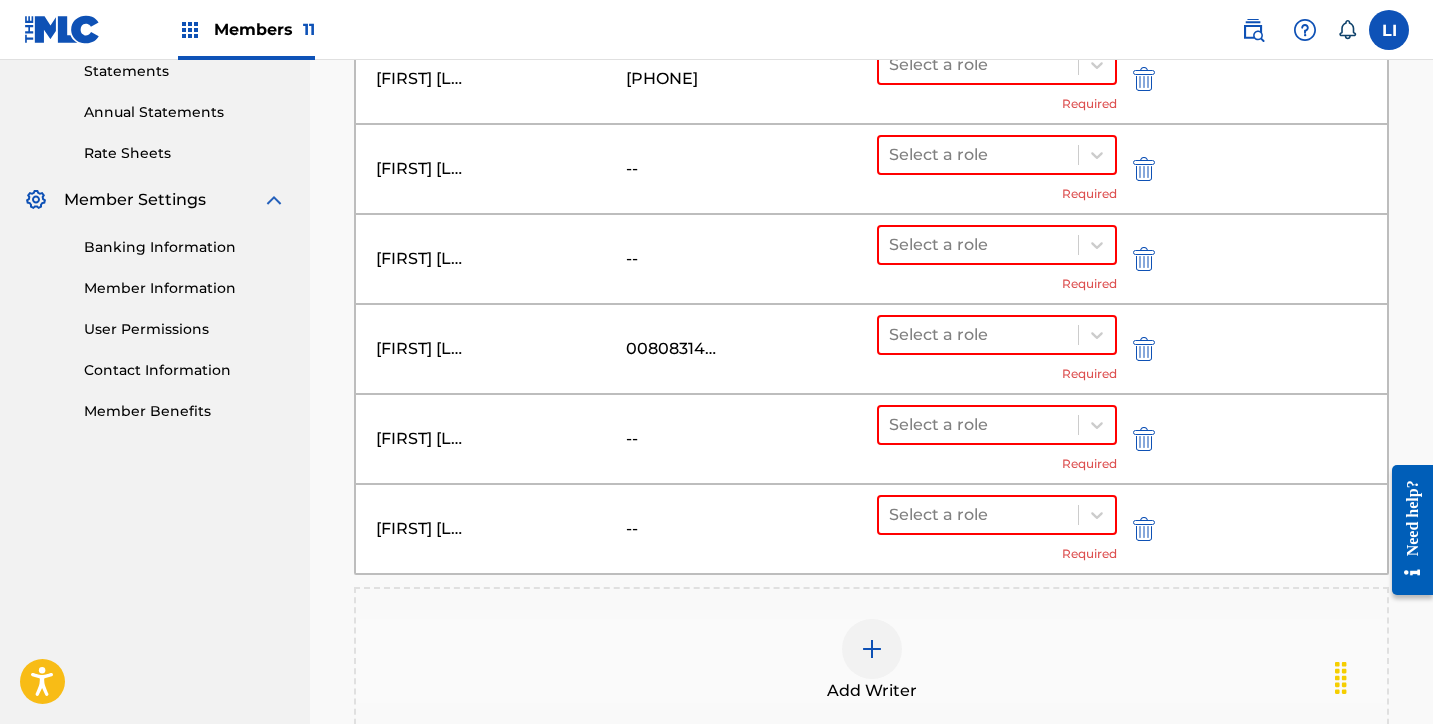 click on "Add Writer" at bounding box center [871, 661] 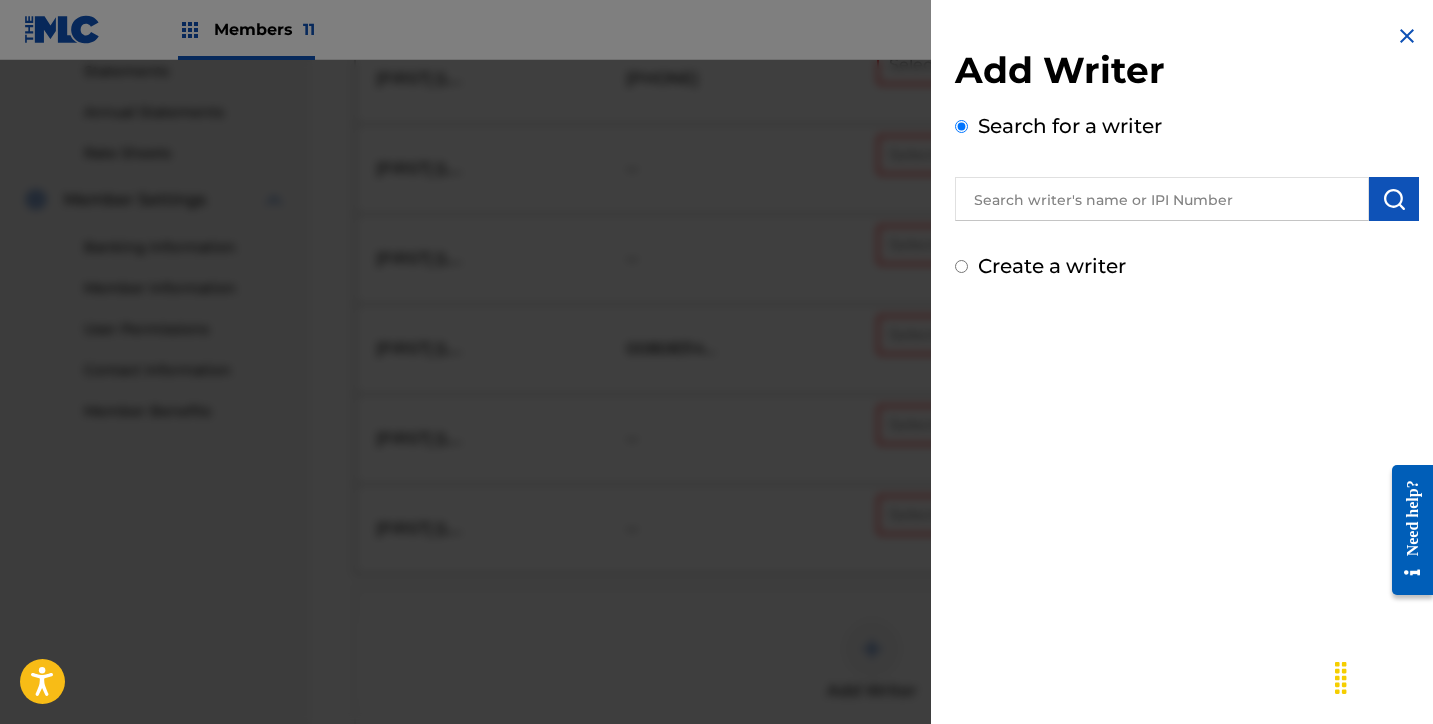 click at bounding box center [1162, 199] 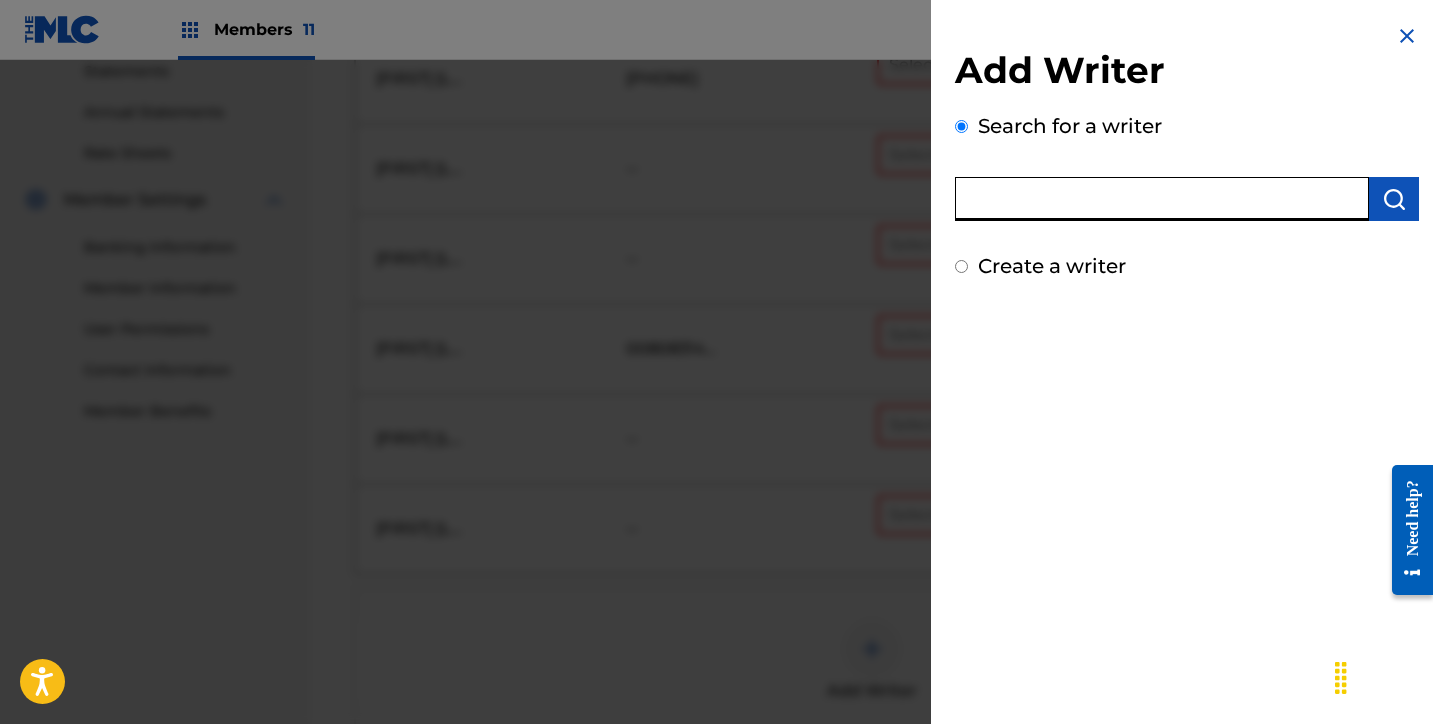 paste on "EDHER RAYMUNDO TORRES WALLE" 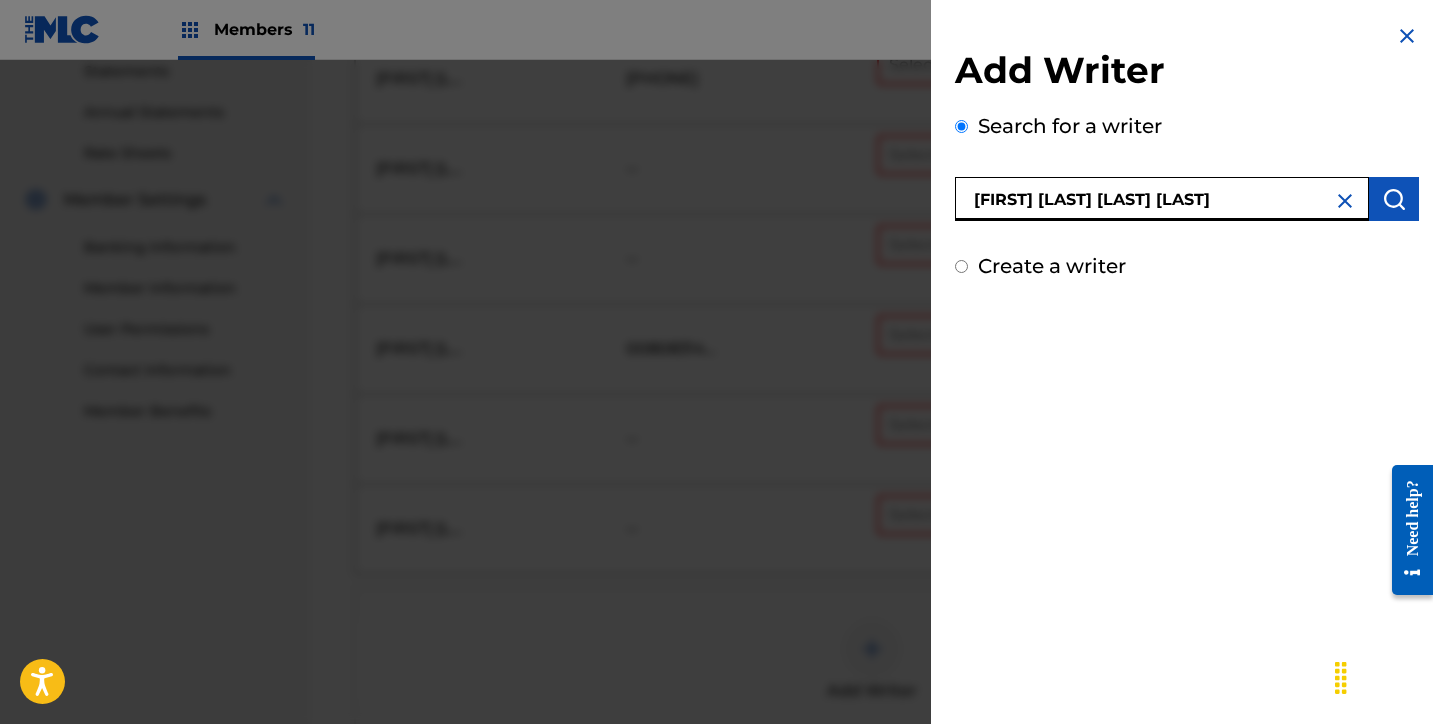 type on "EDHER RAYMUNDO TORRES WALLE" 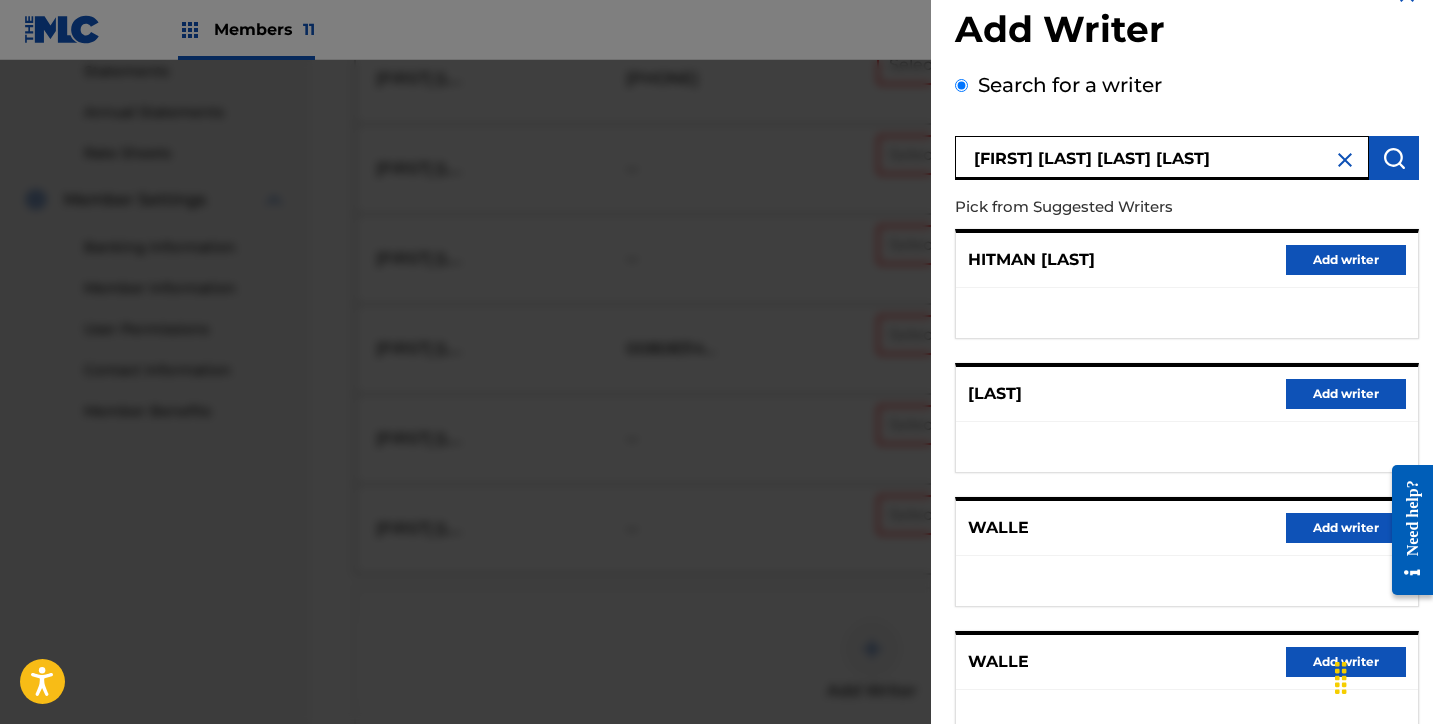 scroll, scrollTop: 318, scrollLeft: 0, axis: vertical 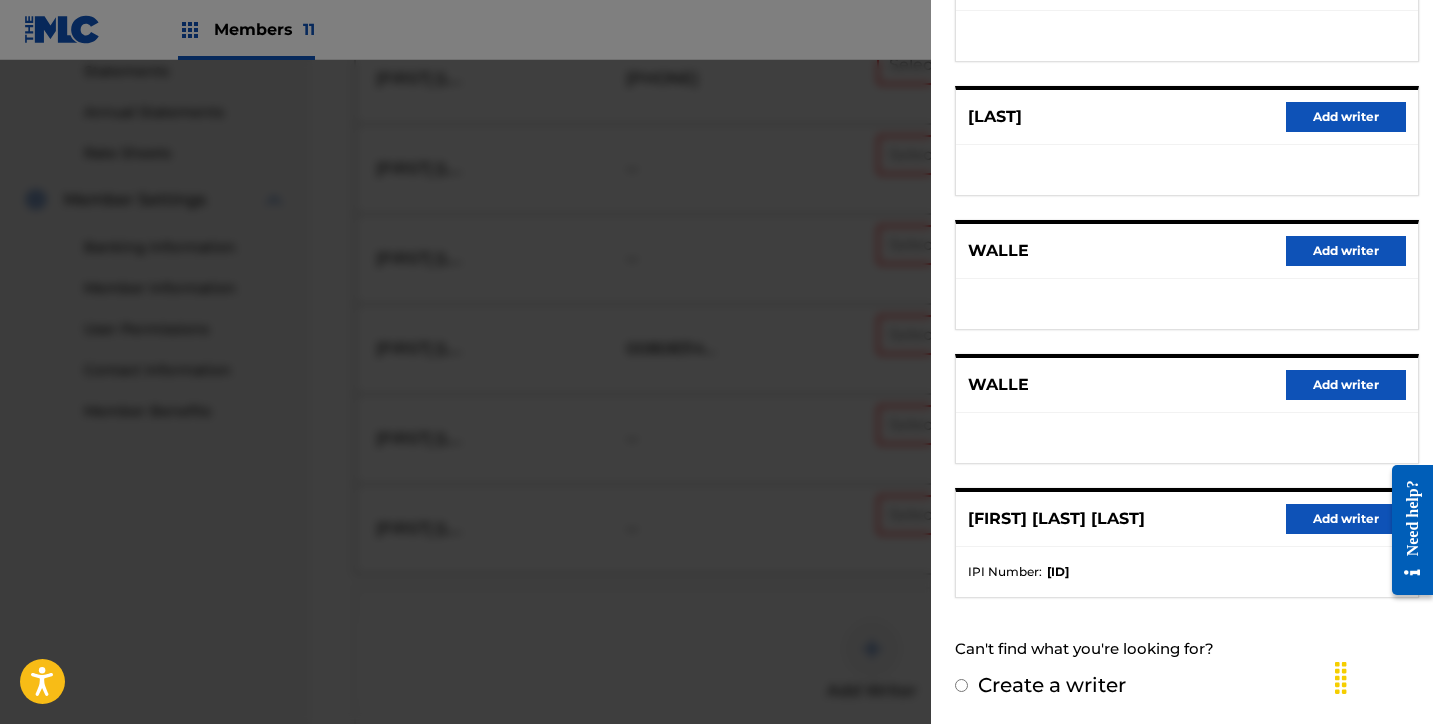 click on "Create a writer" at bounding box center (1052, 685) 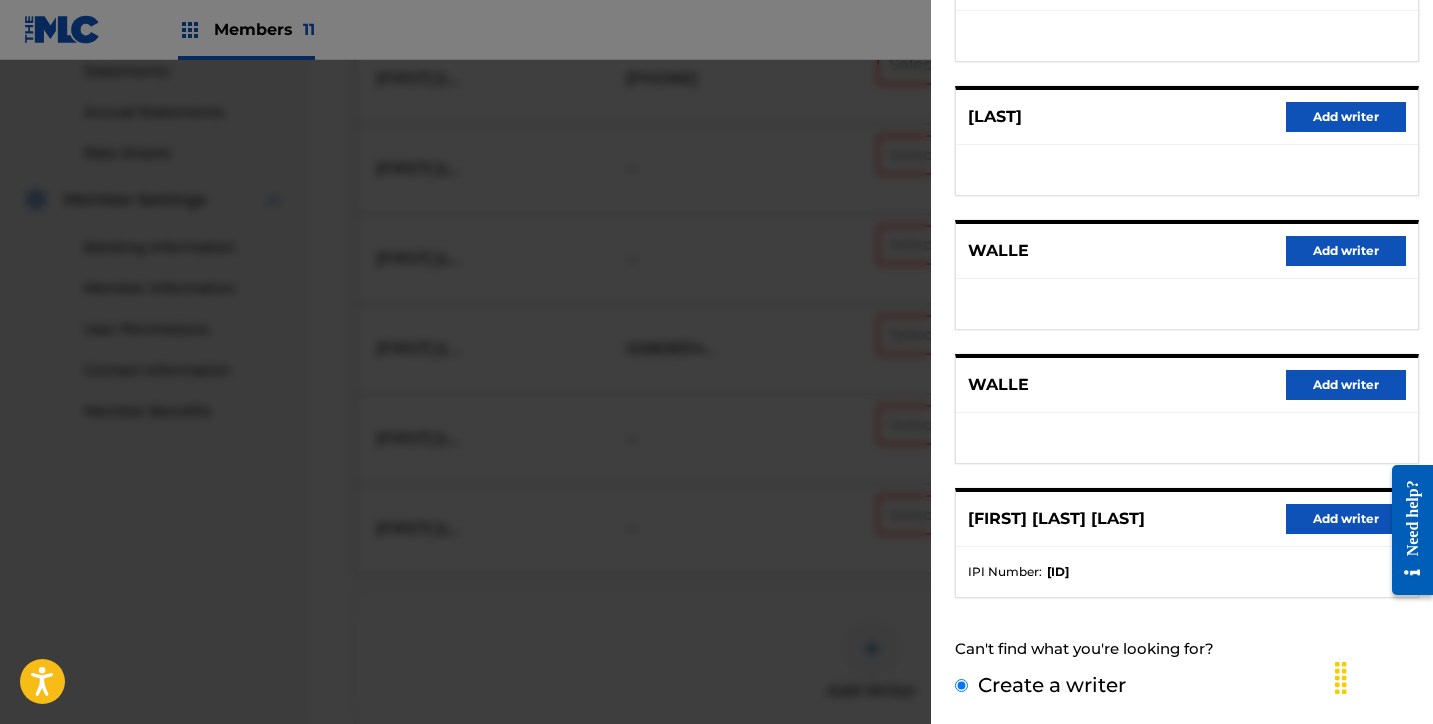 click on "Create a writer" at bounding box center [961, 685] 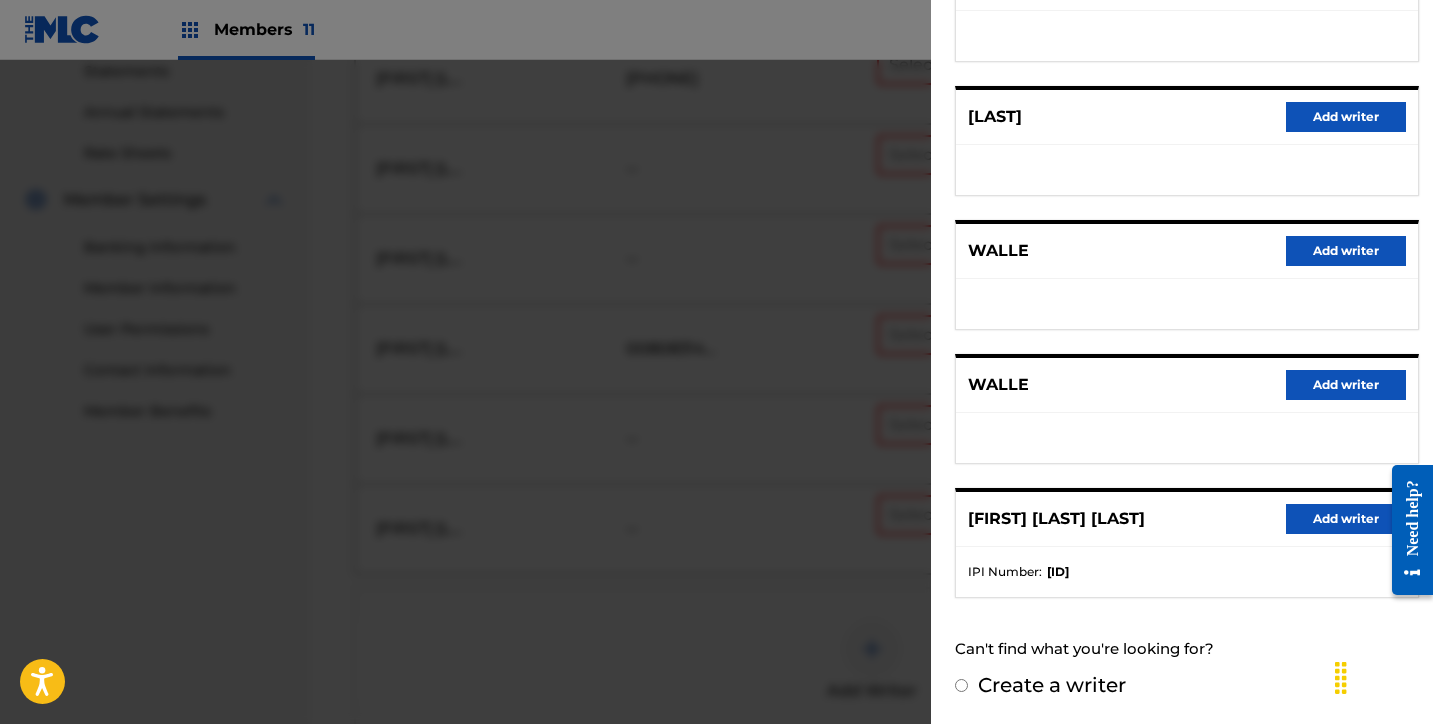 radio on "false" 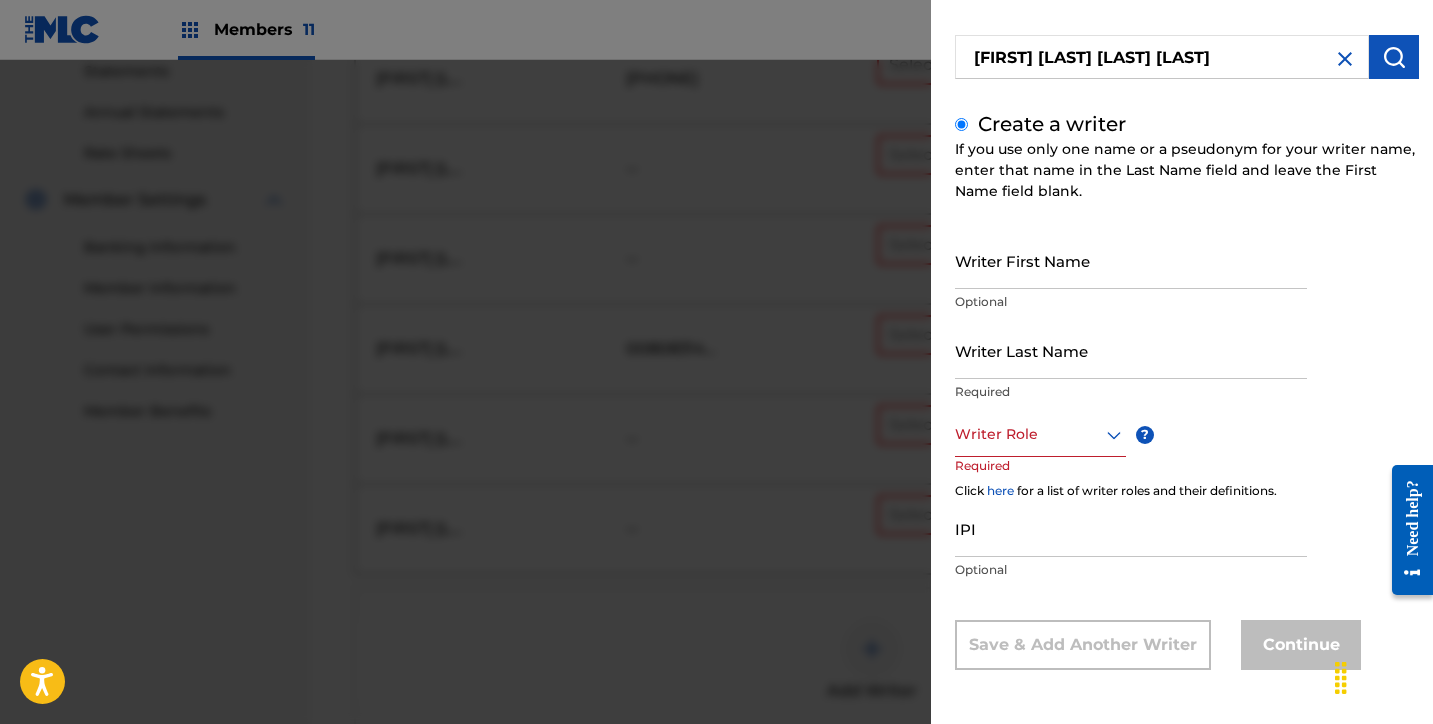 scroll, scrollTop: 79, scrollLeft: 0, axis: vertical 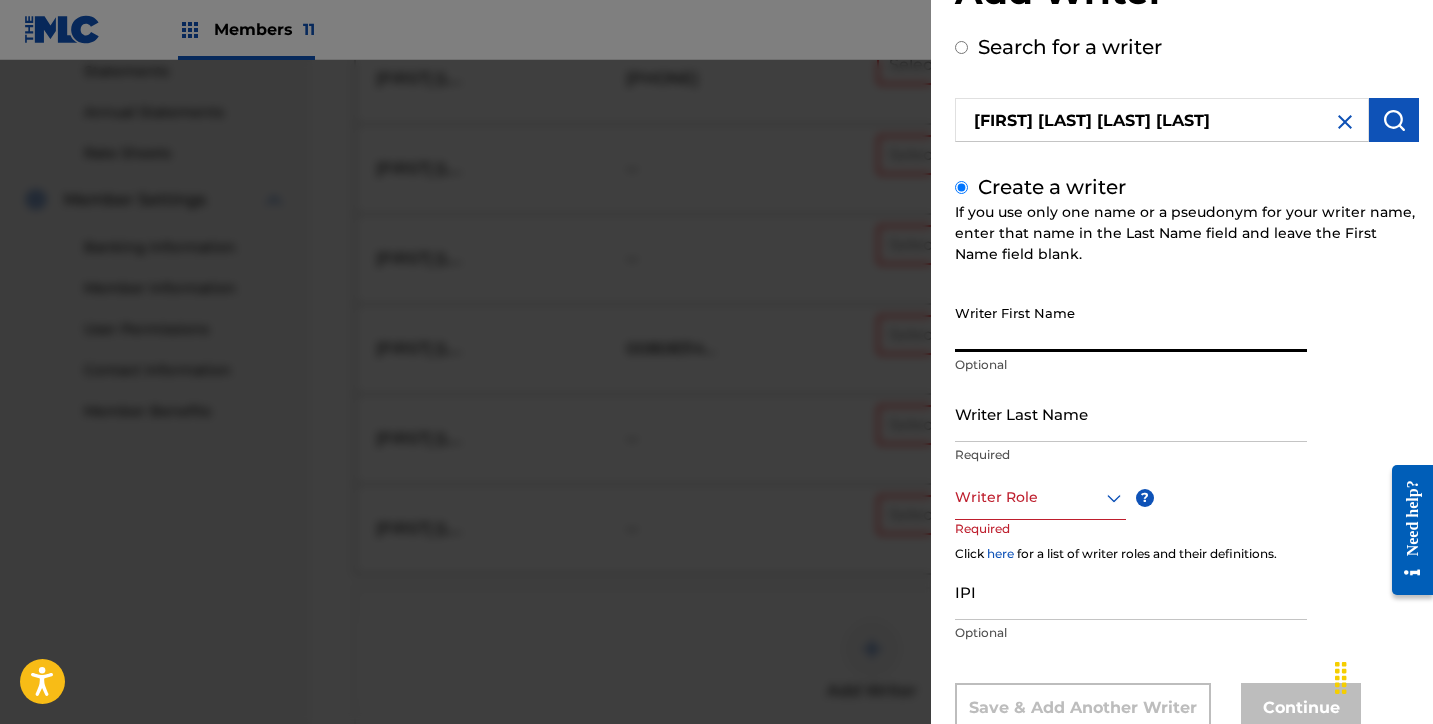 click on "Writer First Name" at bounding box center [1131, 323] 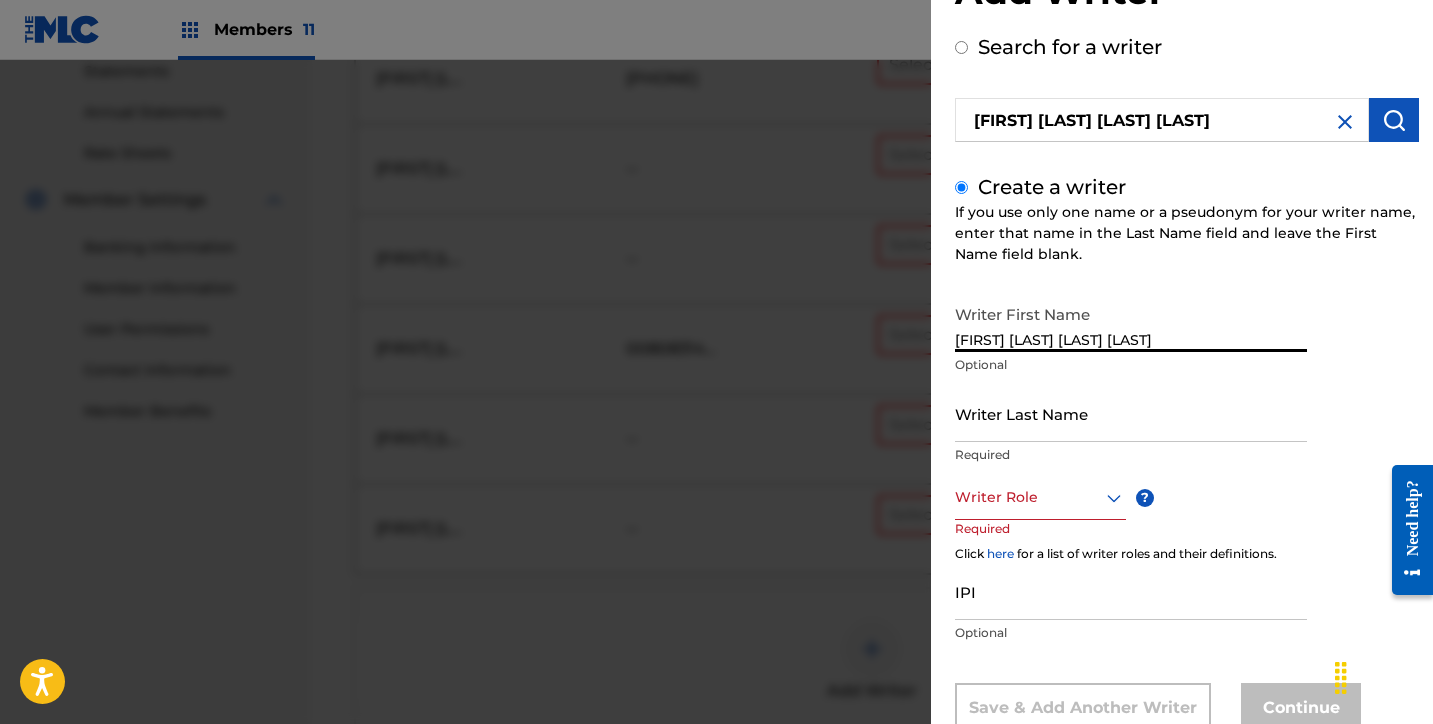 drag, startPoint x: 1107, startPoint y: 341, endPoint x: 1168, endPoint y: 438, distance: 114.58621 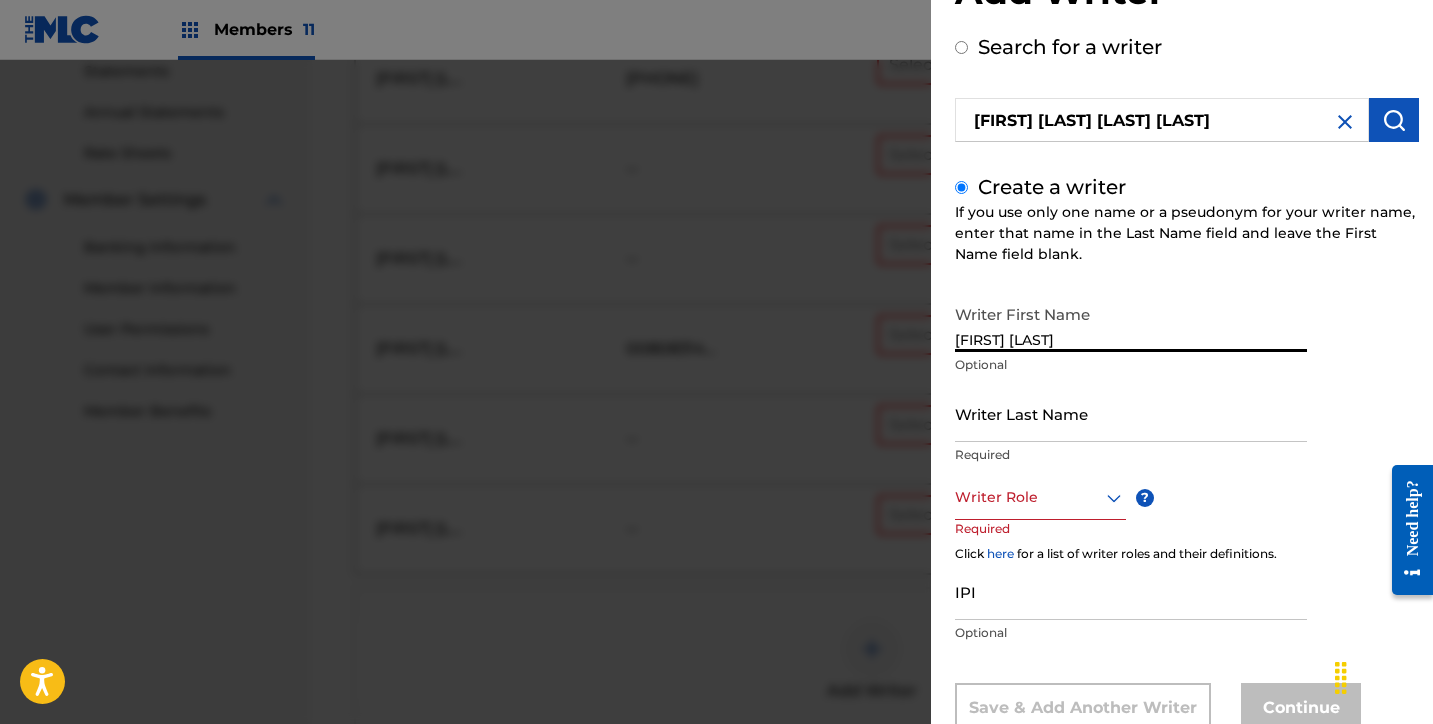 type on "EDHER RAYMUNDO T" 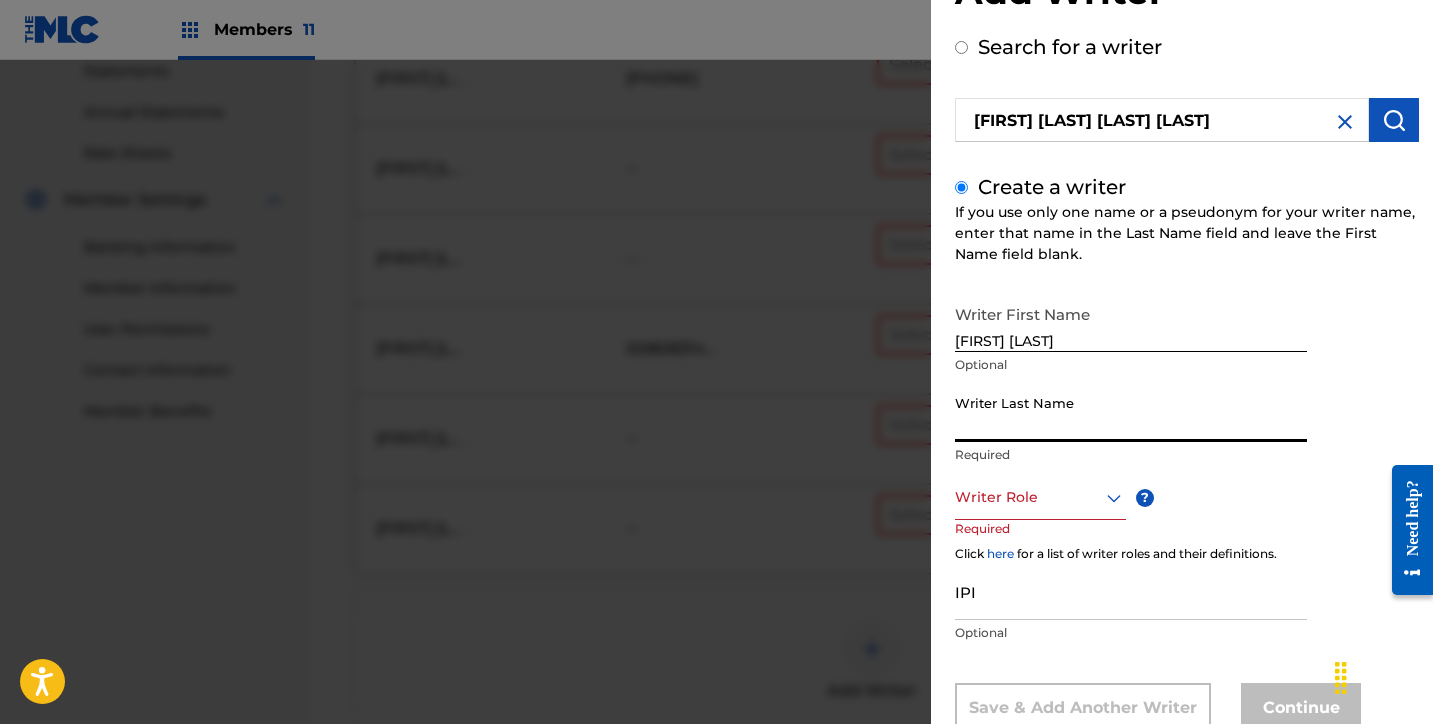 paste on "ORRES WALLE" 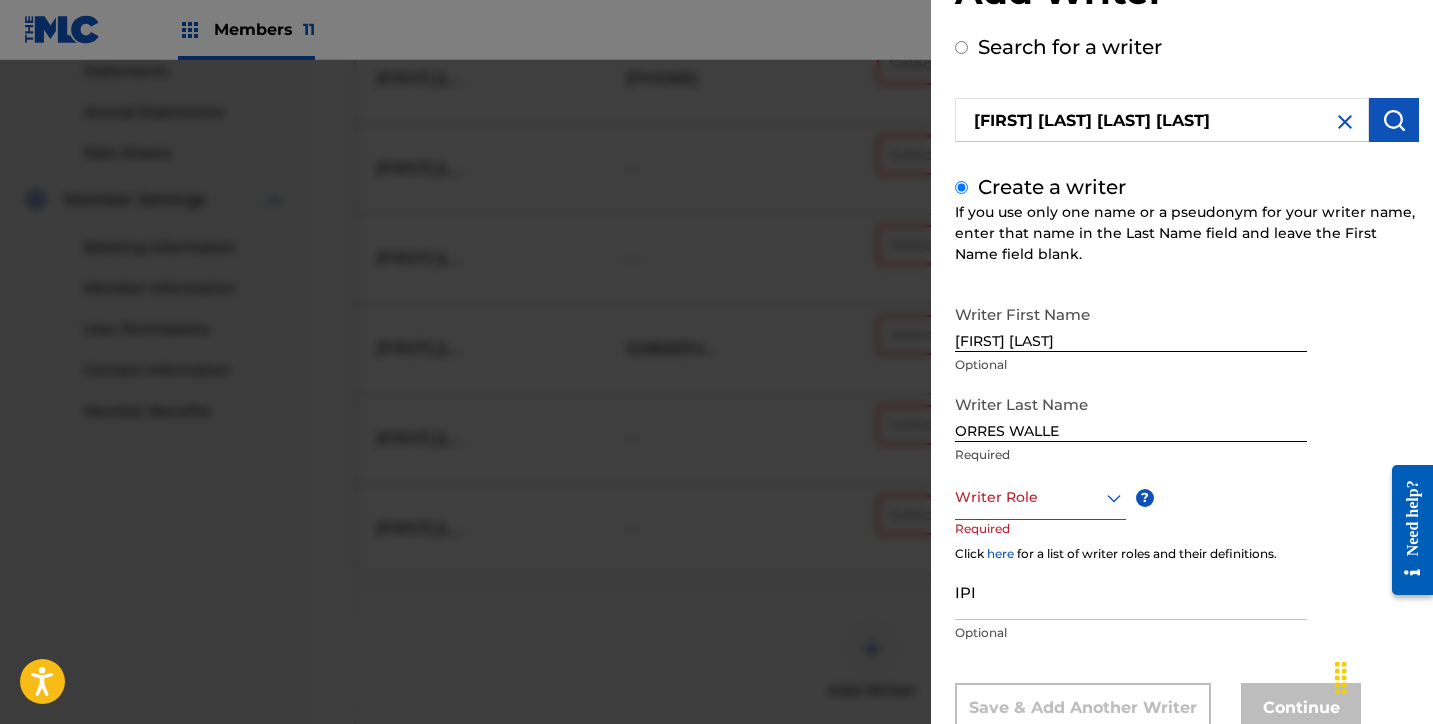 click on "Add Writer Search for a writer EDHER RAYMUNDO TORRES WALLE Create a writer If you use only one name or a pseudonym for your writer name, enter that name in the Last Name field and leave the First Name field blank. Writer First Name   EDHER RAYMUNDO T Optional Writer Last Name   ORRES WALLE Required Writer Role ? Required Click   here   for a list of writer roles and their definitions. IPI   Optional Save & Add Another Writer Continue" at bounding box center [1187, 354] 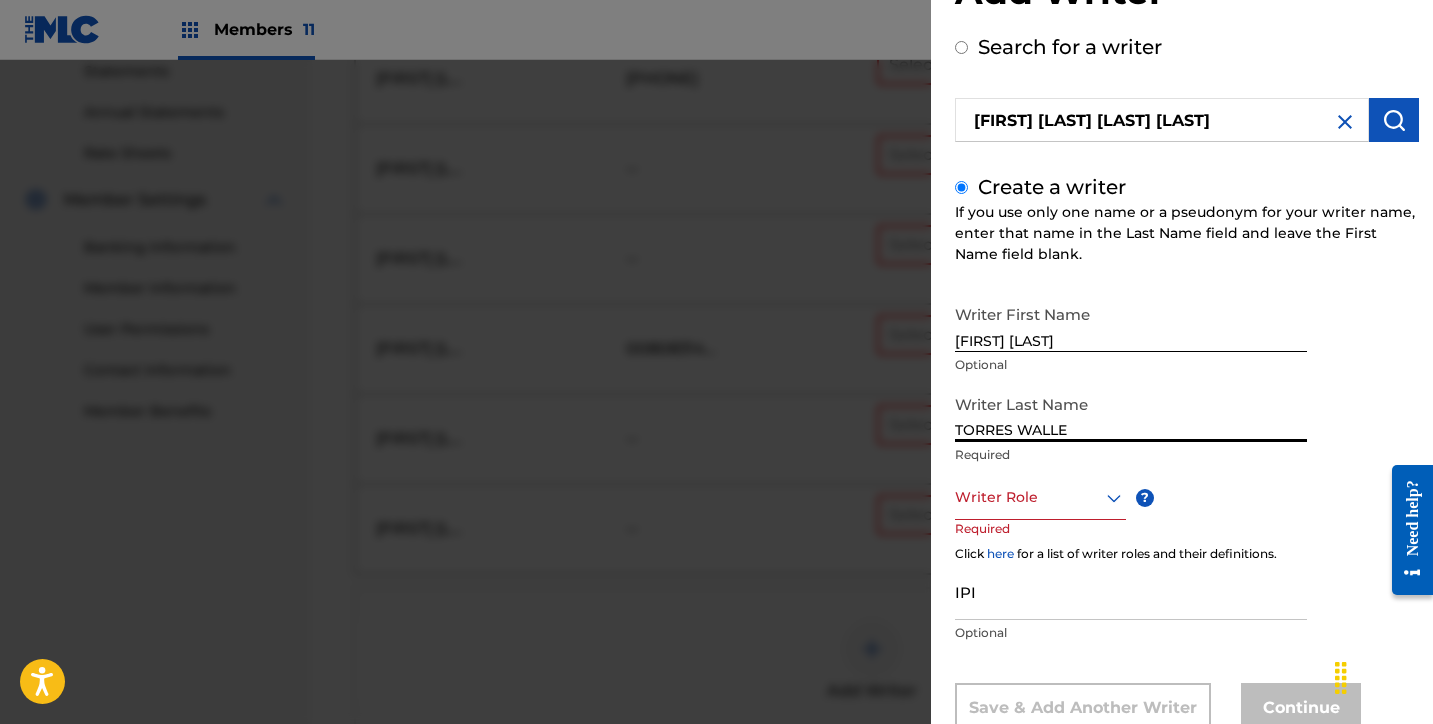 type on "TORRES WALLE" 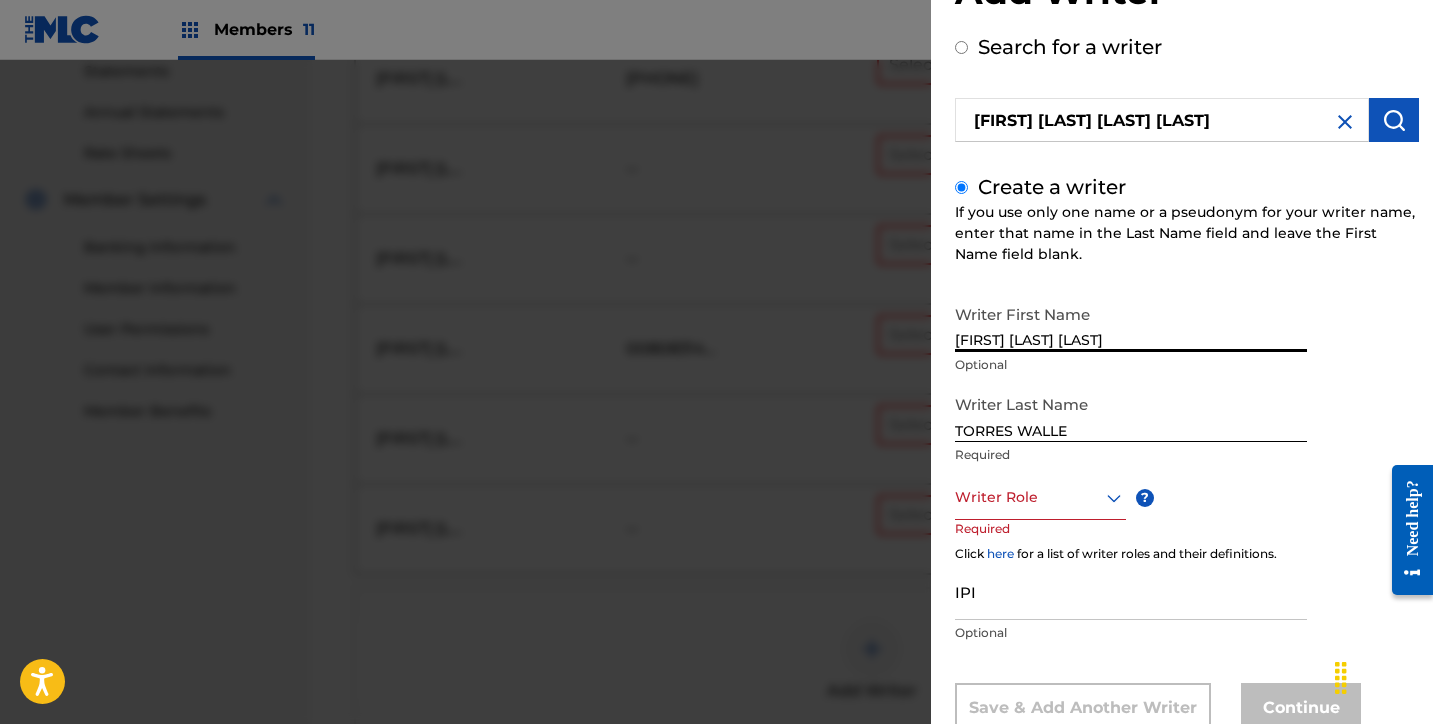 type on "EDHER RAYMUND" 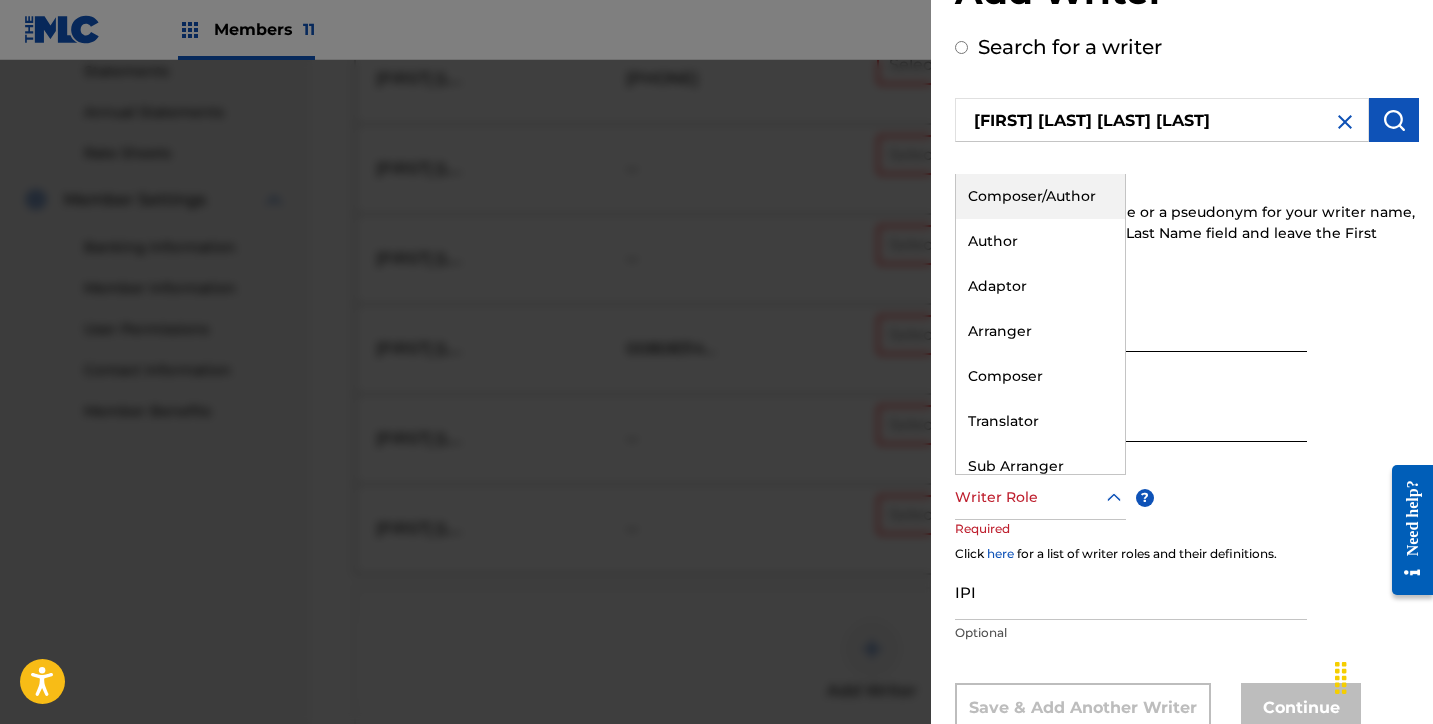click on "Composer/Author" at bounding box center (1040, 196) 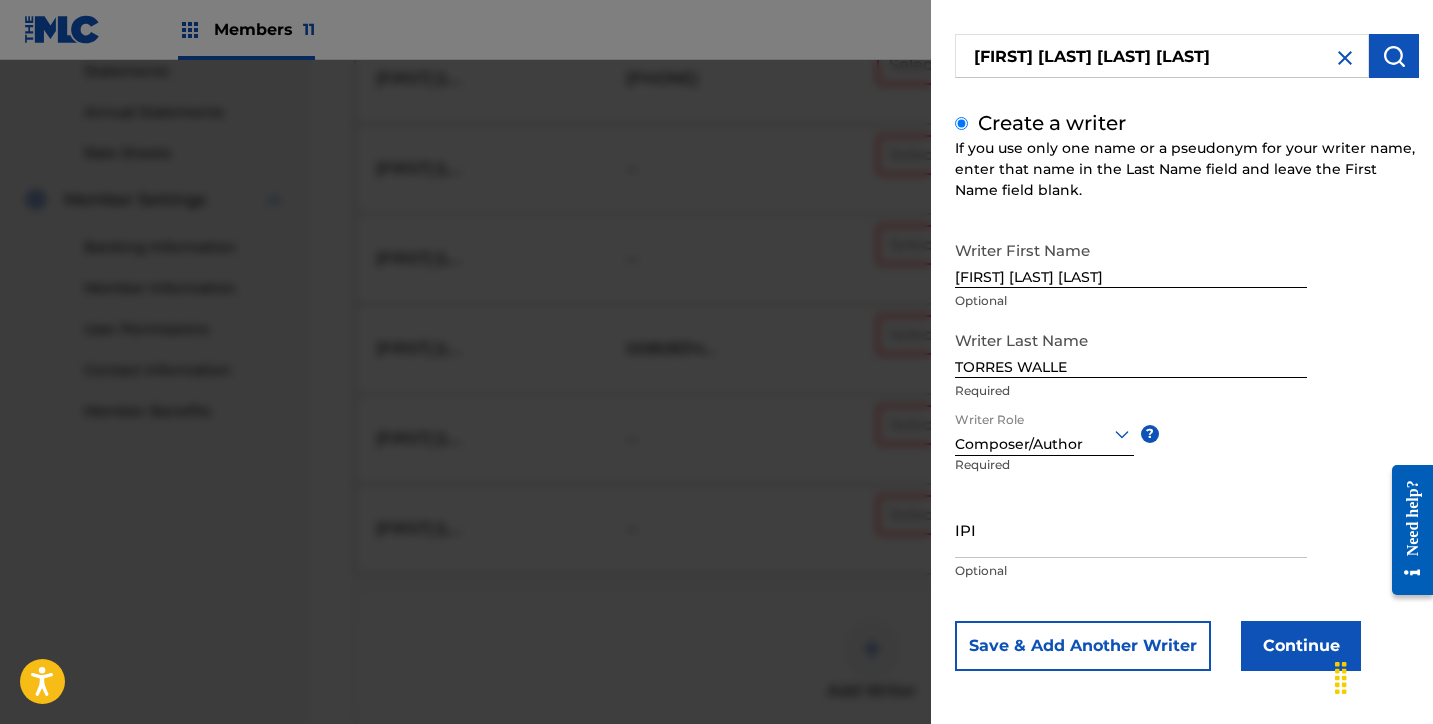 scroll, scrollTop: 144, scrollLeft: 0, axis: vertical 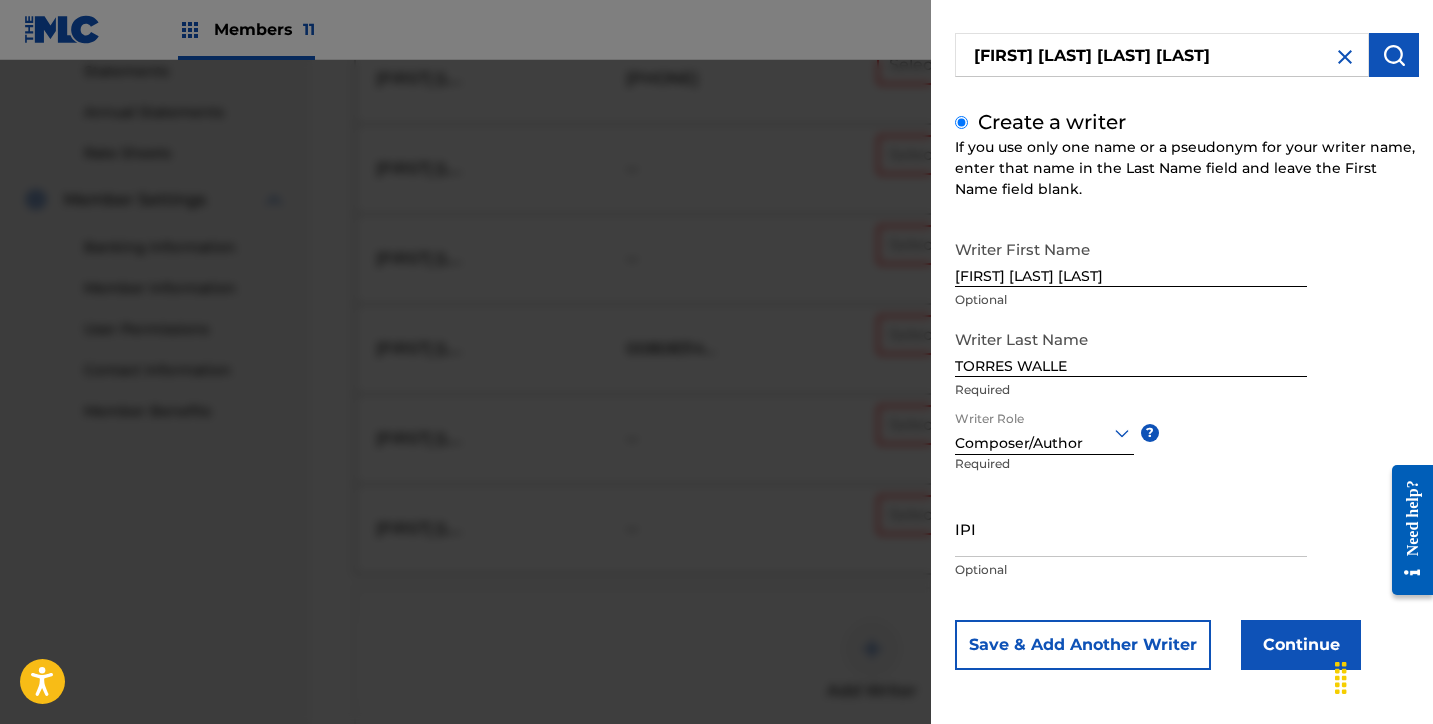 click on "Continue" at bounding box center [1301, 645] 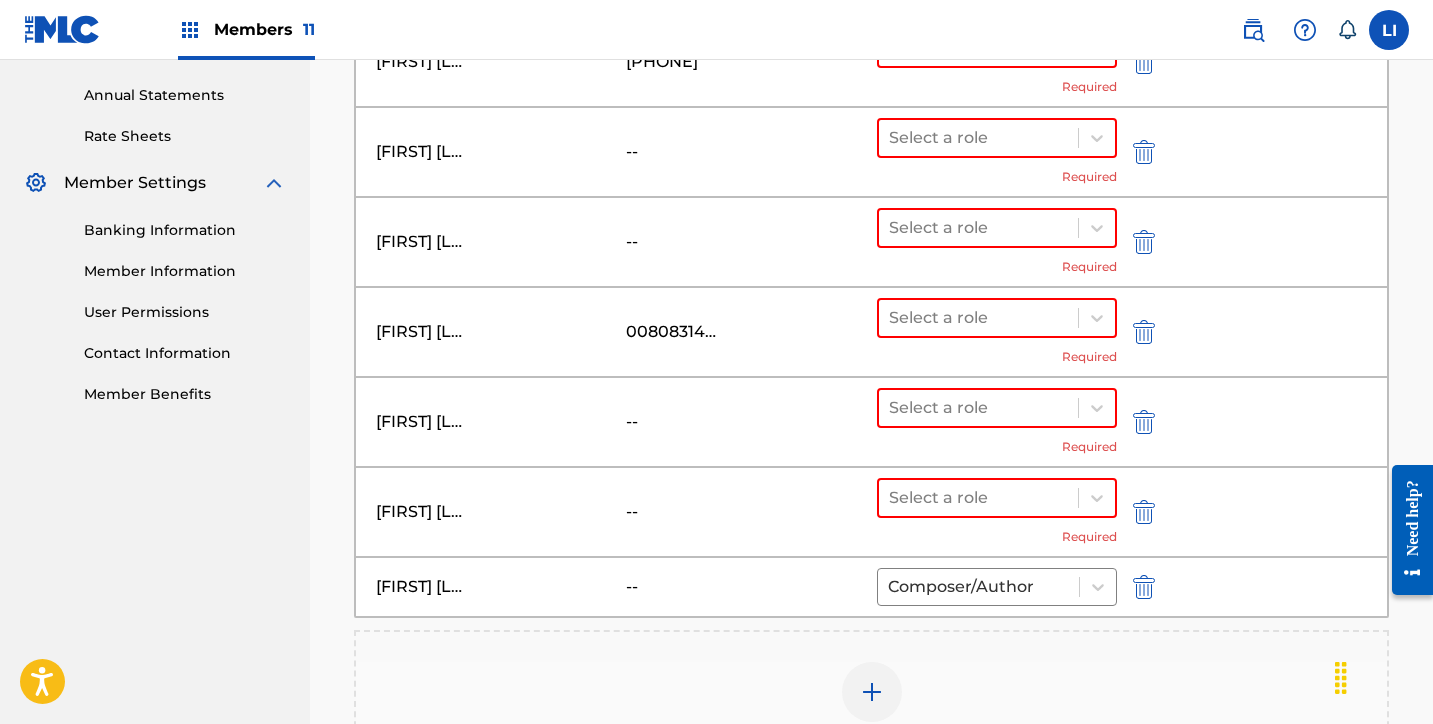 scroll, scrollTop: 623, scrollLeft: 0, axis: vertical 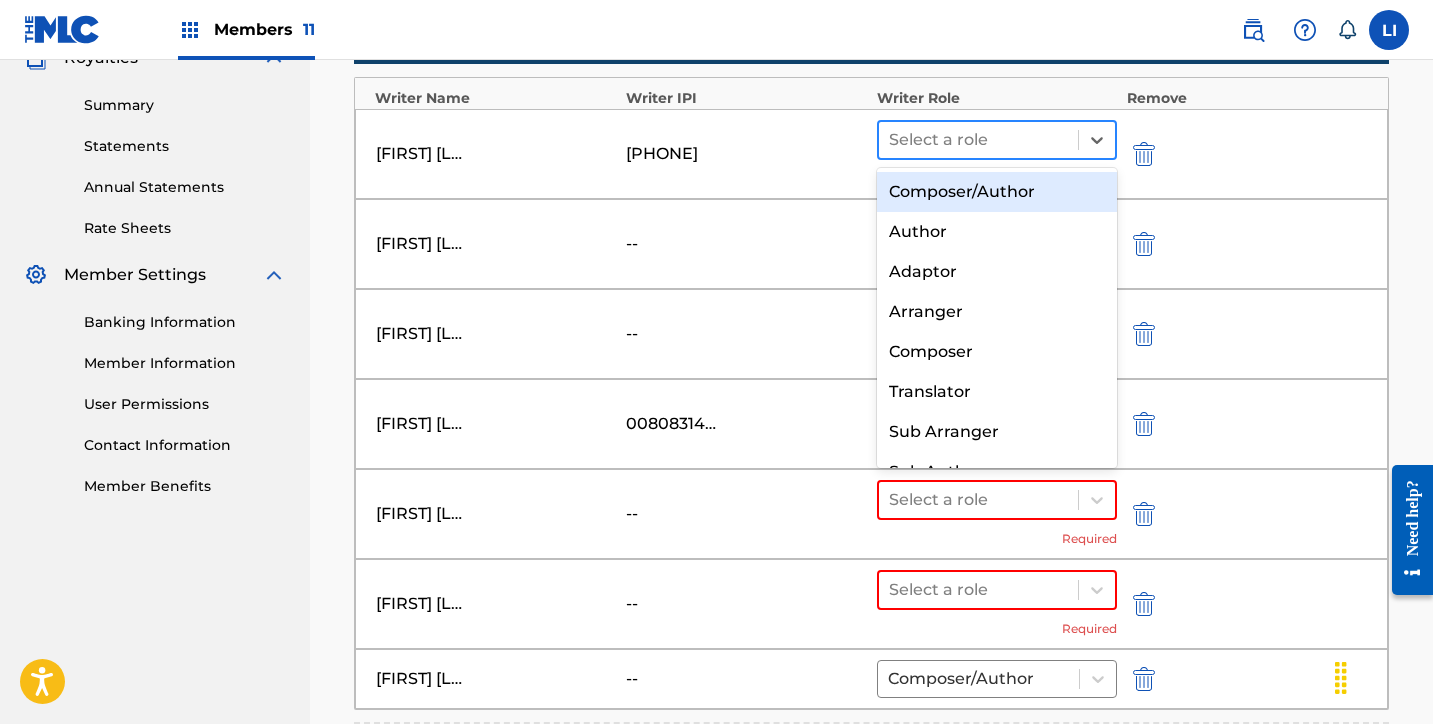click at bounding box center (978, 140) 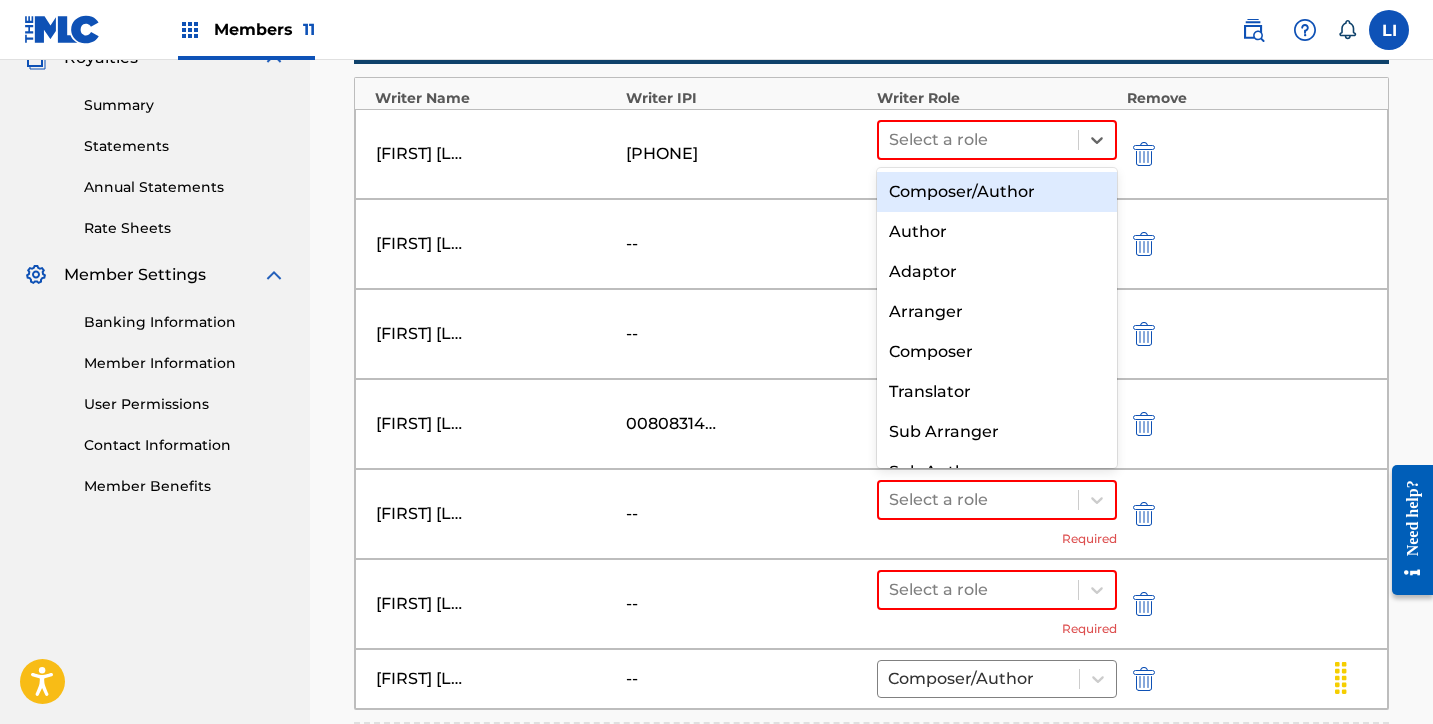 click on "Composer/Author" at bounding box center [997, 192] 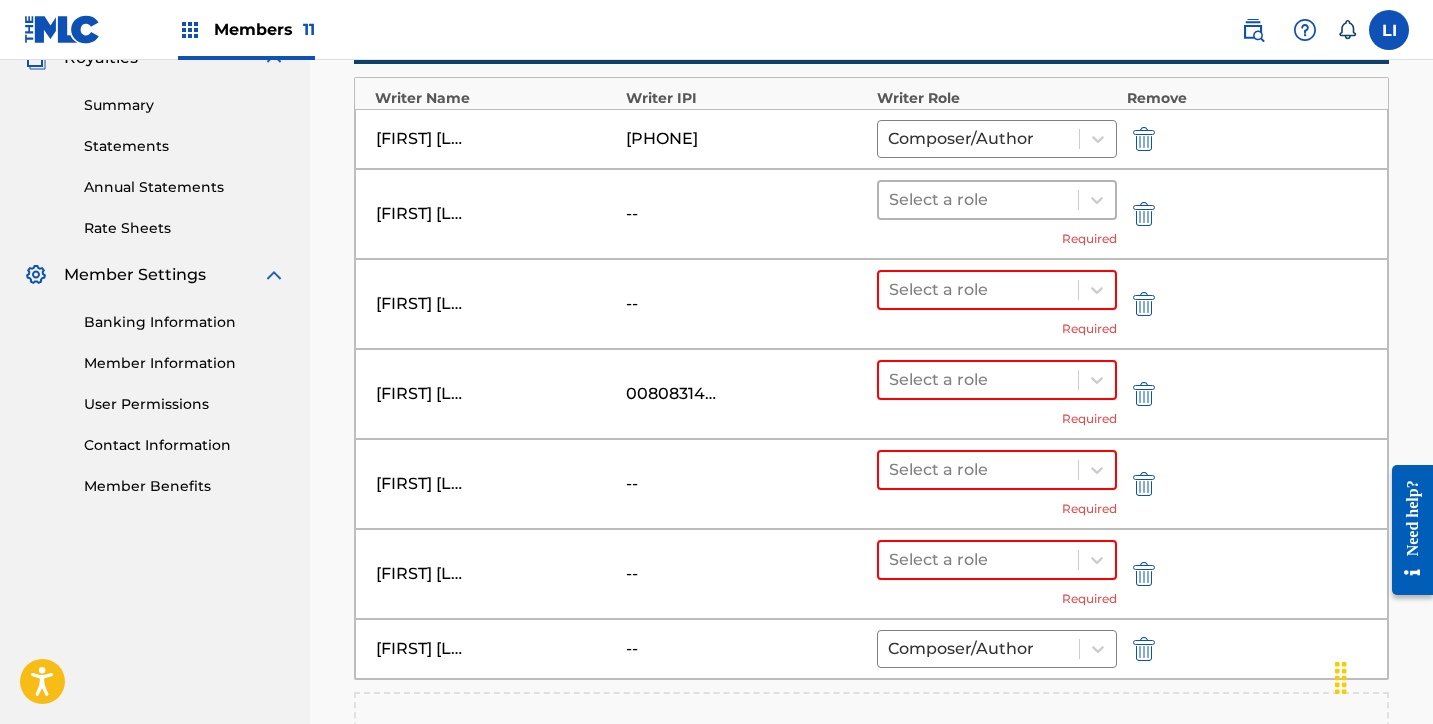 click at bounding box center (978, 200) 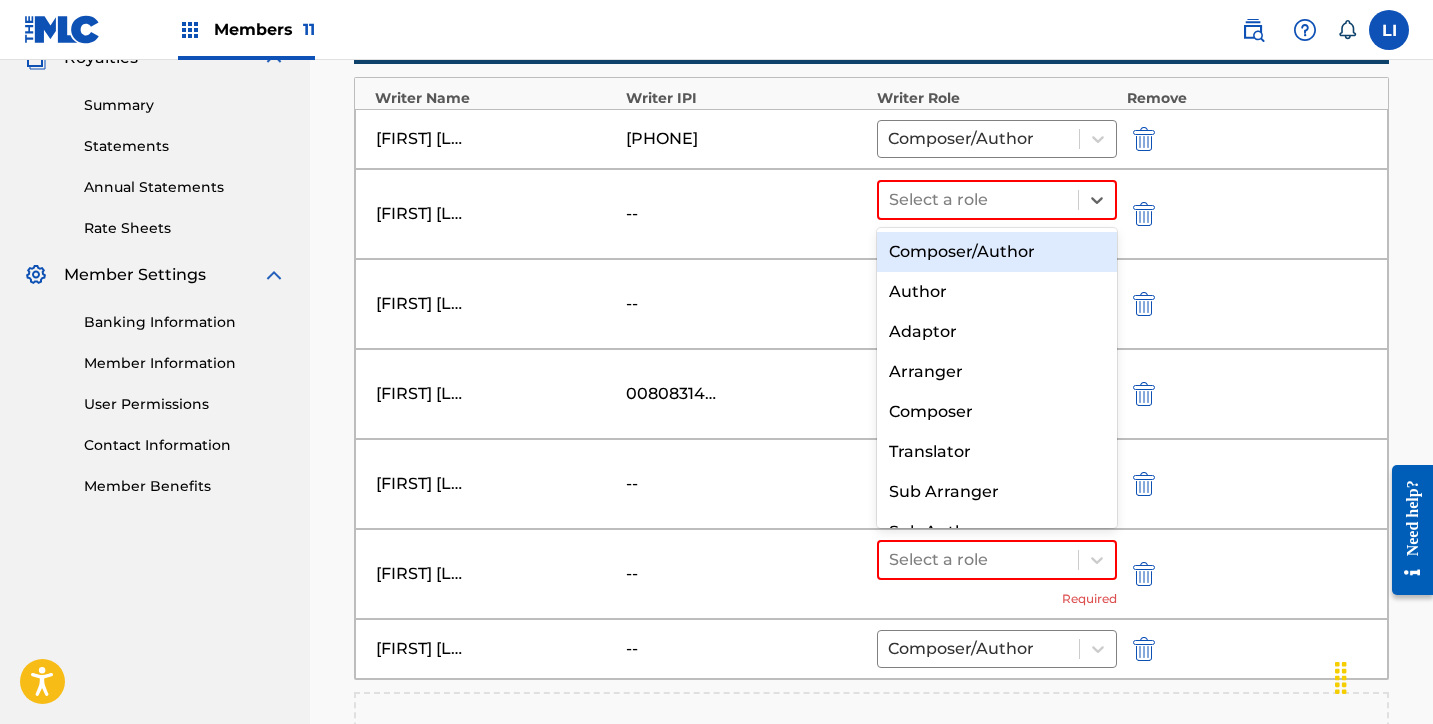 click on "Composer/Author" at bounding box center [997, 252] 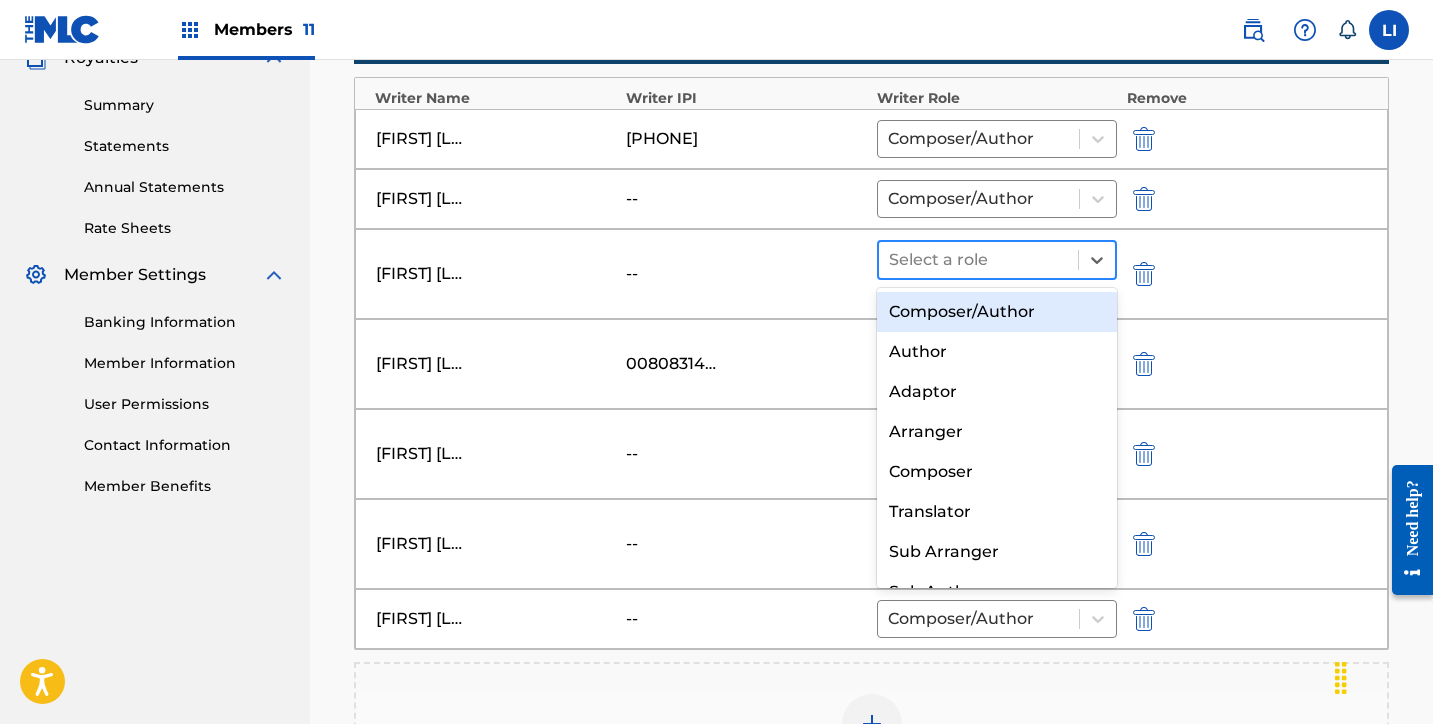 click at bounding box center [978, 260] 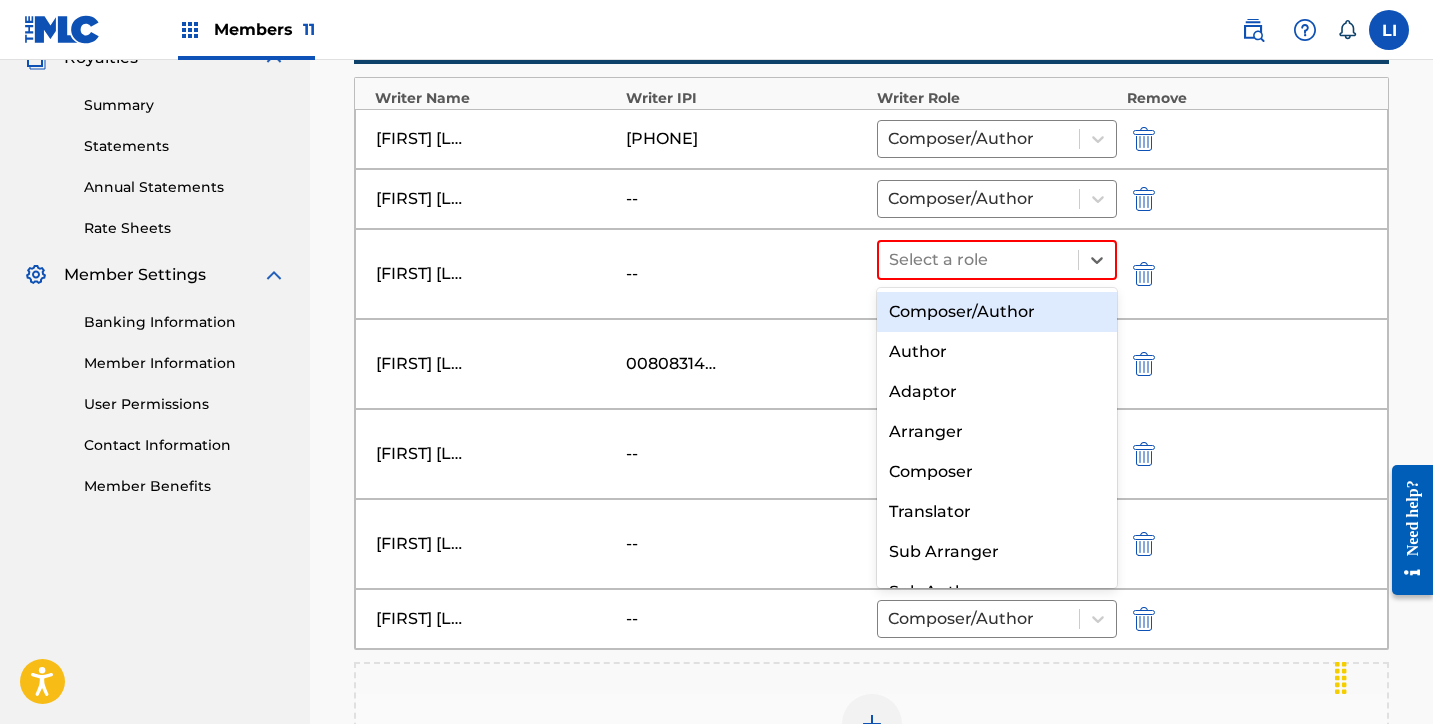 click on "Composer/Author" at bounding box center (997, 312) 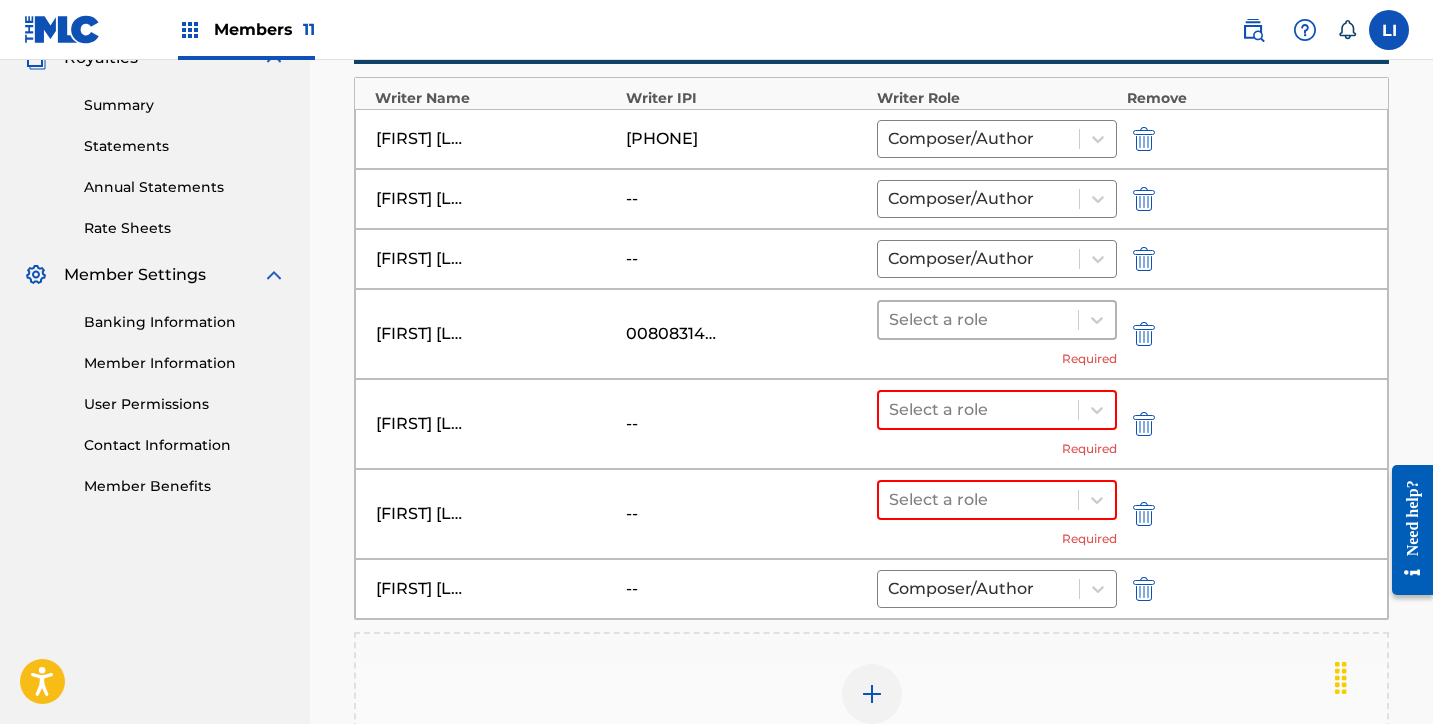 click at bounding box center (978, 320) 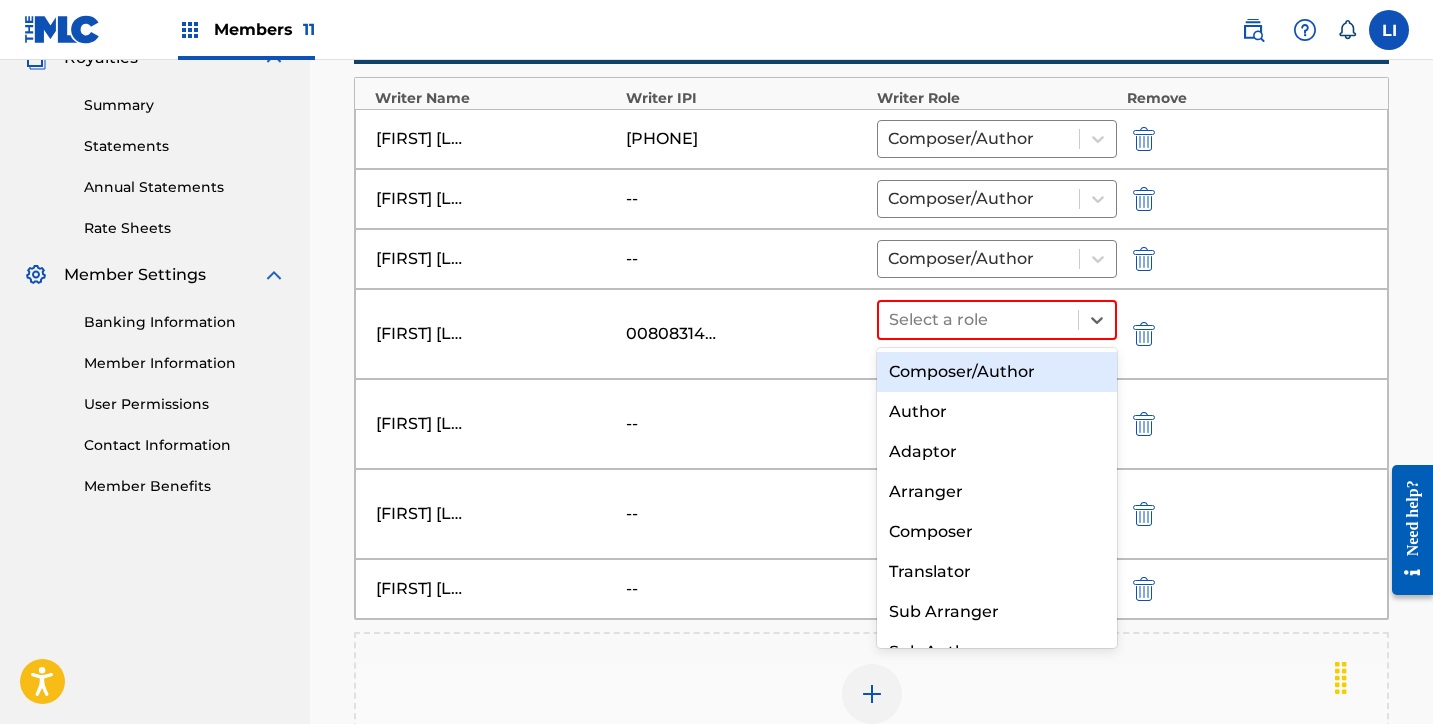 click on "Composer/Author" at bounding box center [997, 372] 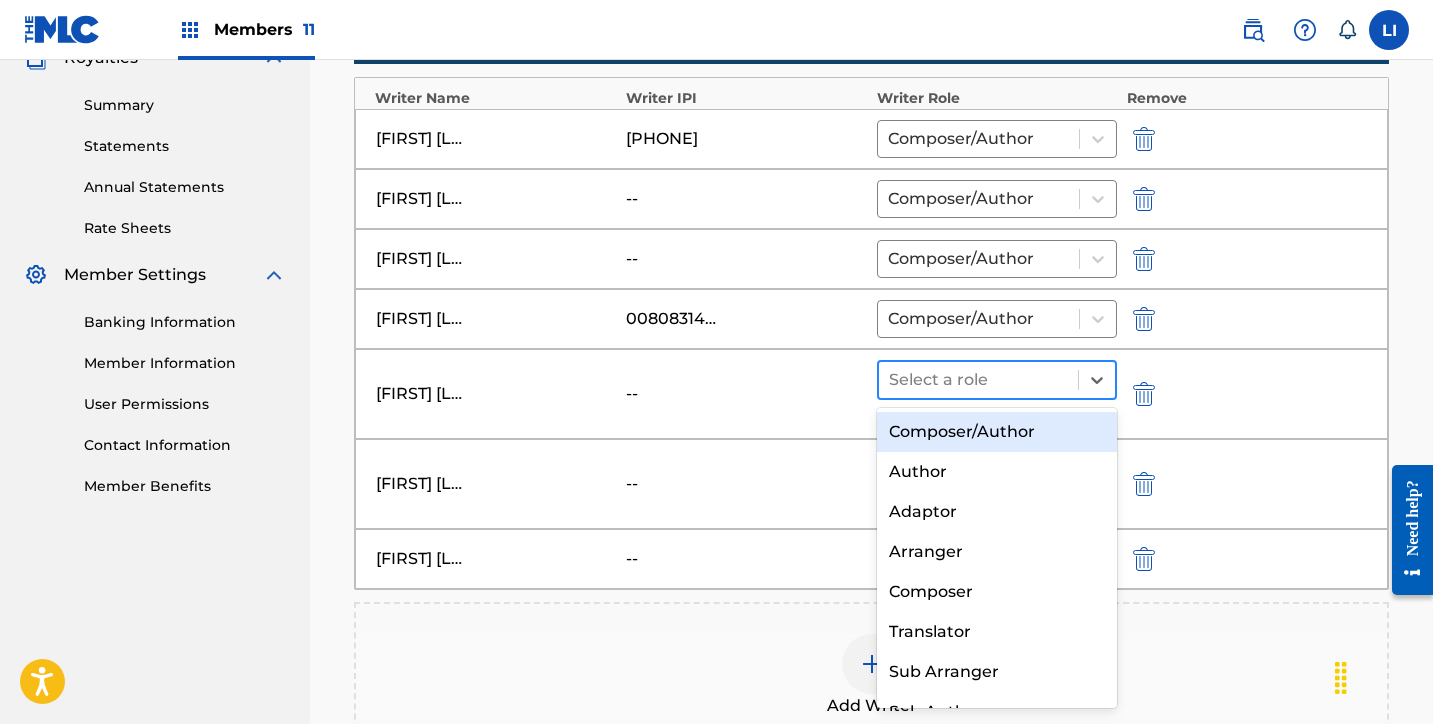 click at bounding box center (978, 380) 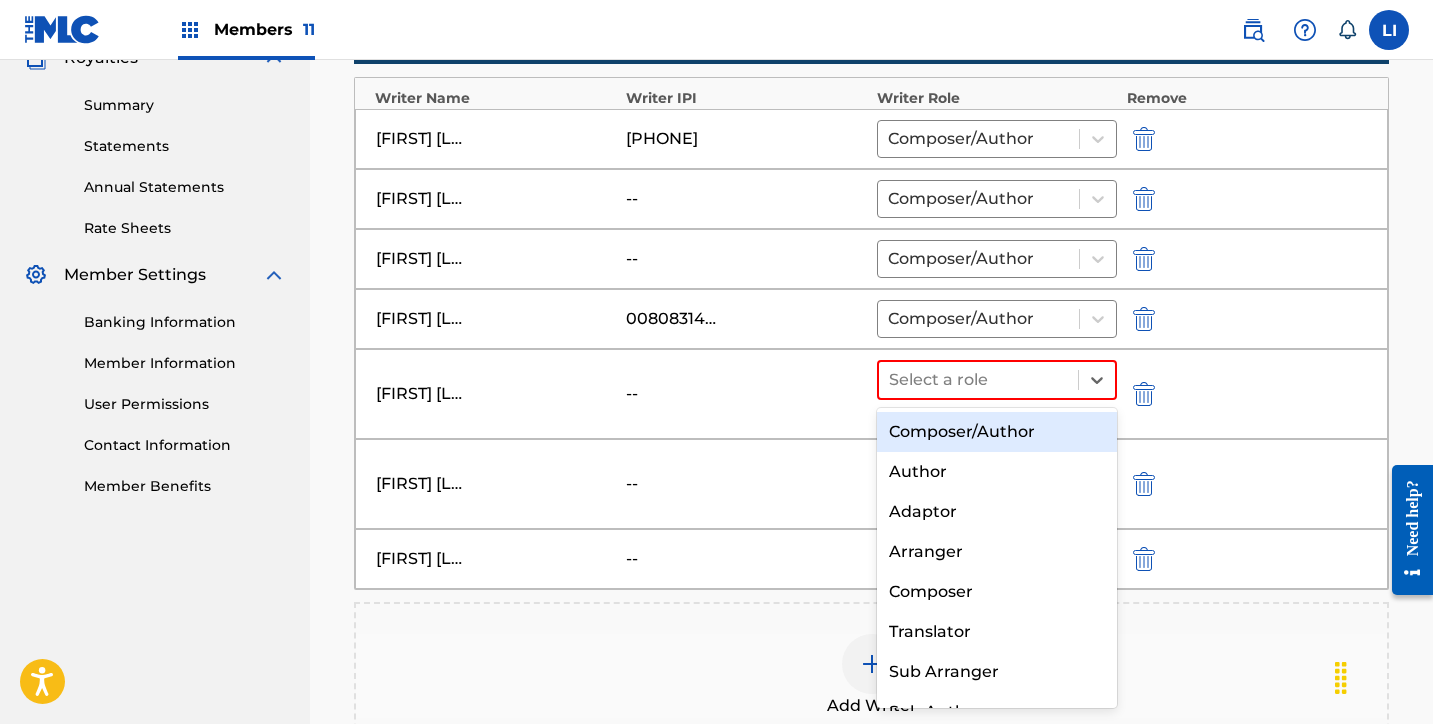 click on "Composer/Author" at bounding box center [997, 432] 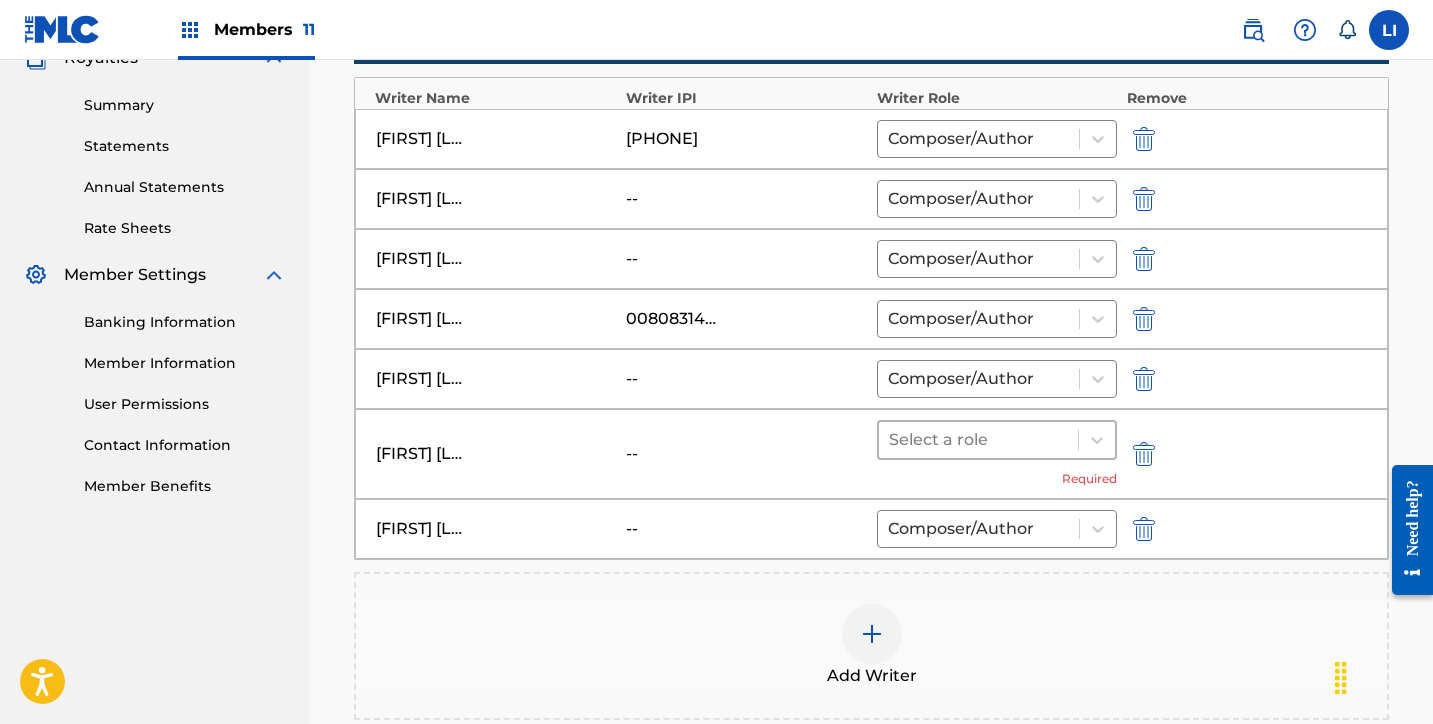 click at bounding box center [978, 440] 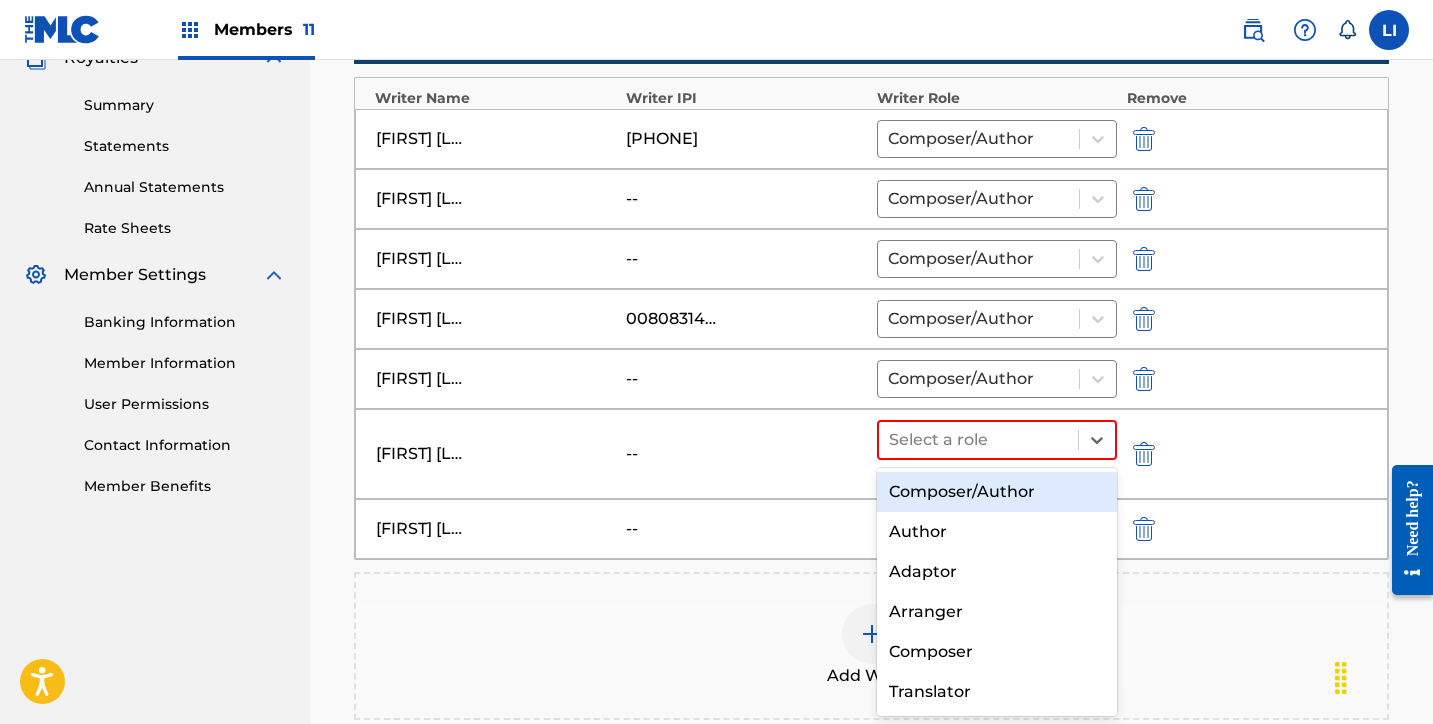 click on "Composer/Author" at bounding box center [997, 492] 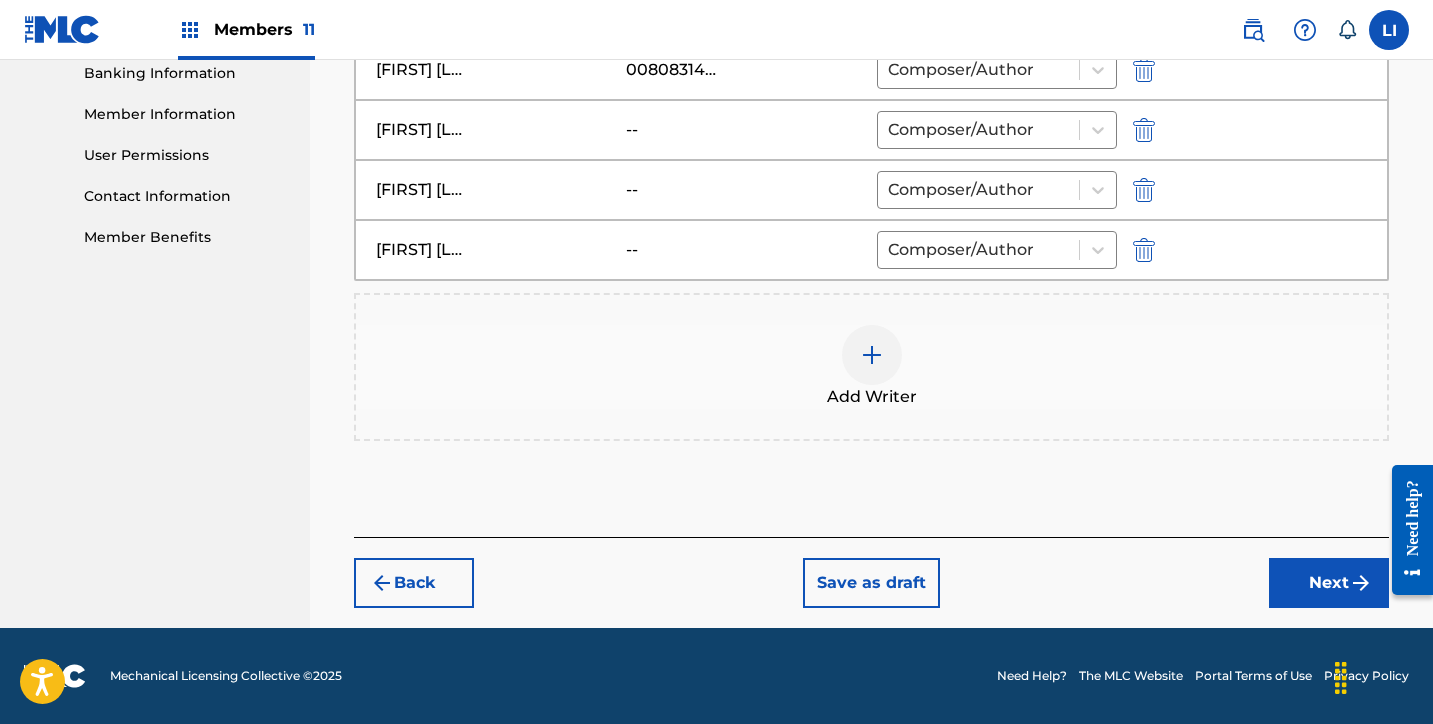 click on "Next" at bounding box center [1329, 583] 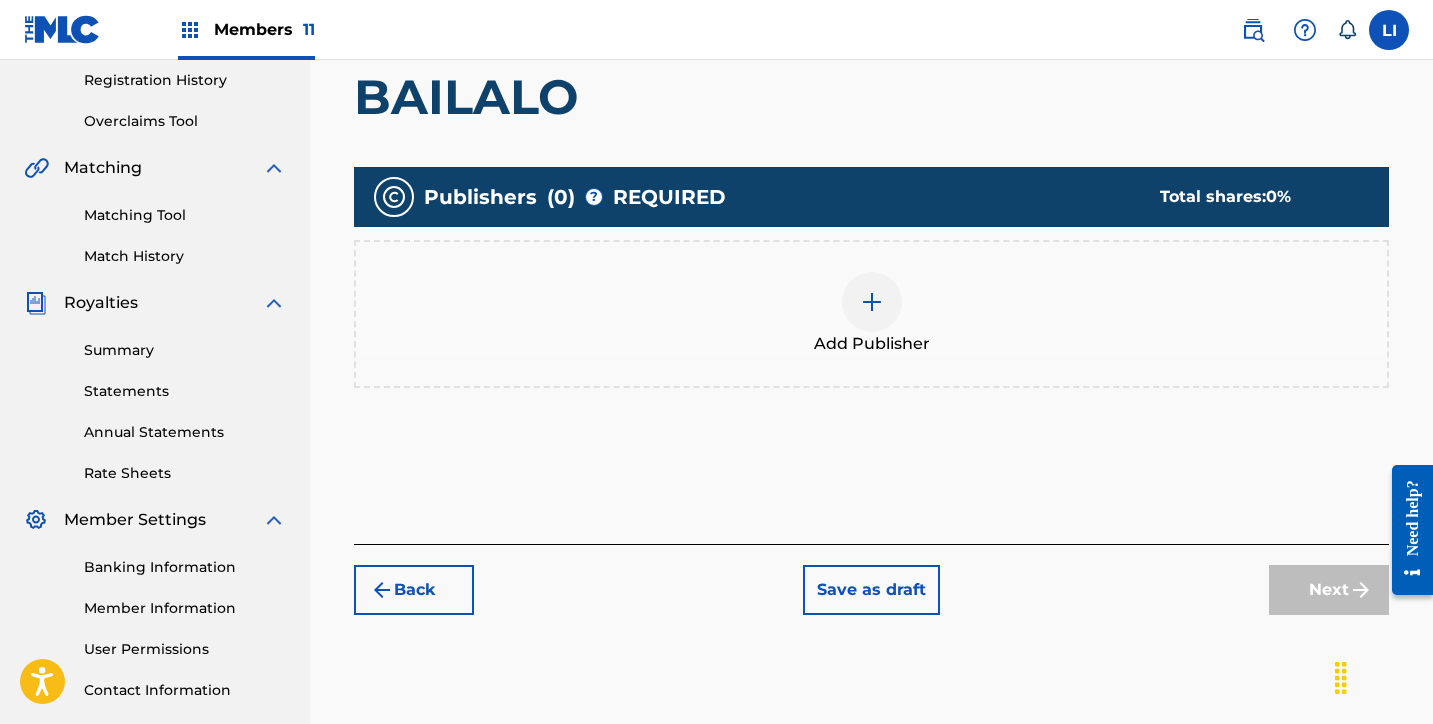 scroll, scrollTop: 399, scrollLeft: 0, axis: vertical 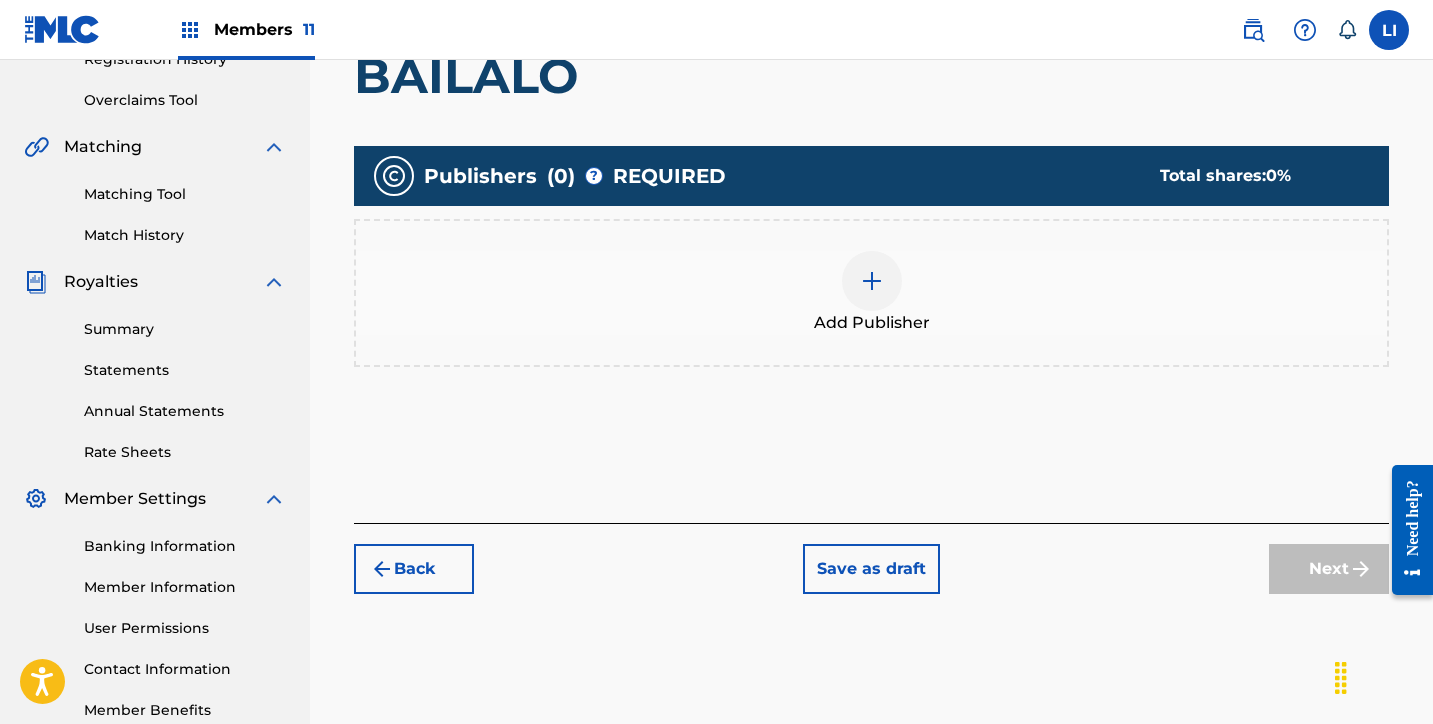 click on "Add Publisher" at bounding box center (871, 293) 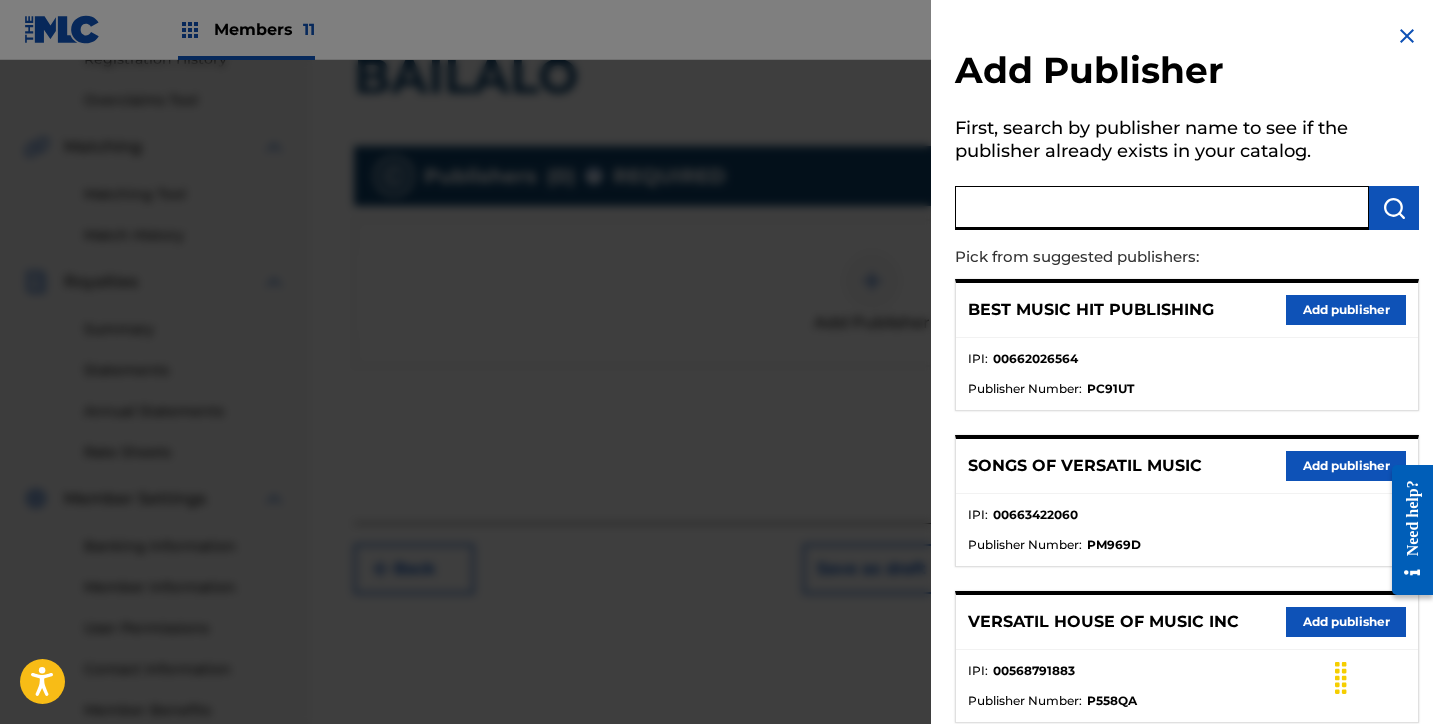 click at bounding box center [1162, 208] 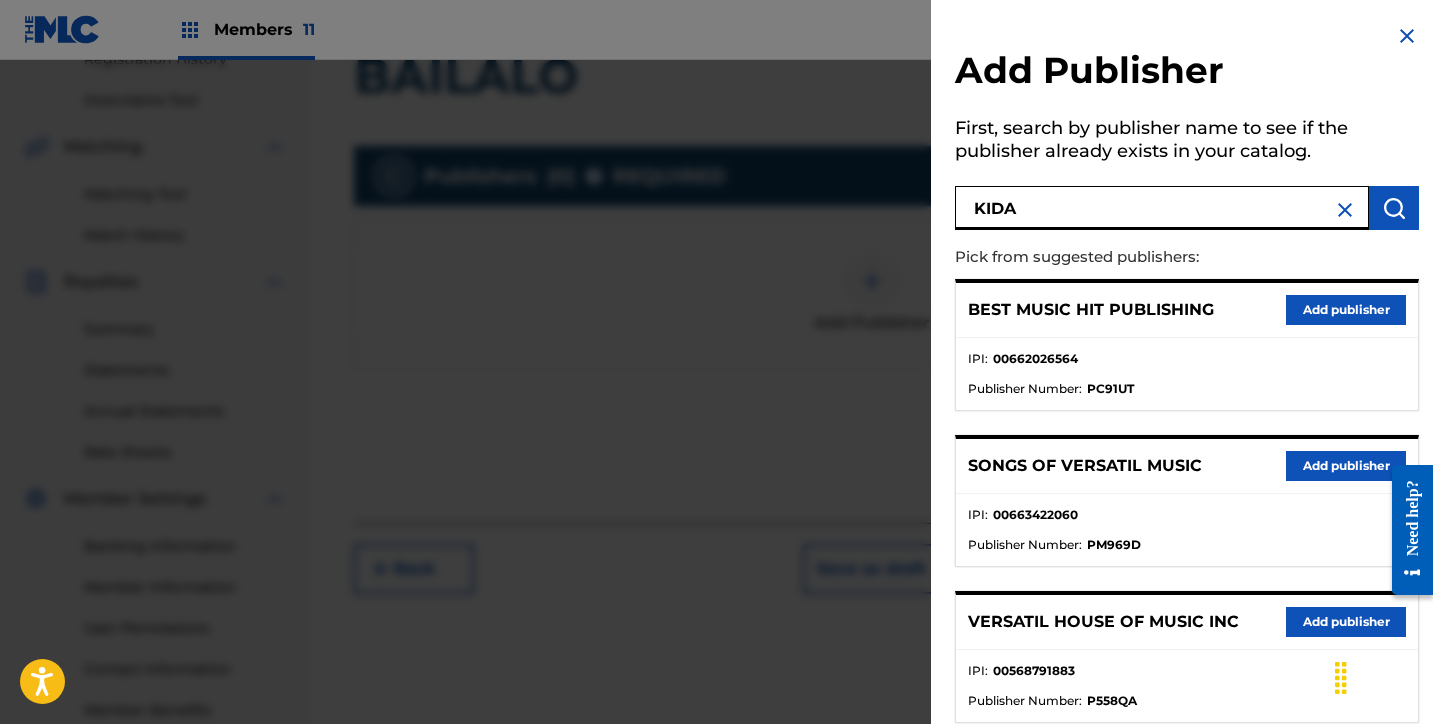 type on "KIDA" 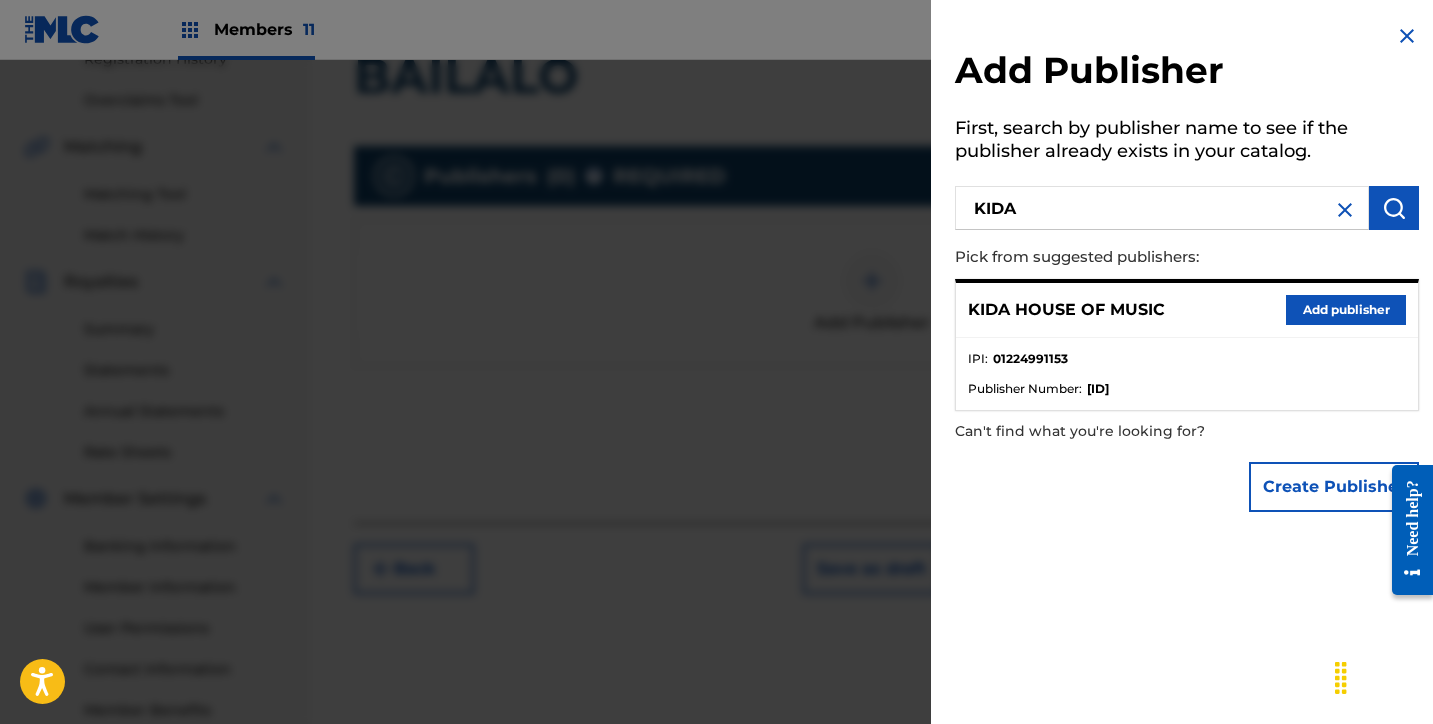 click on "Add publisher" at bounding box center (1346, 310) 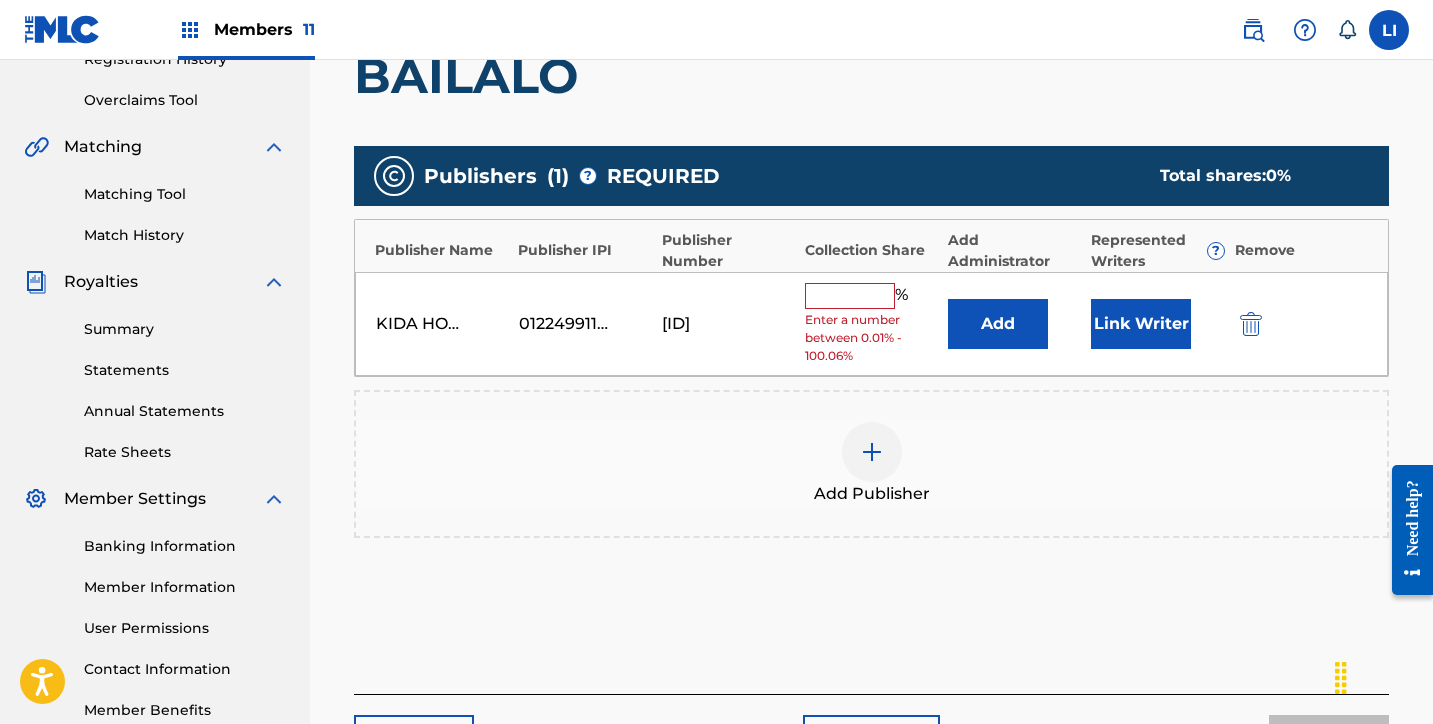 click on "Add" at bounding box center (998, 324) 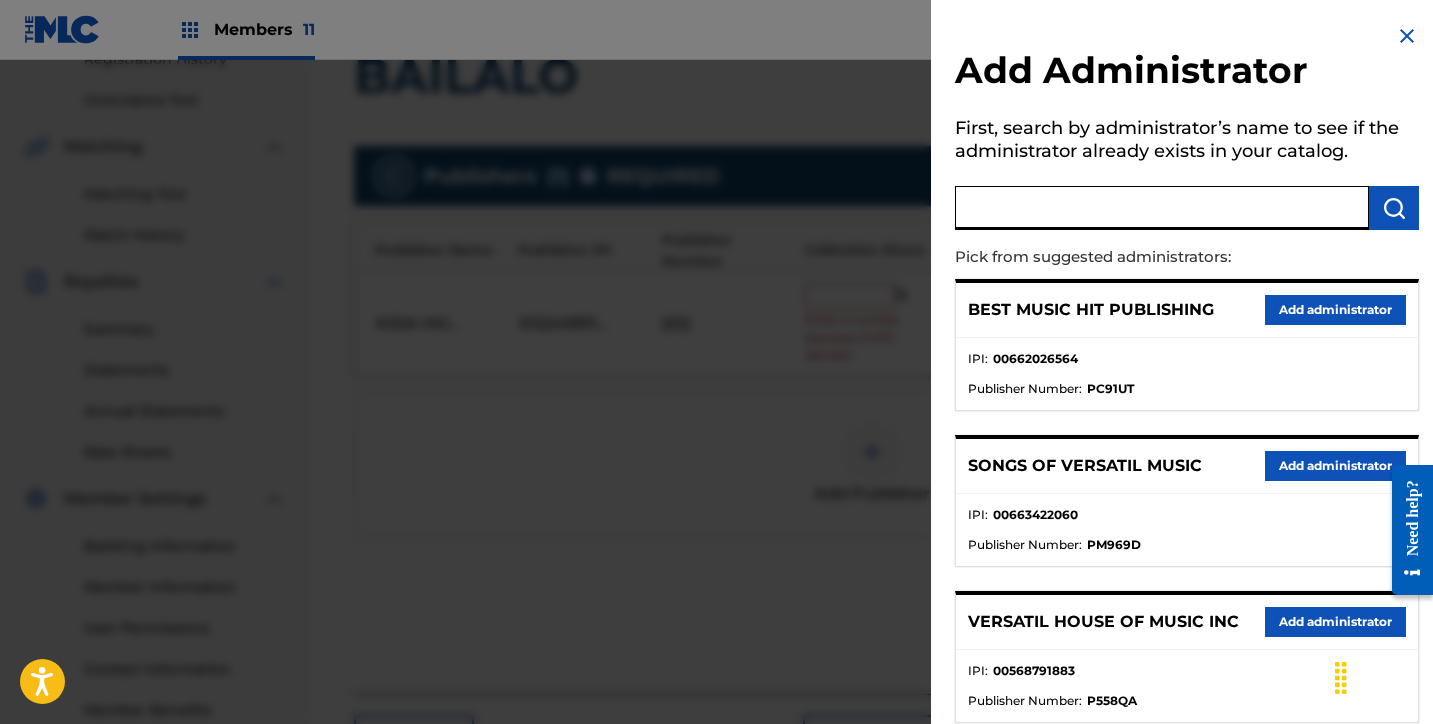 click at bounding box center [1162, 208] 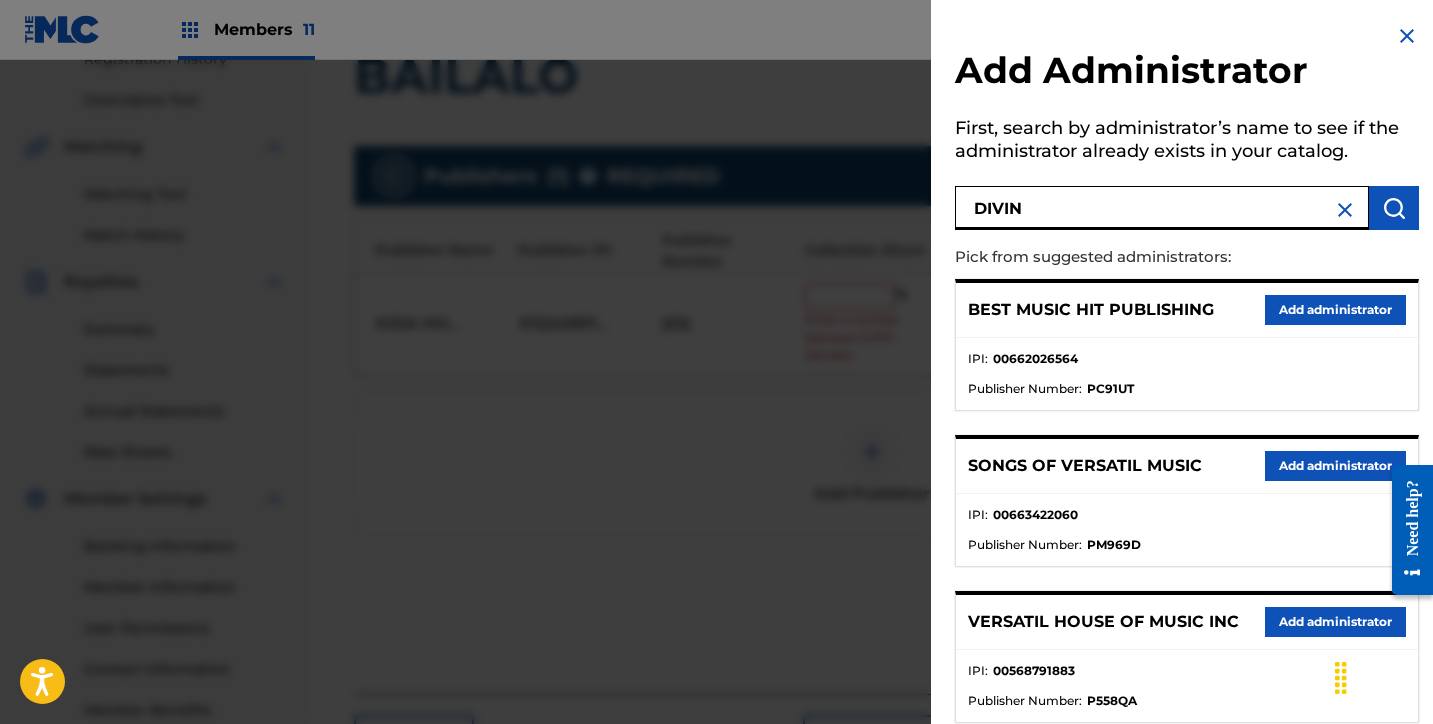 type on "DIVIN" 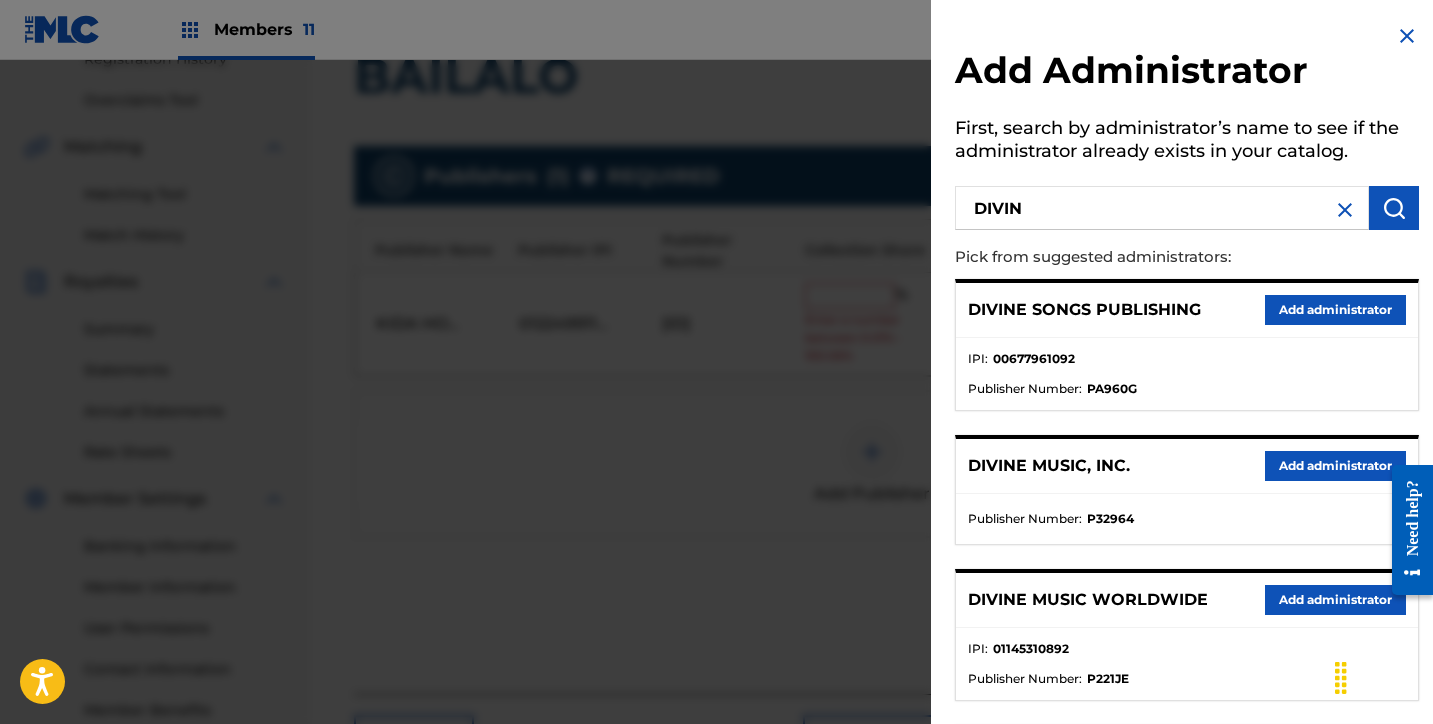 click on "Add administrator" at bounding box center [1335, 466] 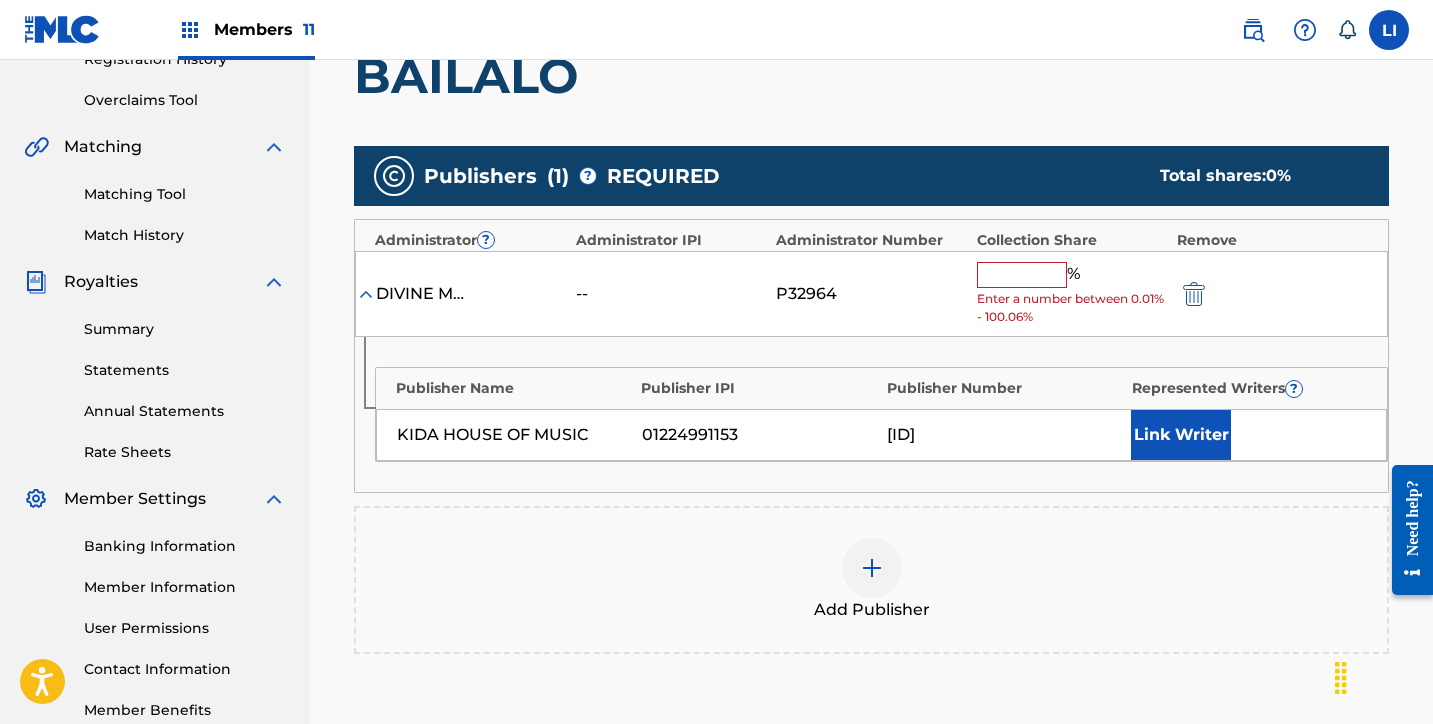 click at bounding box center (1022, 275) 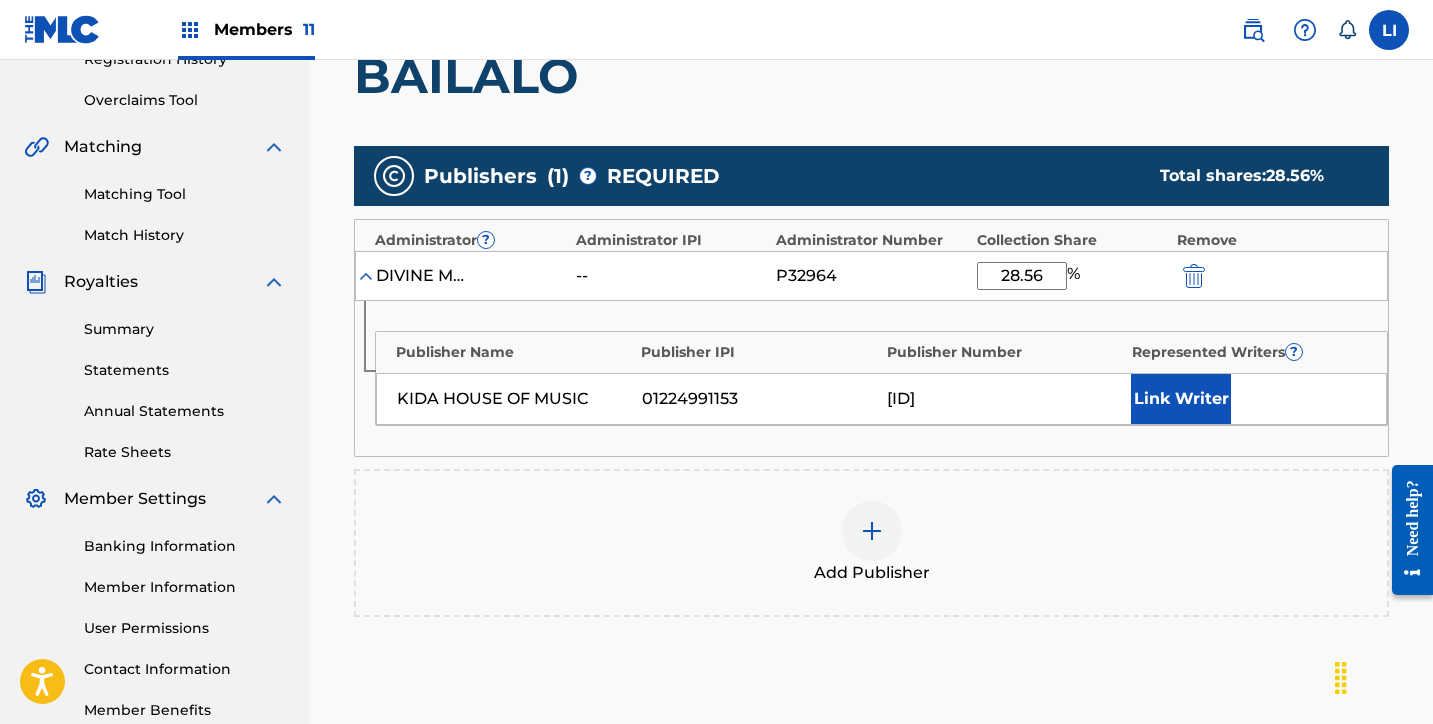 type on "28.56" 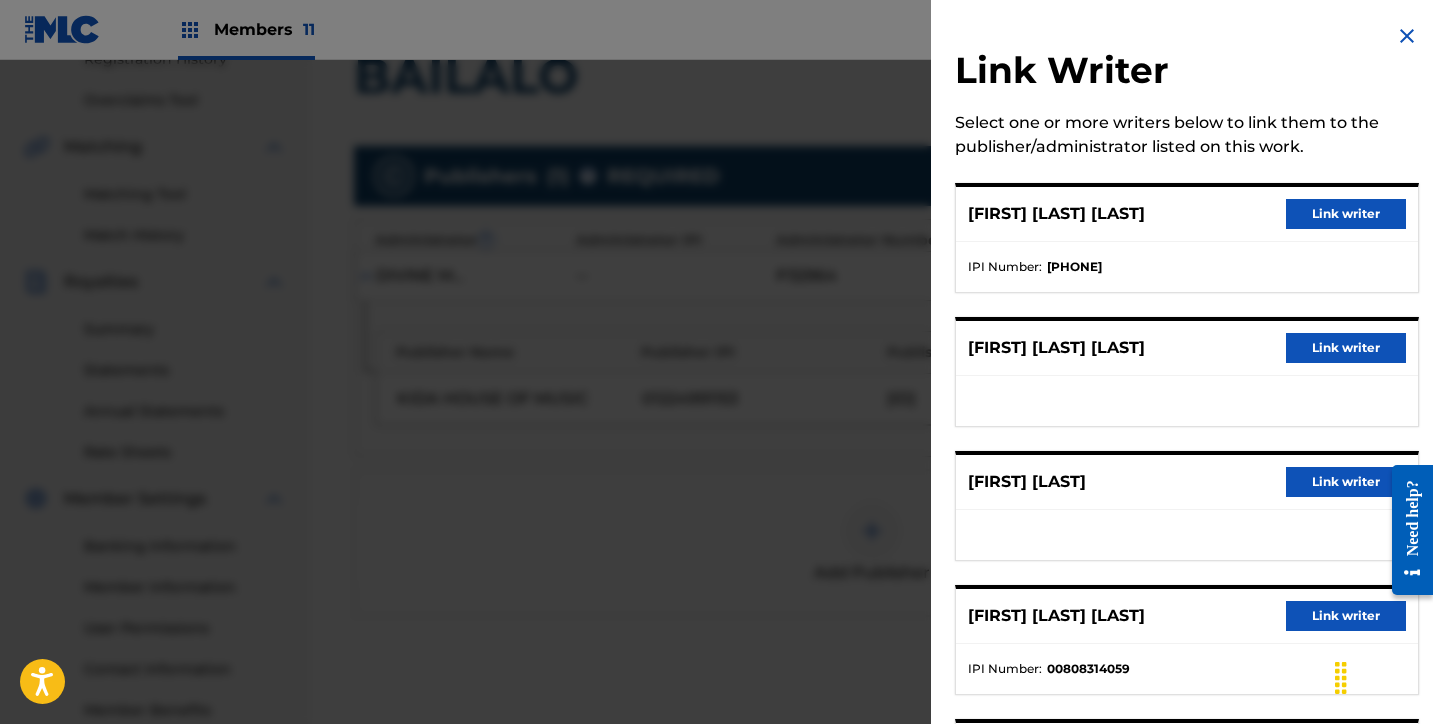 click on "Link writer" at bounding box center (1346, 214) 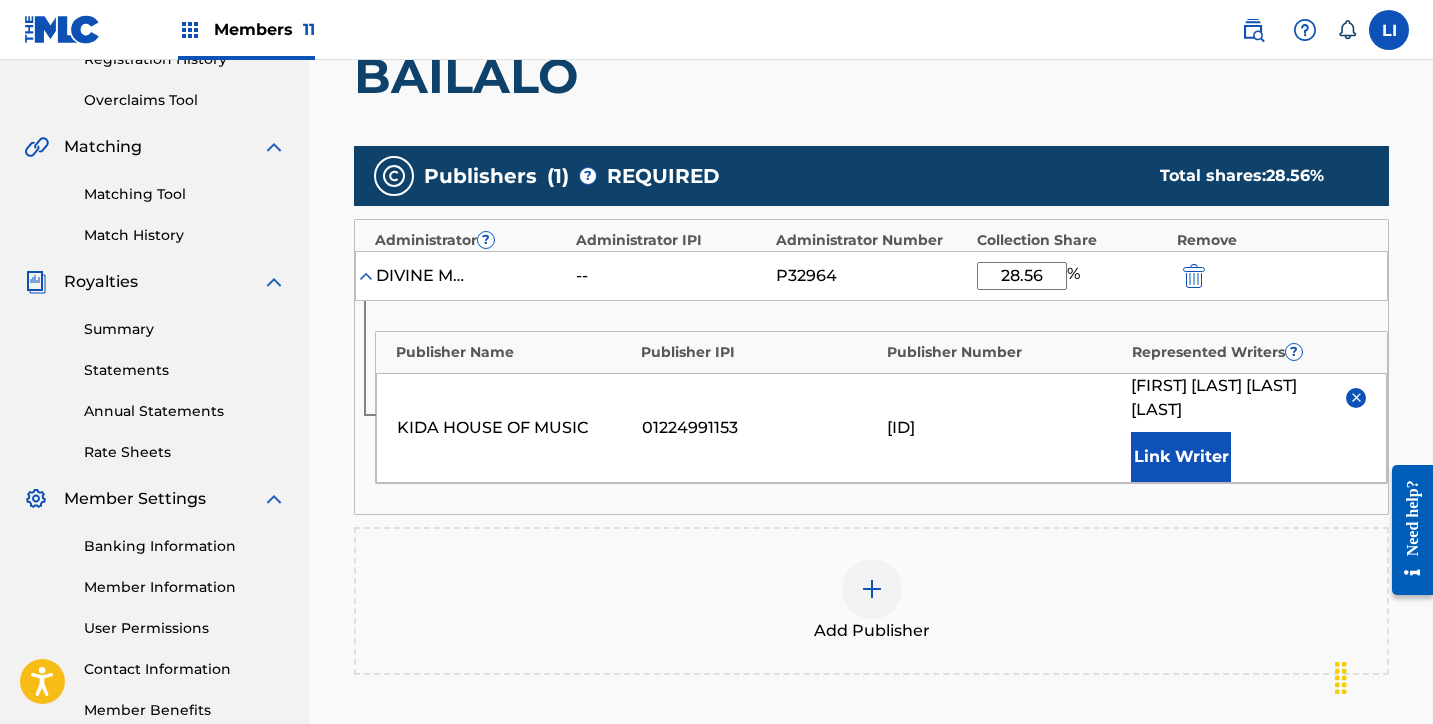 click on "Link Writer" at bounding box center [1181, 457] 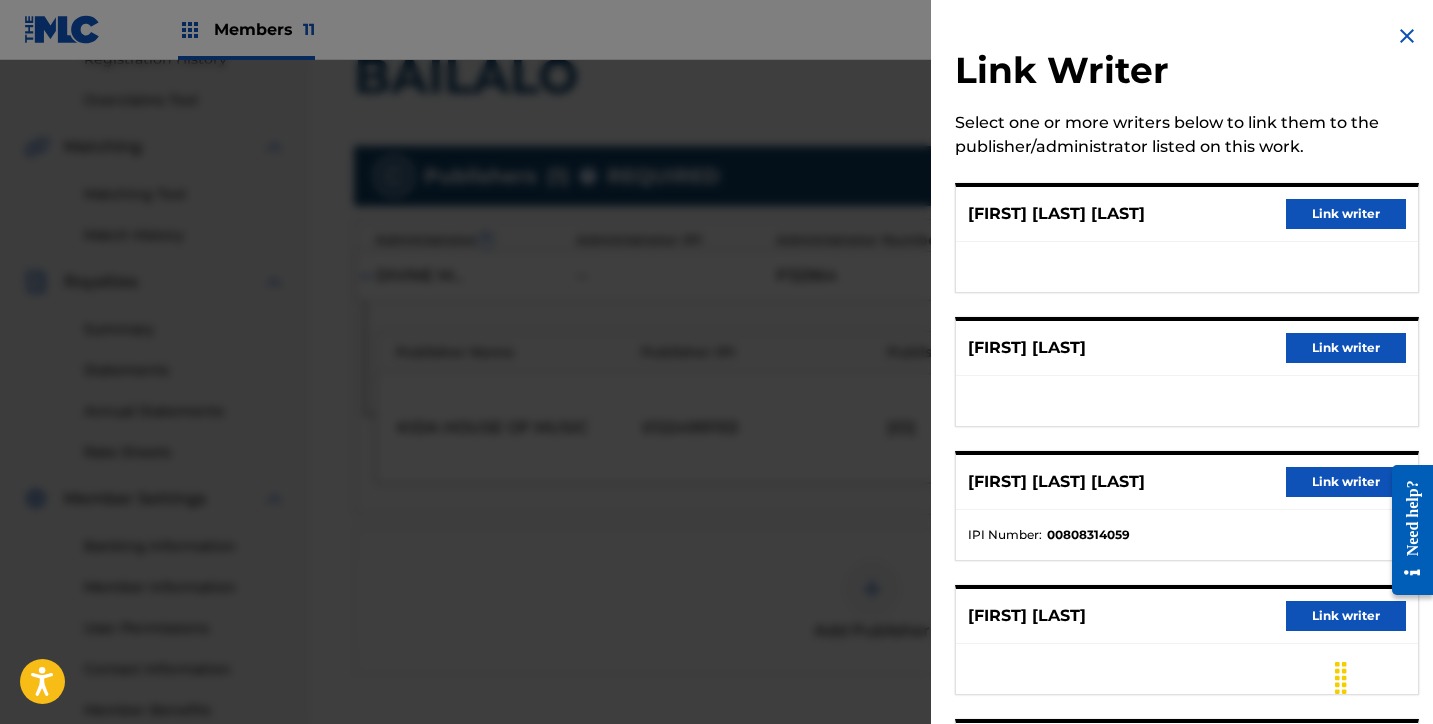 click on "Link writer" at bounding box center (1346, 214) 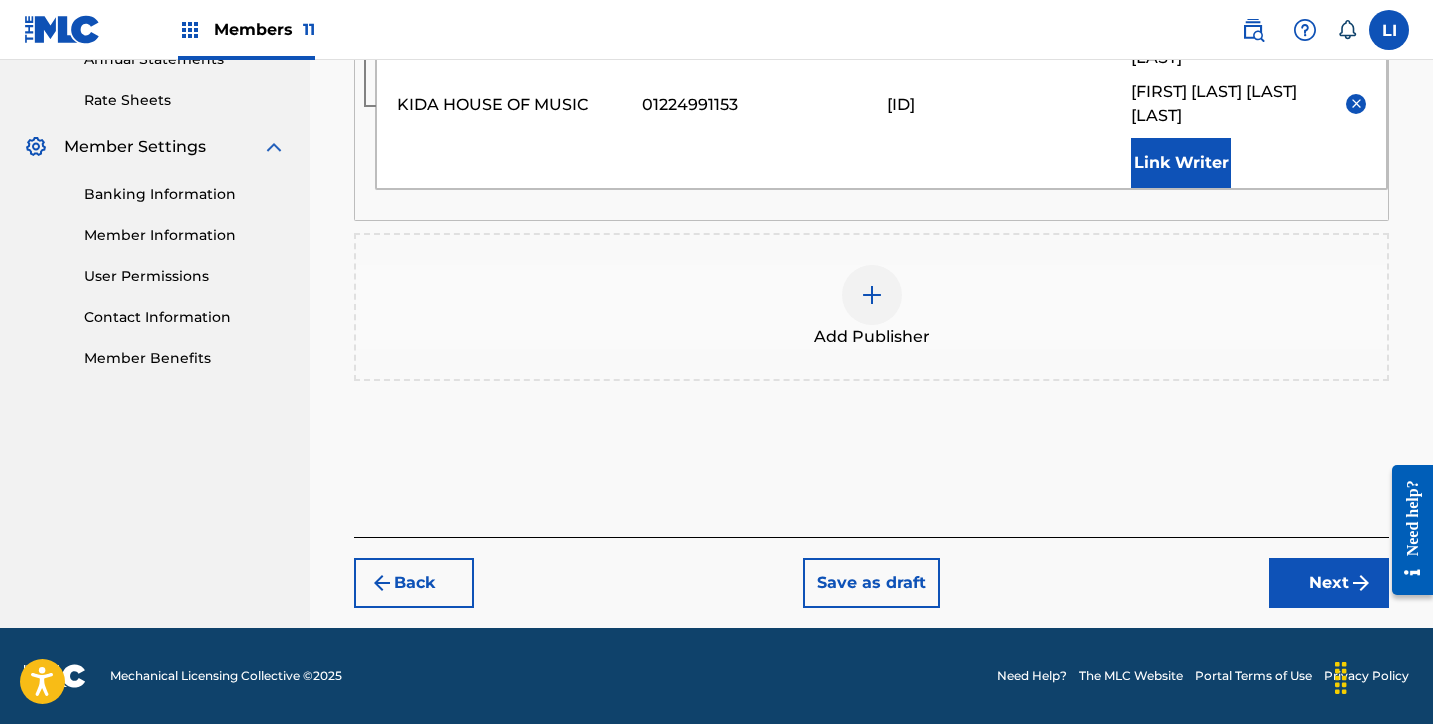 click on "Next" at bounding box center (1329, 583) 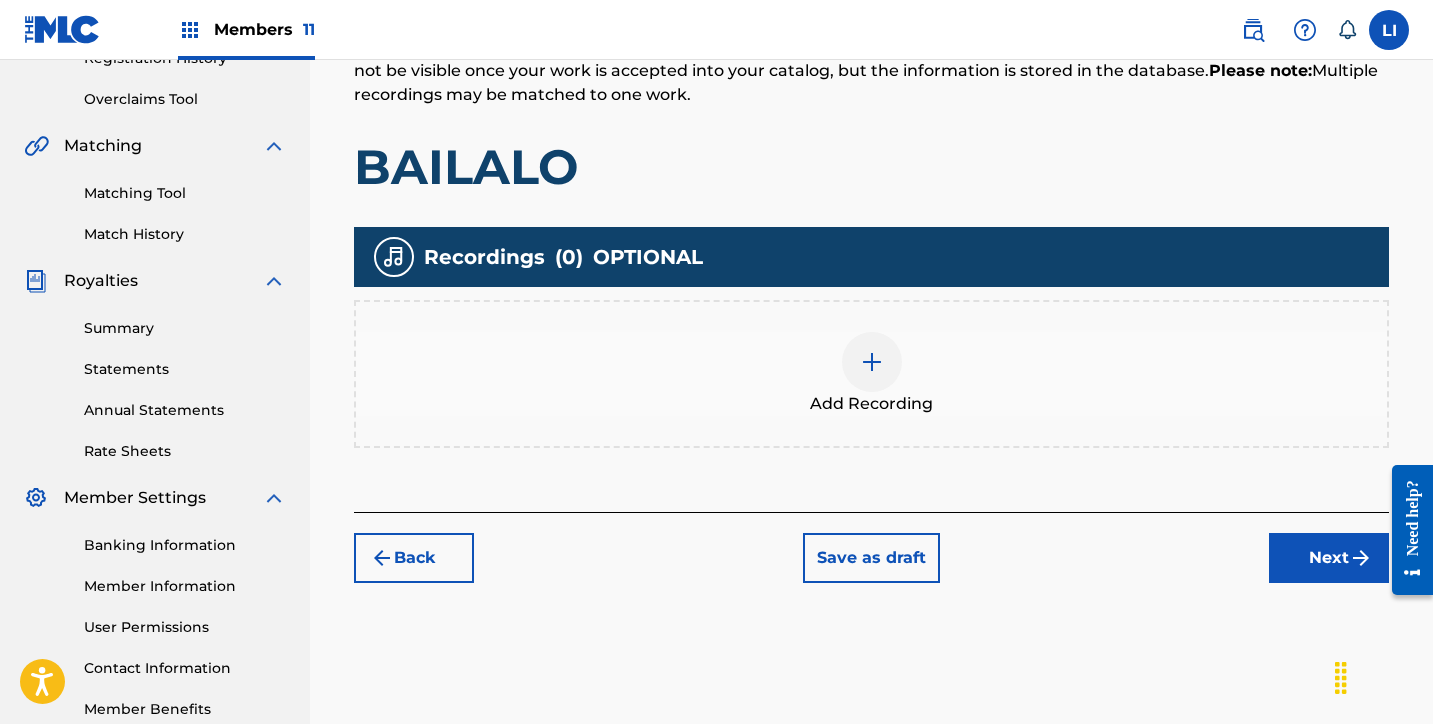 scroll, scrollTop: 516, scrollLeft: 0, axis: vertical 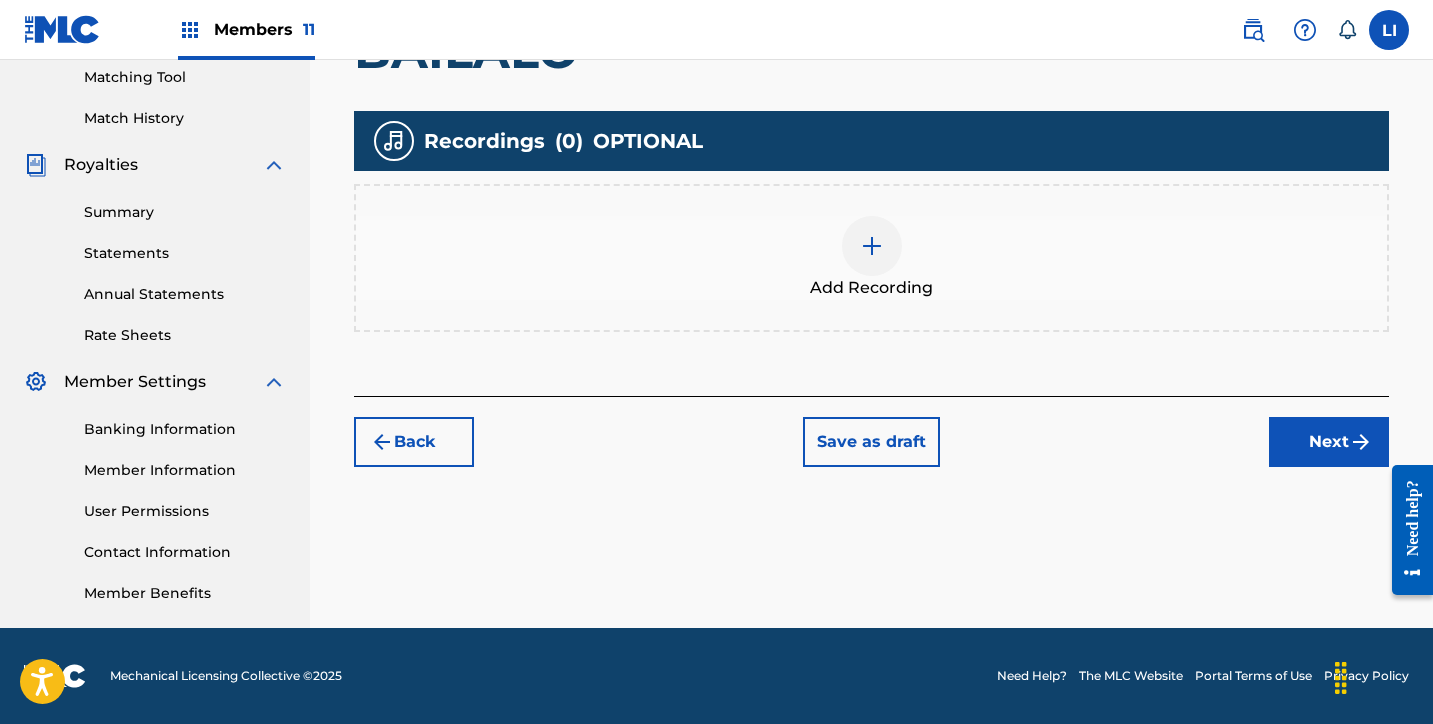 click on "Add Recording" at bounding box center (871, 288) 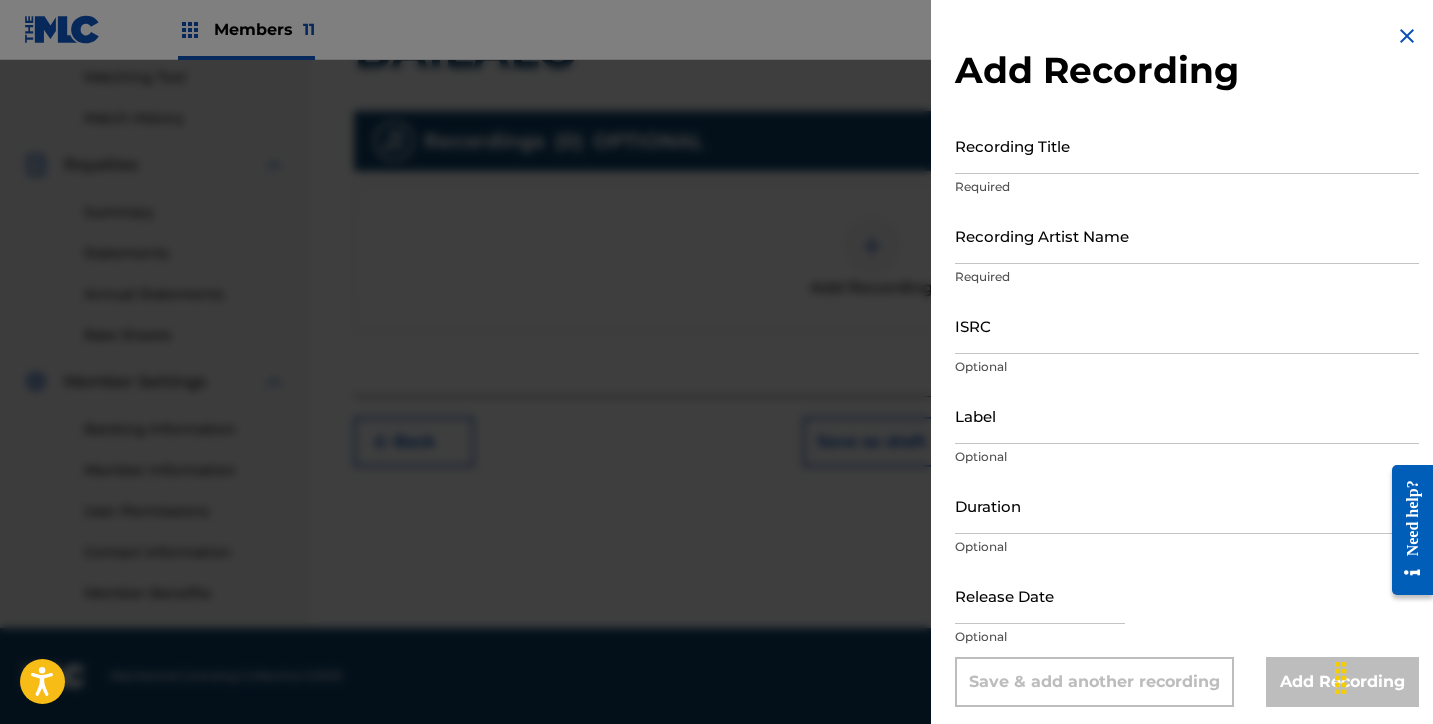 click on "Recording Title" at bounding box center (1187, 145) 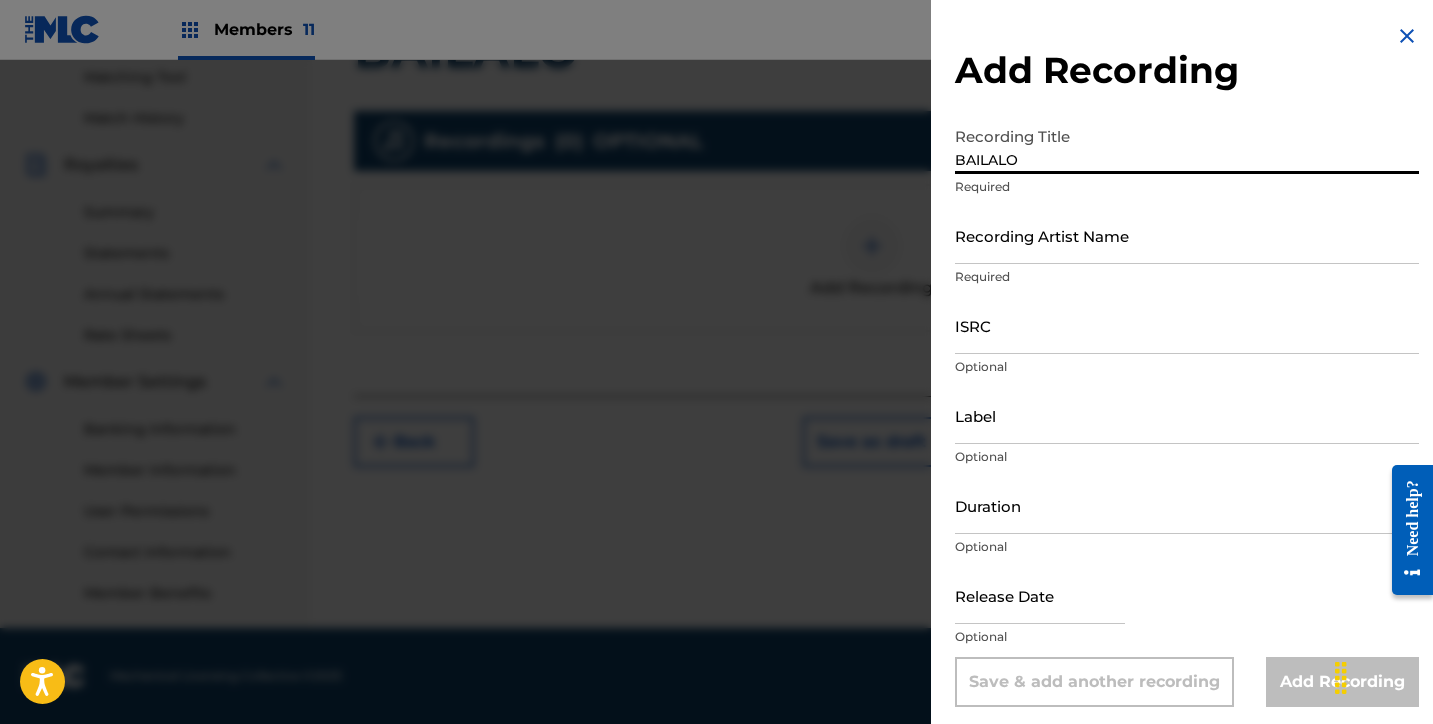 type on "BAILALO" 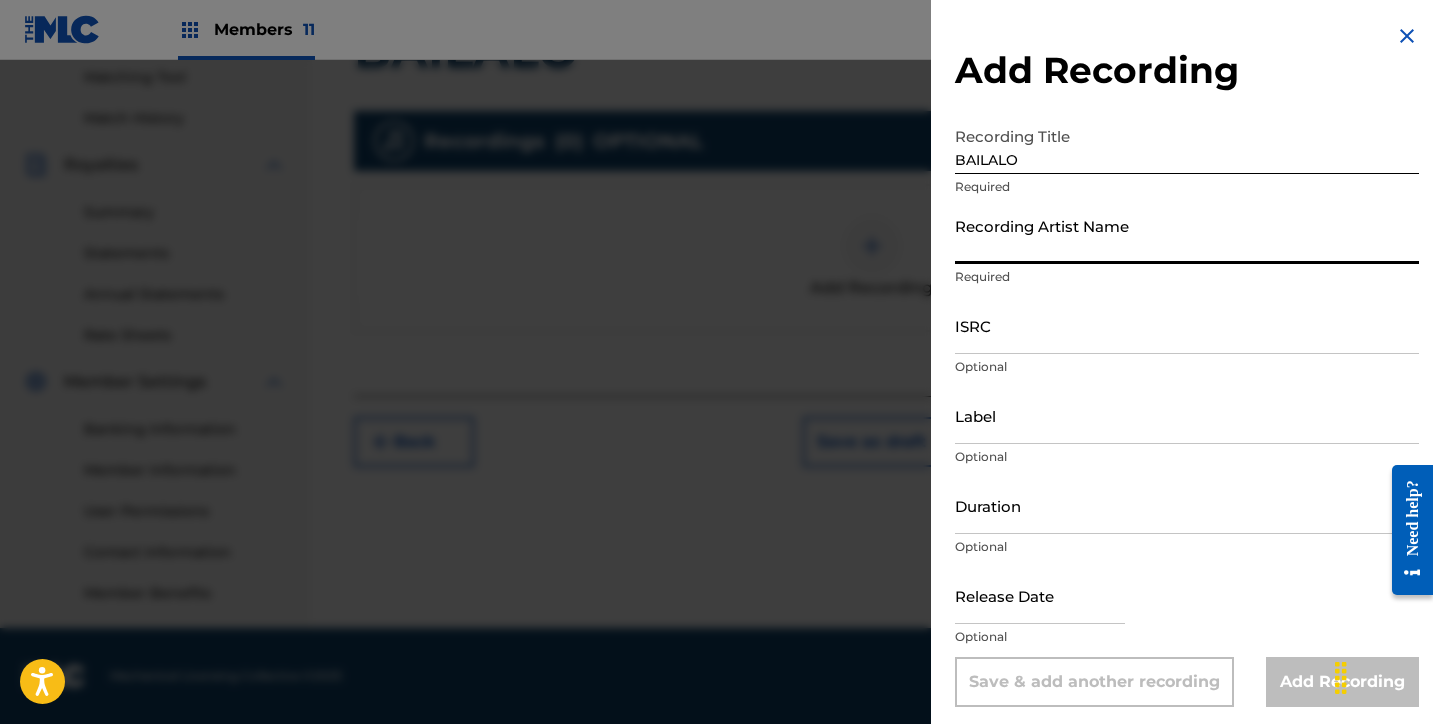 paste on "8ONTHEBEAT, OCTAVIO CUADRAS, RAYBURGER" 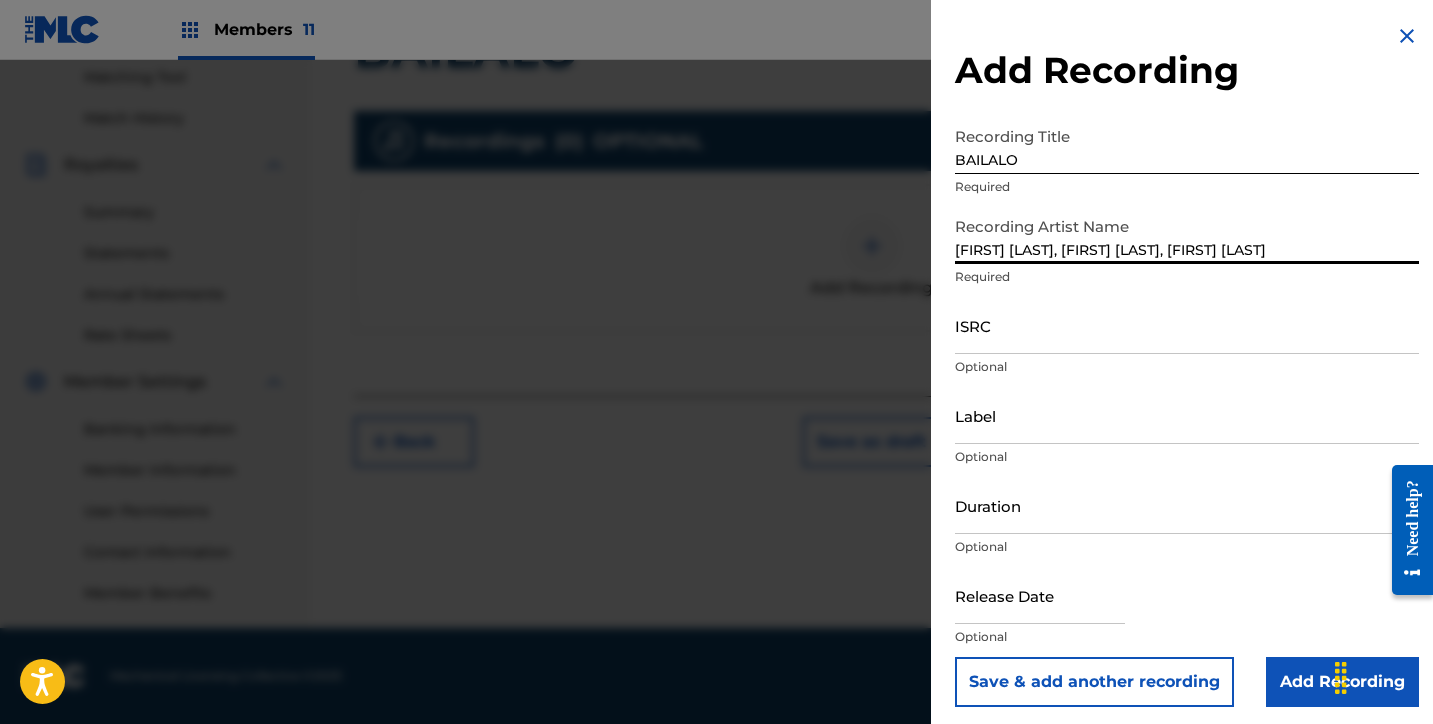 type on "8ONTHEBEAT, OCTAVIO CUADRAS, RAYBURGER" 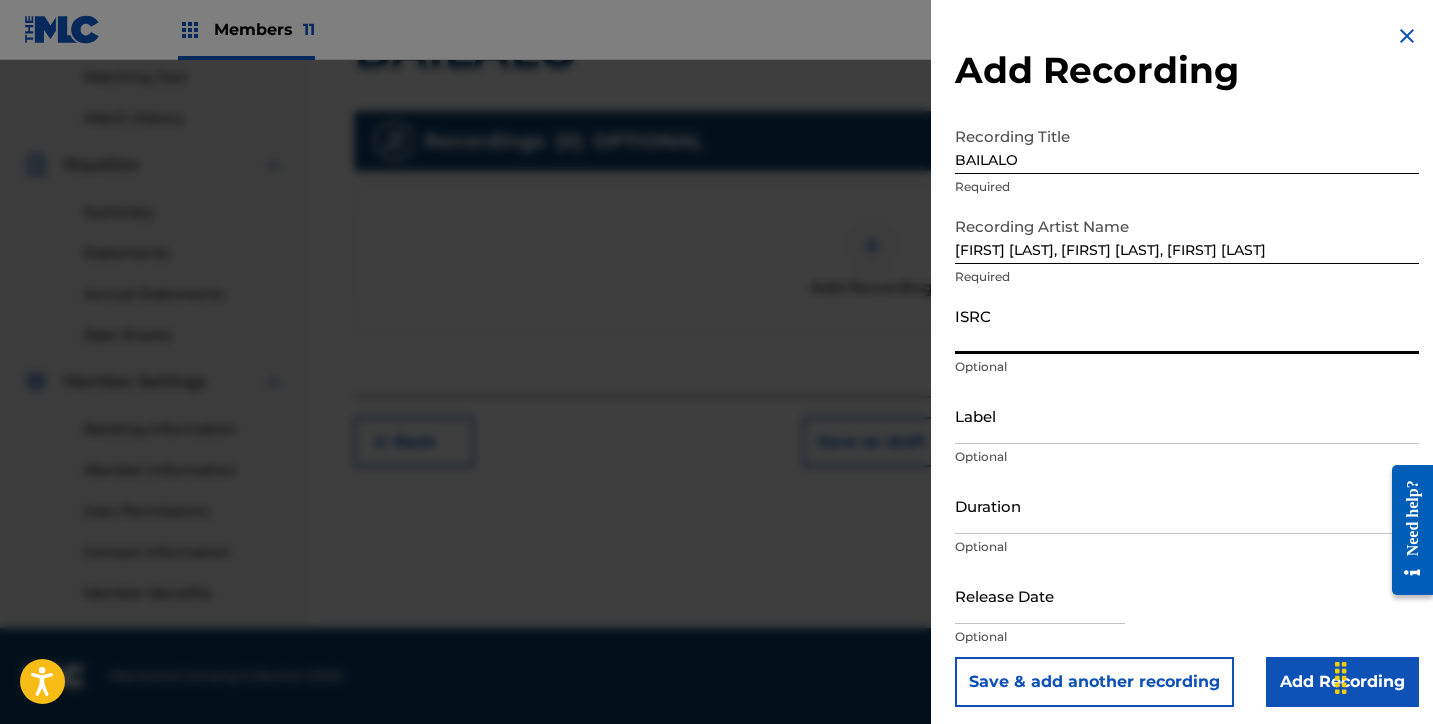 paste on "QT5QY2500001" 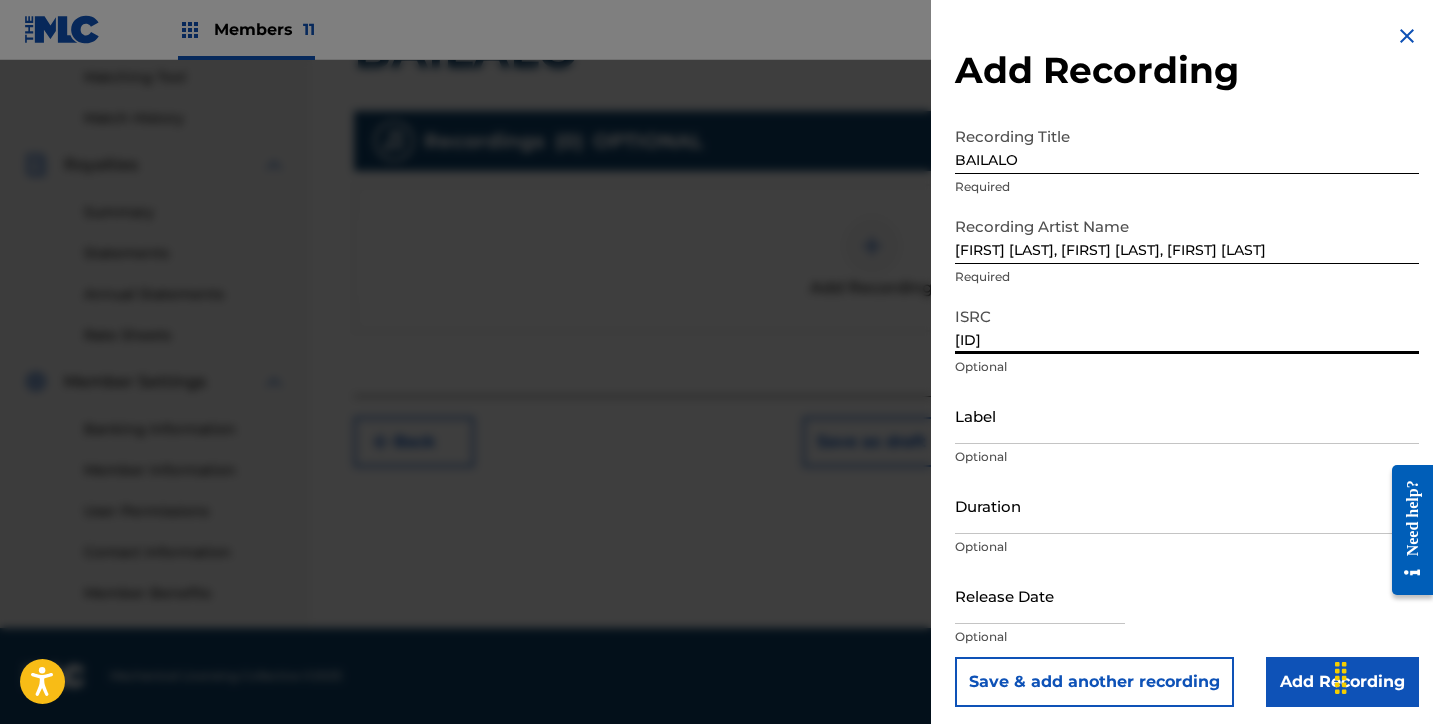 type on "QT5QY2500001" 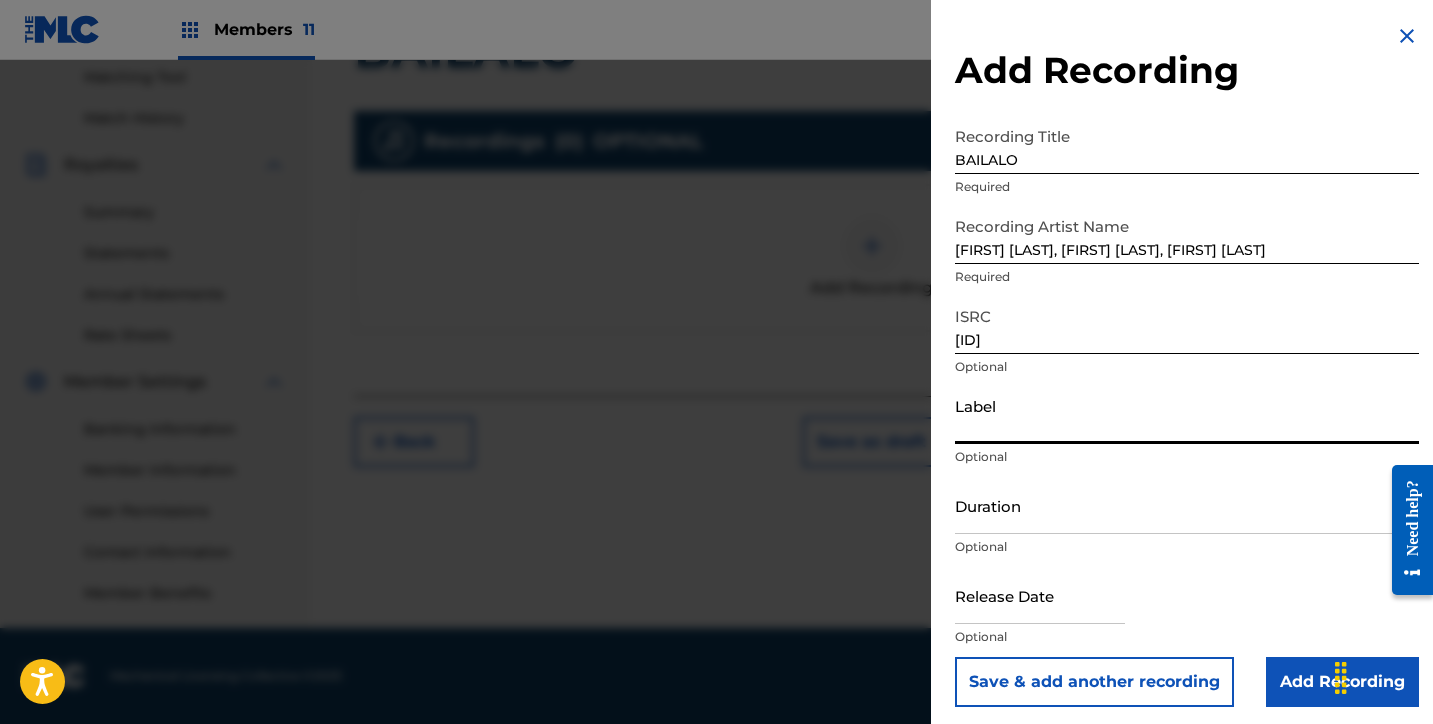 paste on "888 ENTERTAINMENT GROUP" 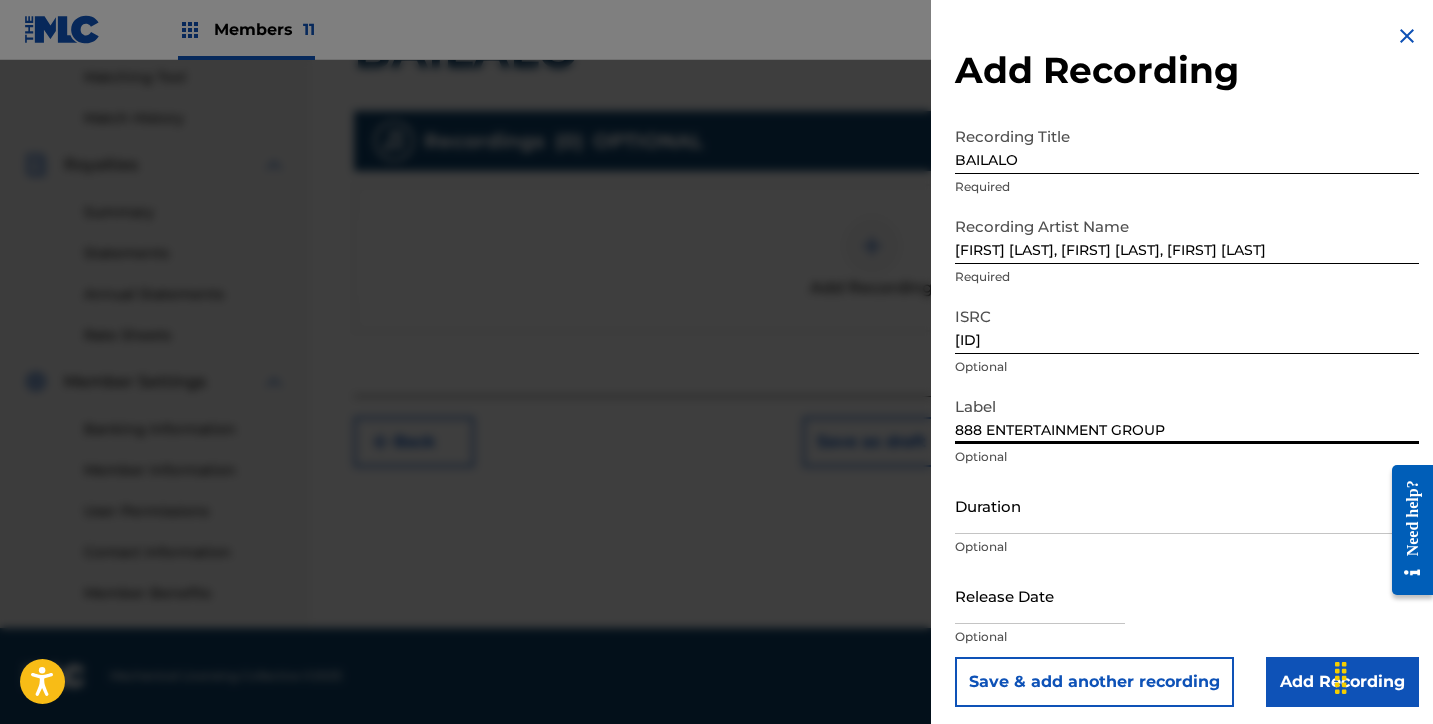 type on "888 ENTERTAINMENT GROUP" 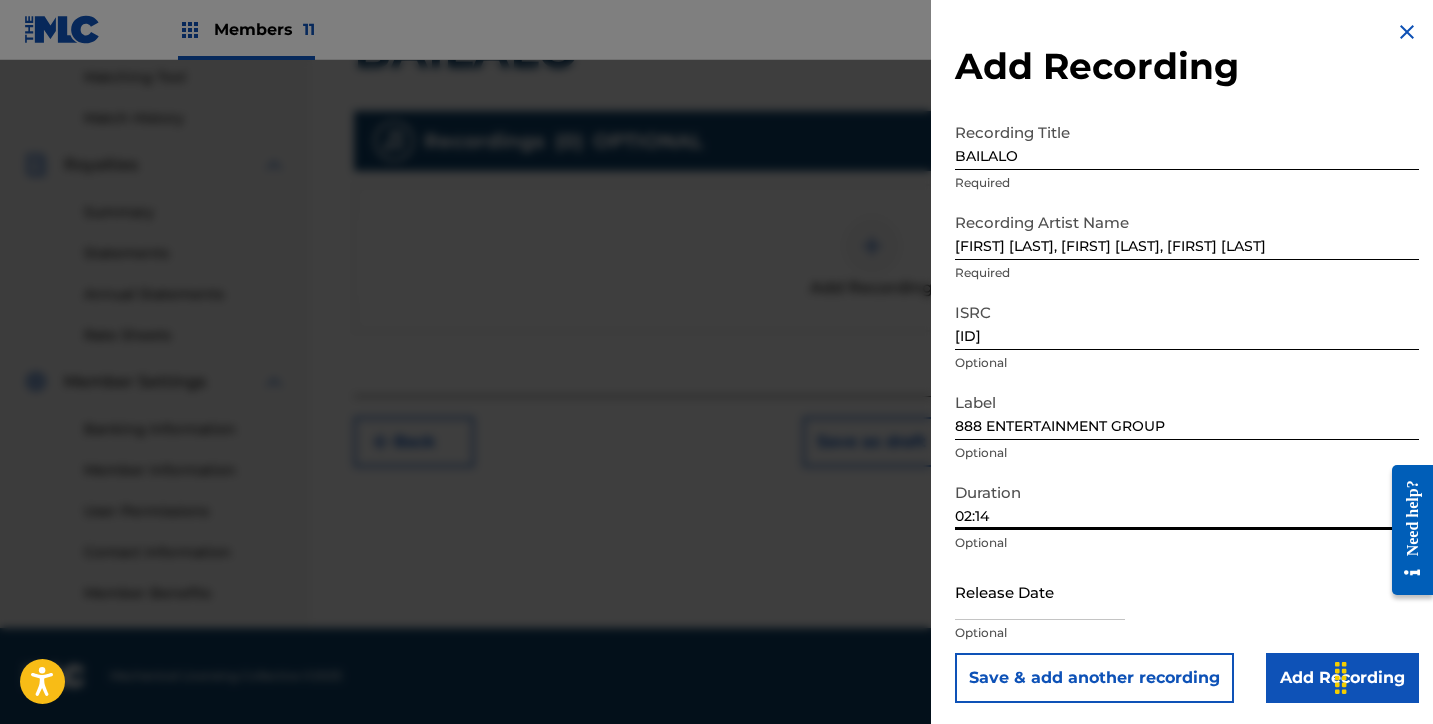 scroll, scrollTop: 7, scrollLeft: 0, axis: vertical 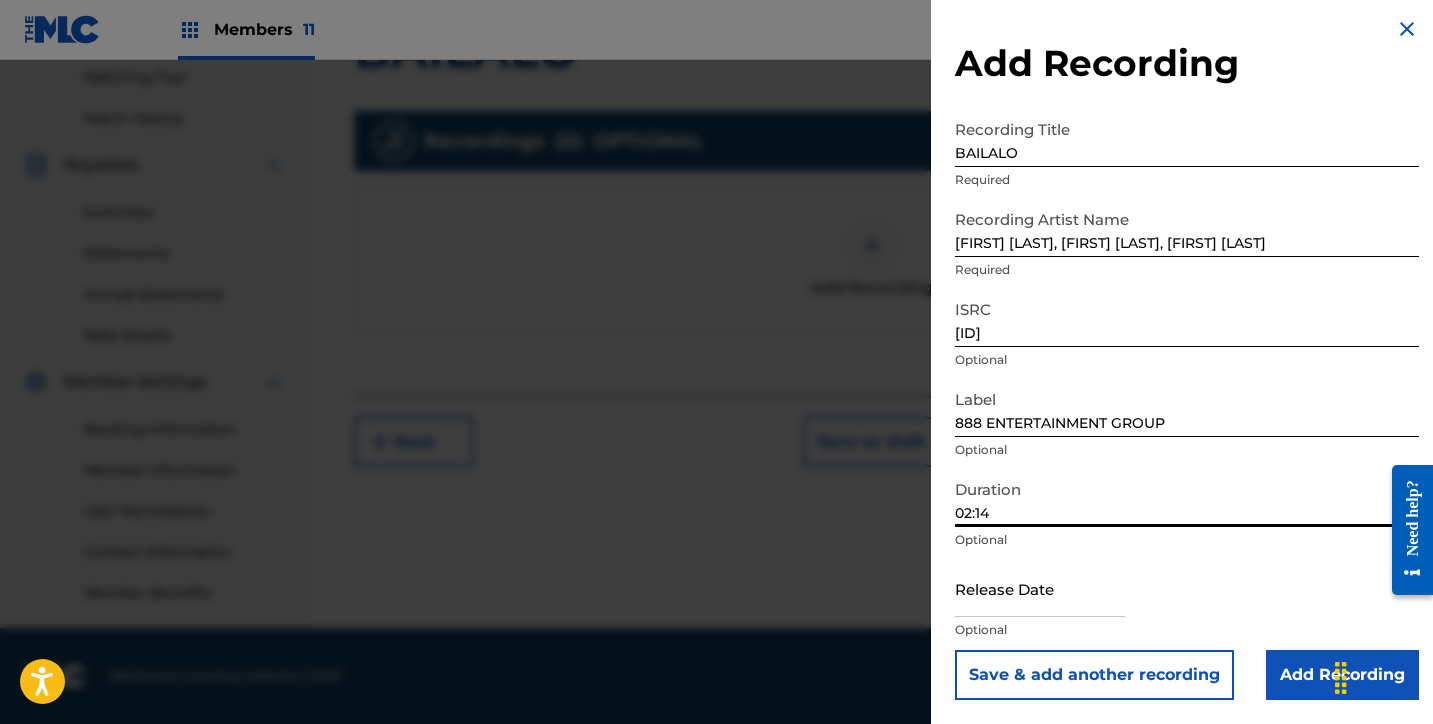 type on "02:14" 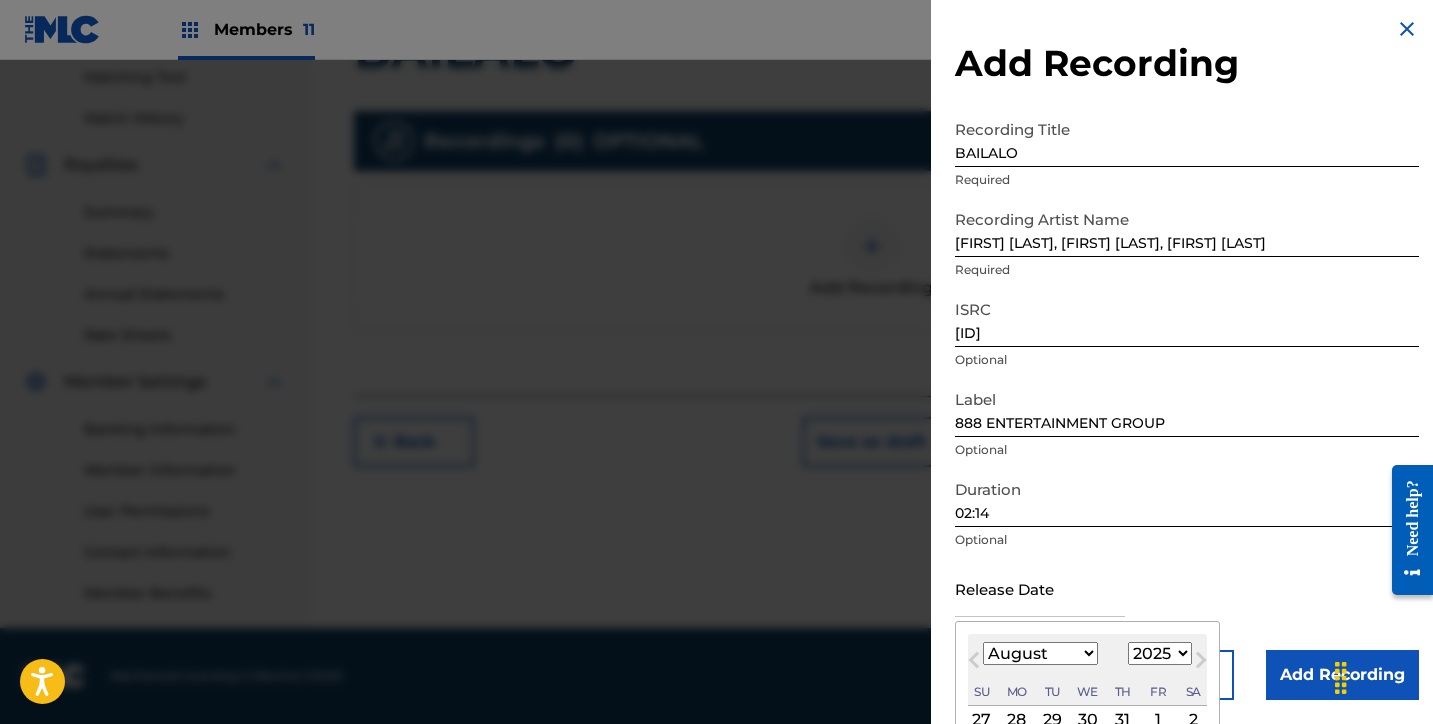 drag, startPoint x: 963, startPoint y: 586, endPoint x: 1005, endPoint y: 577, distance: 42.953465 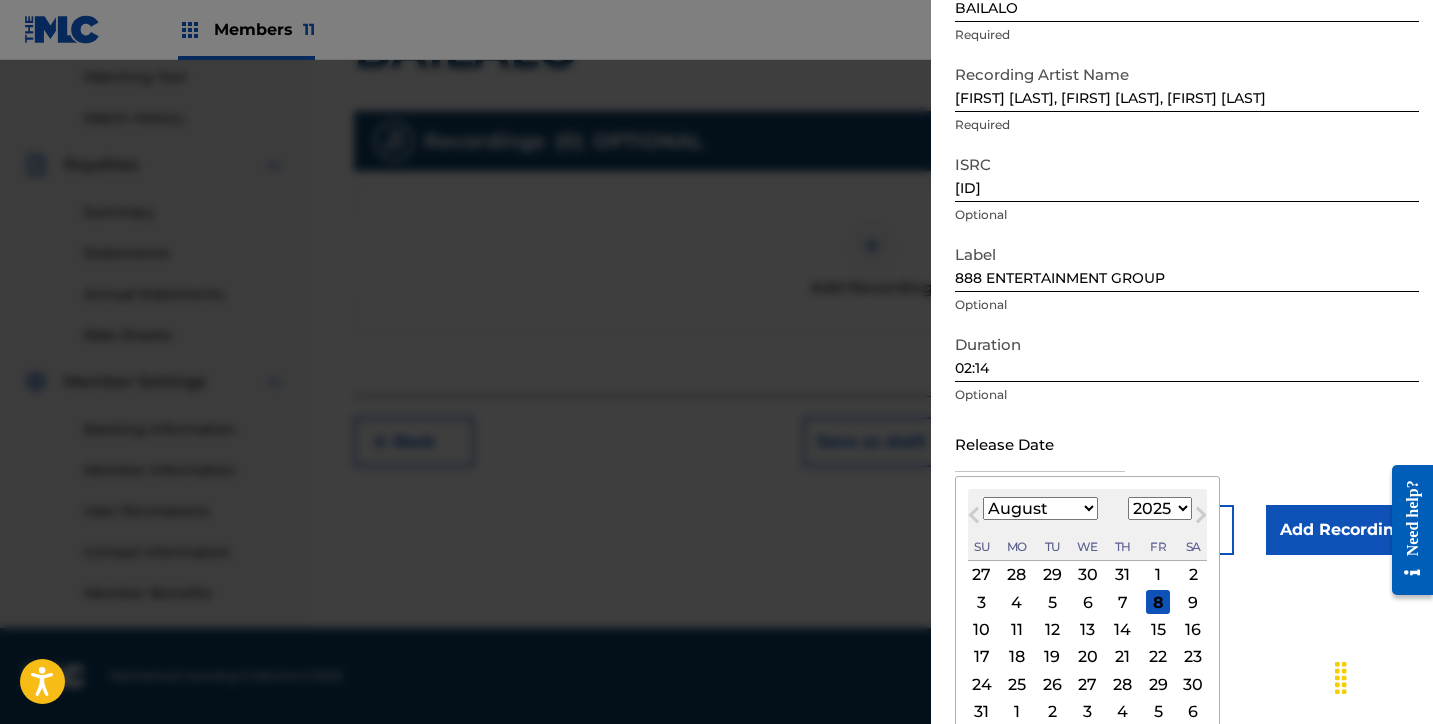 click on "1" at bounding box center [1158, 575] 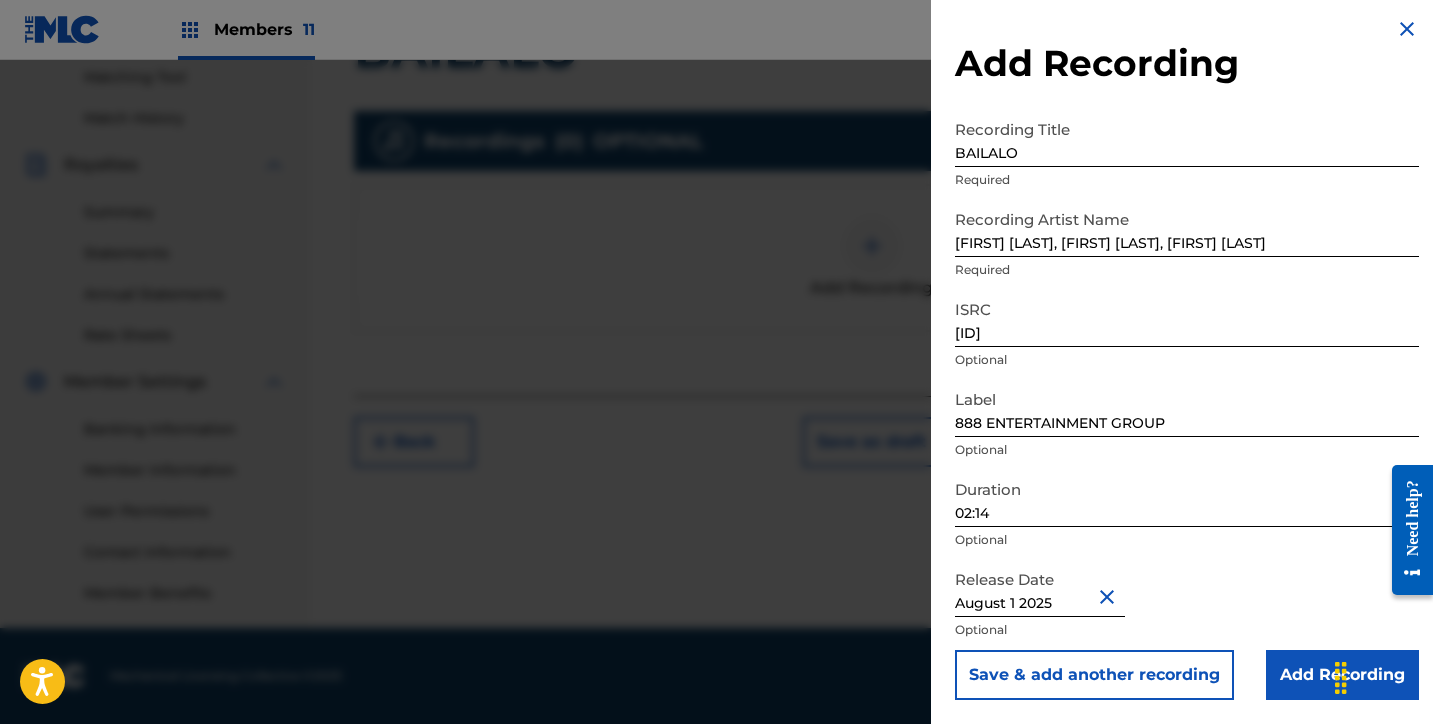scroll, scrollTop: 7, scrollLeft: 0, axis: vertical 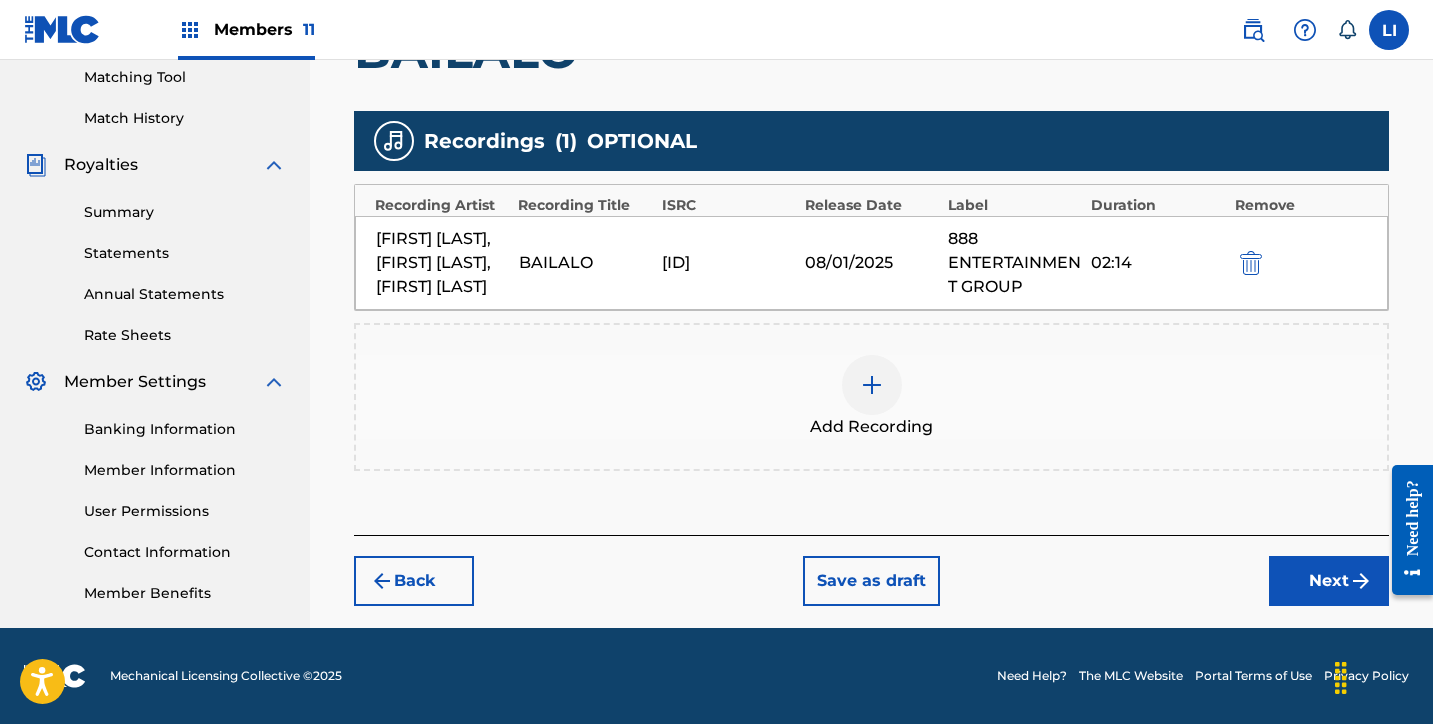 click on "Next" at bounding box center (1329, 581) 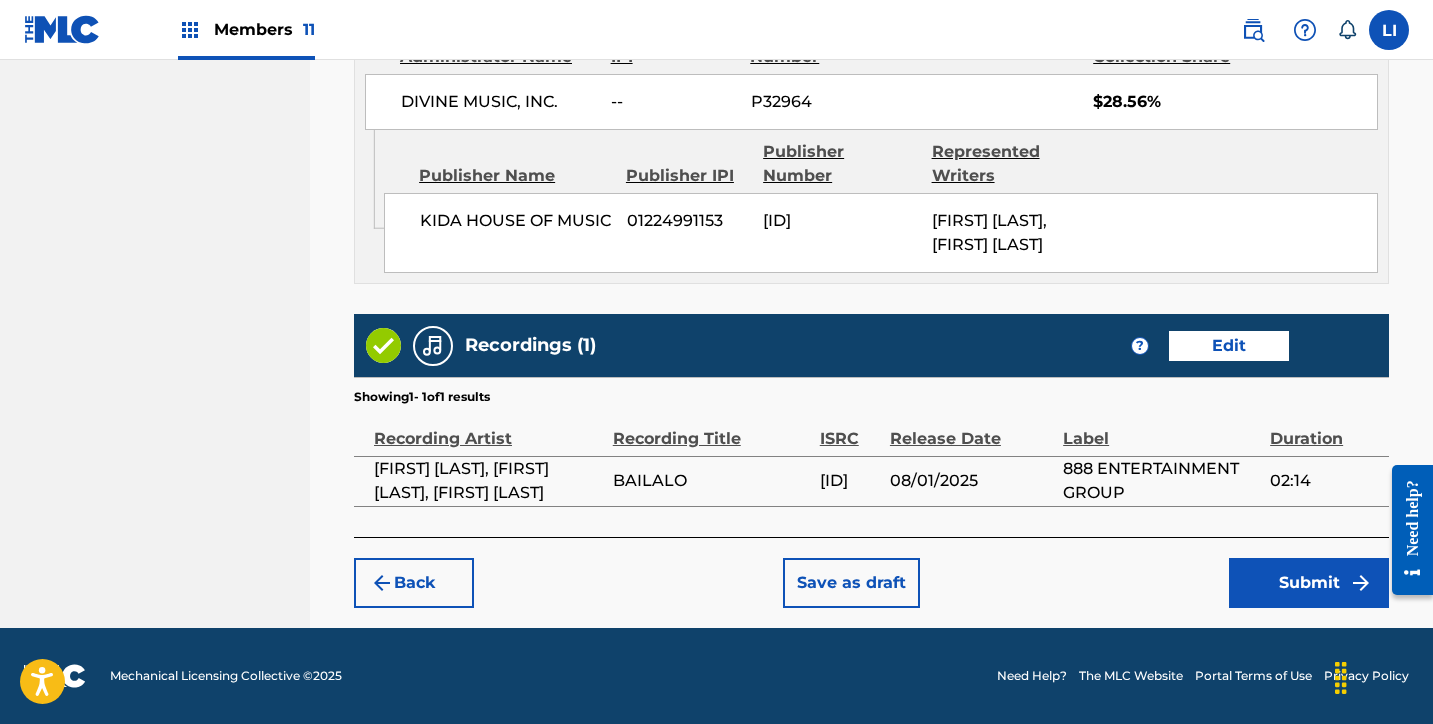 scroll, scrollTop: 1464, scrollLeft: 0, axis: vertical 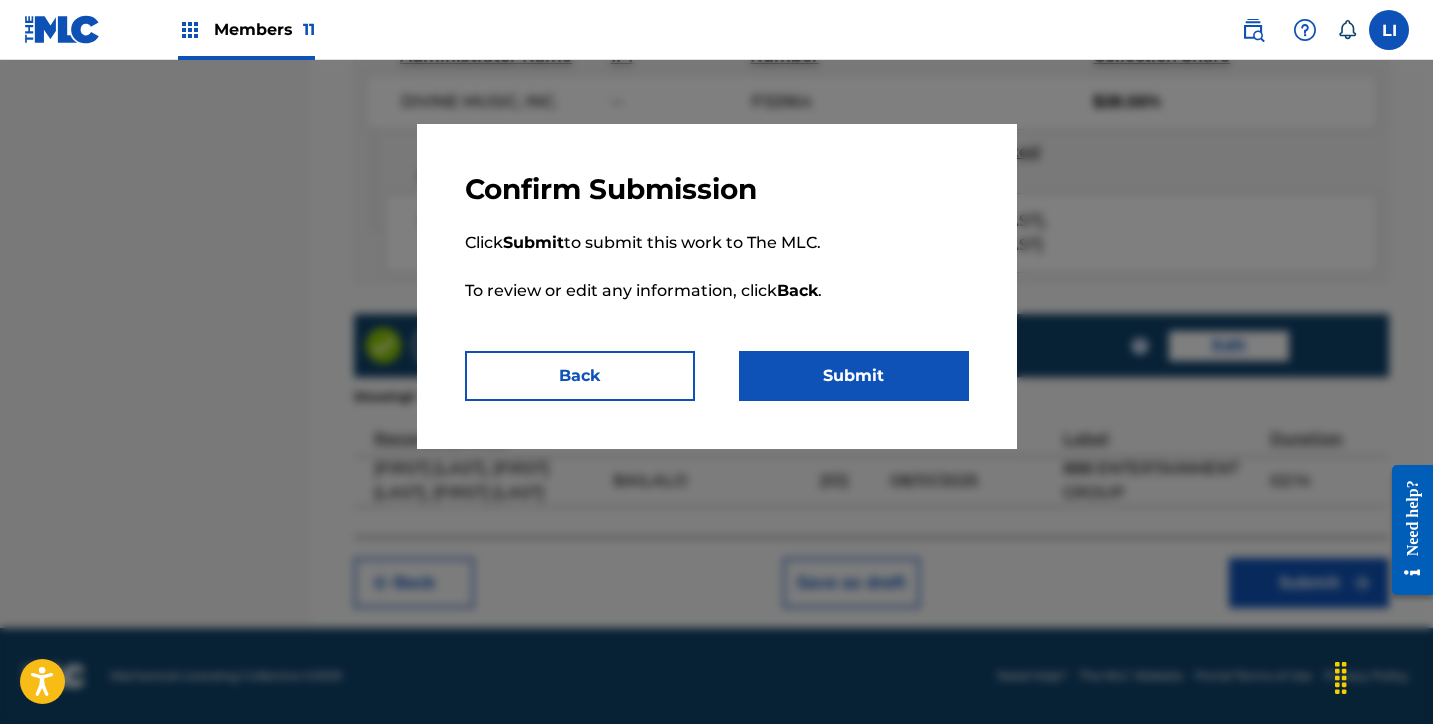 click on "Submit" at bounding box center (854, 376) 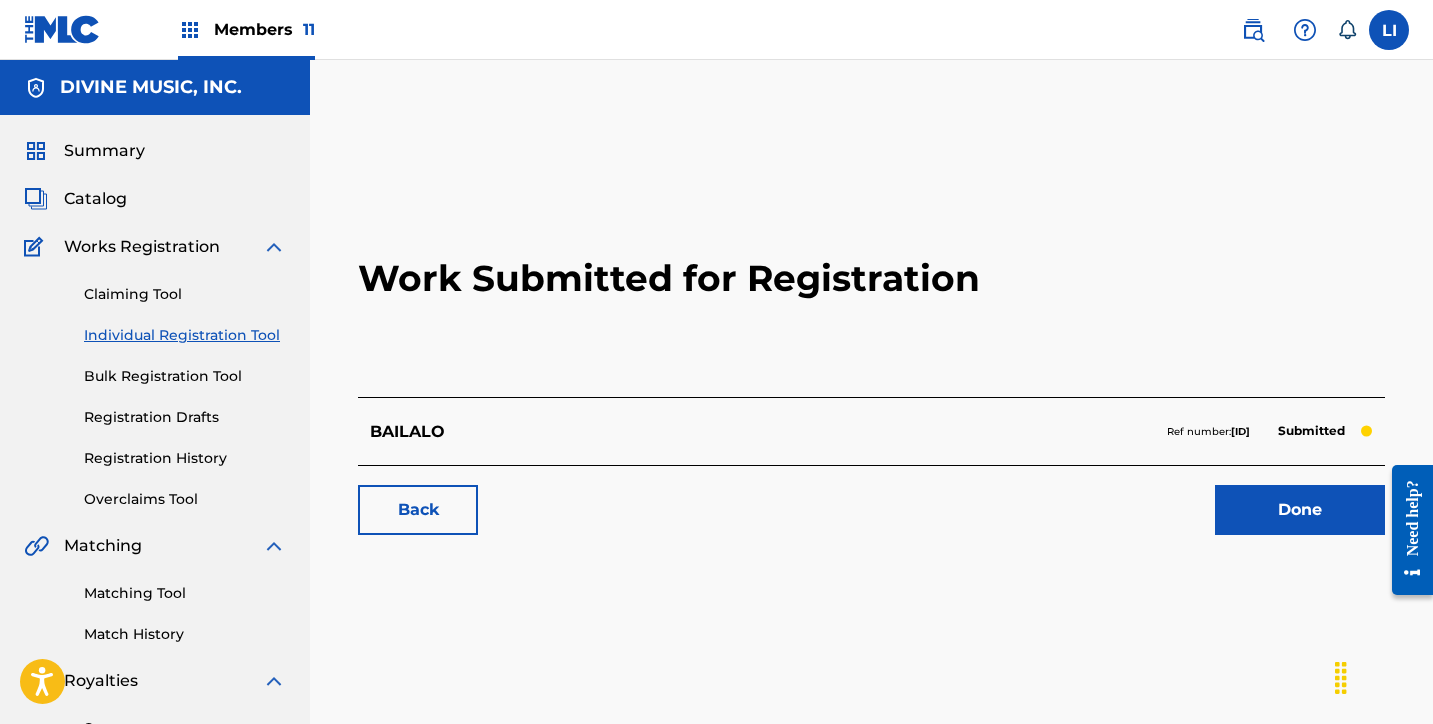 click on "Members    11" at bounding box center (264, 29) 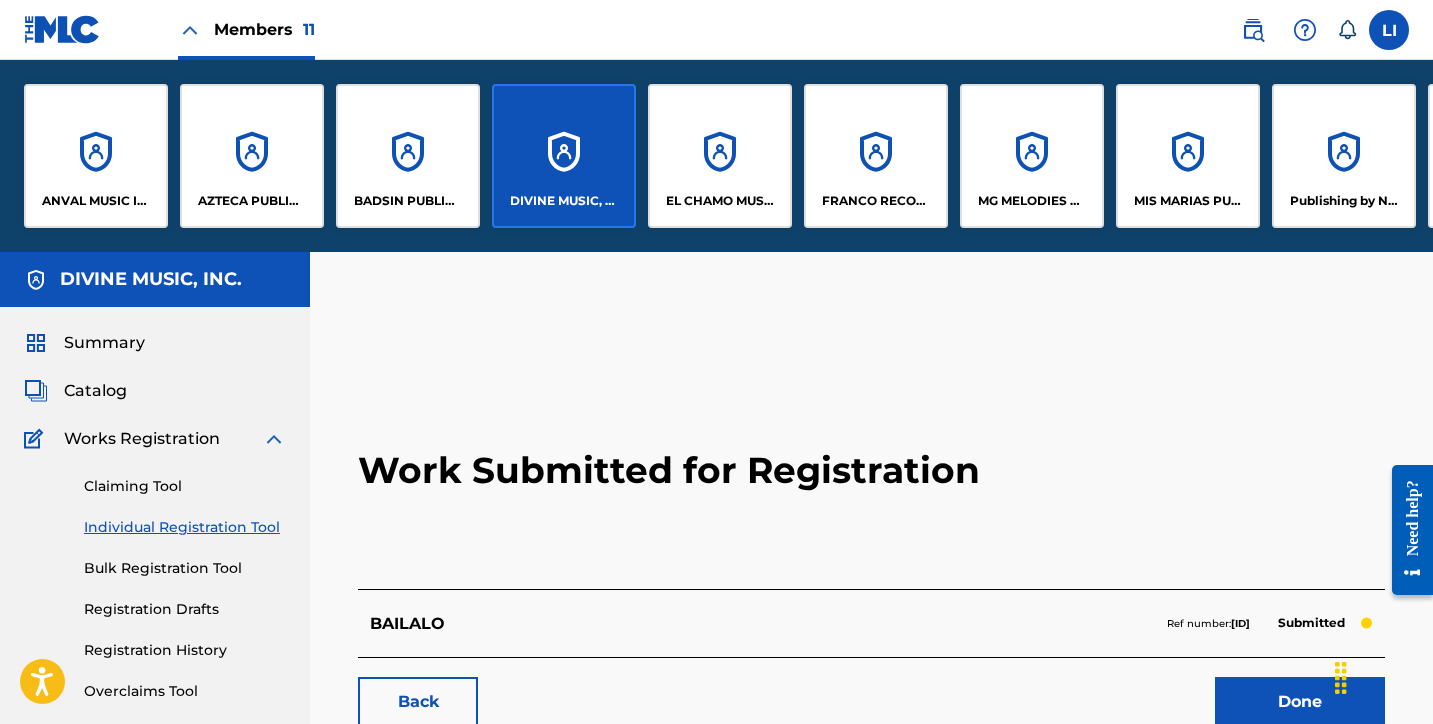 click on "EL CHAMO MUSIC" at bounding box center (720, 156) 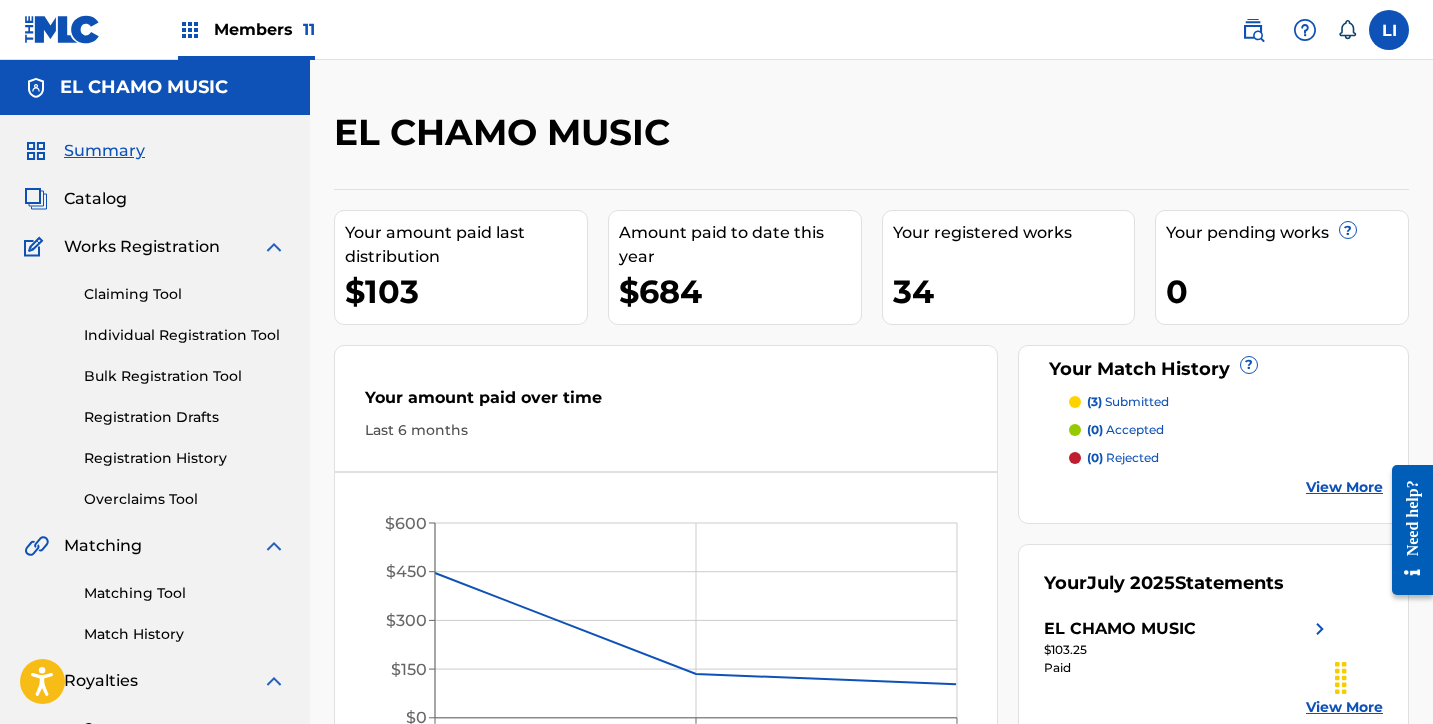 click on "Catalog" at bounding box center [95, 199] 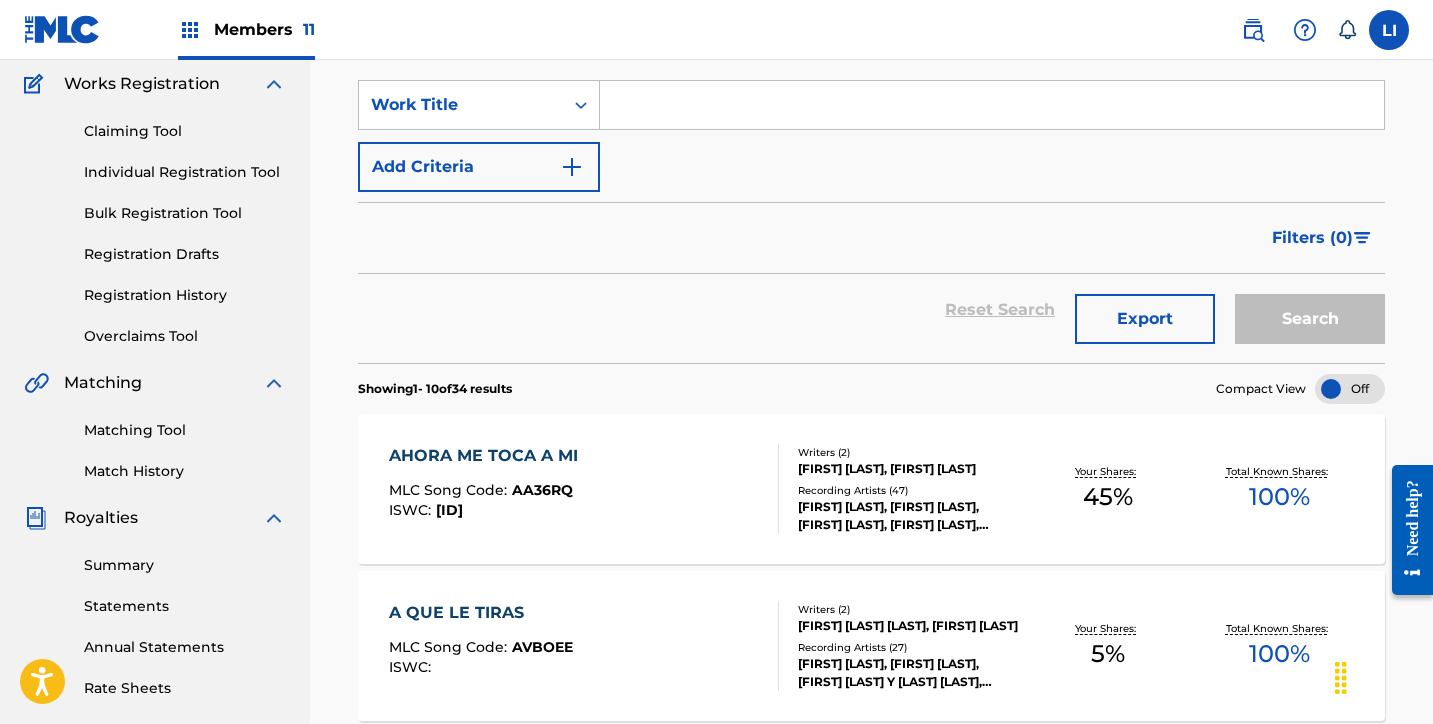 scroll, scrollTop: 142, scrollLeft: 0, axis: vertical 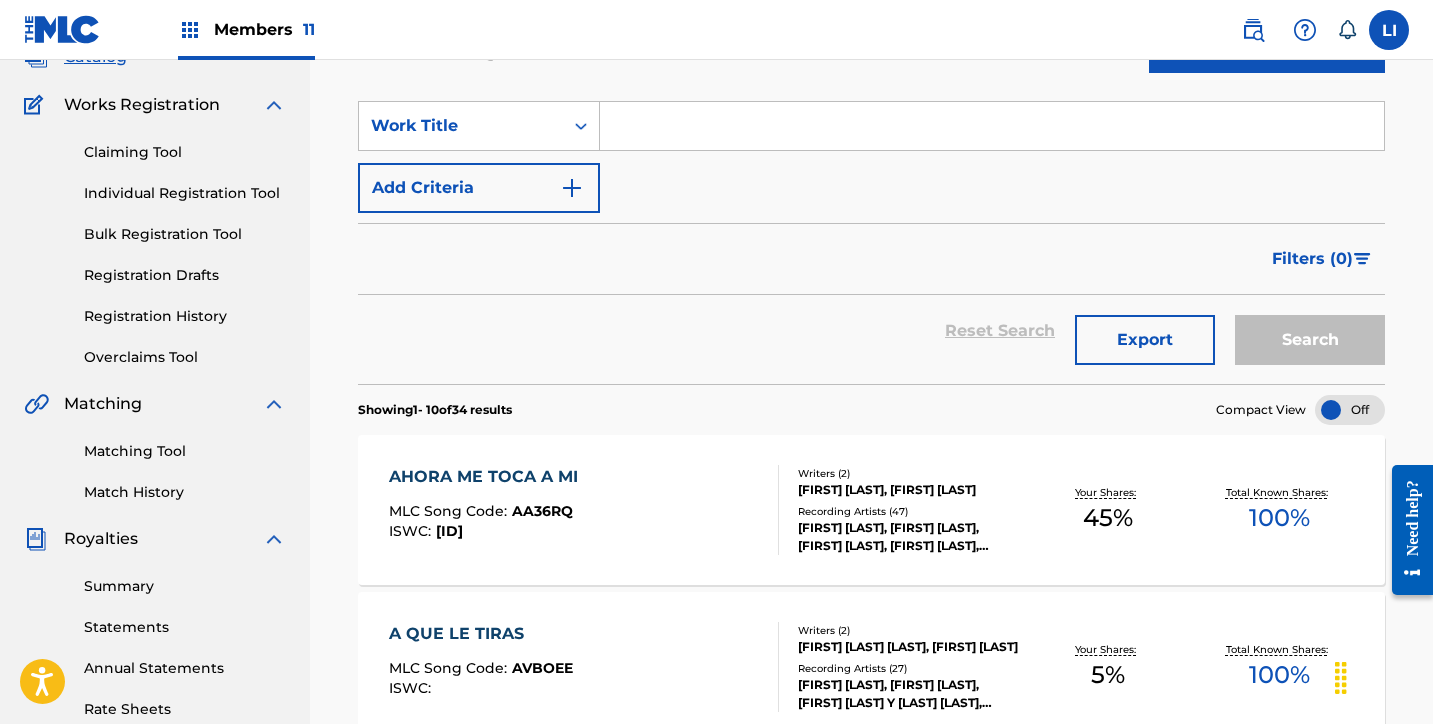 click at bounding box center [992, 126] 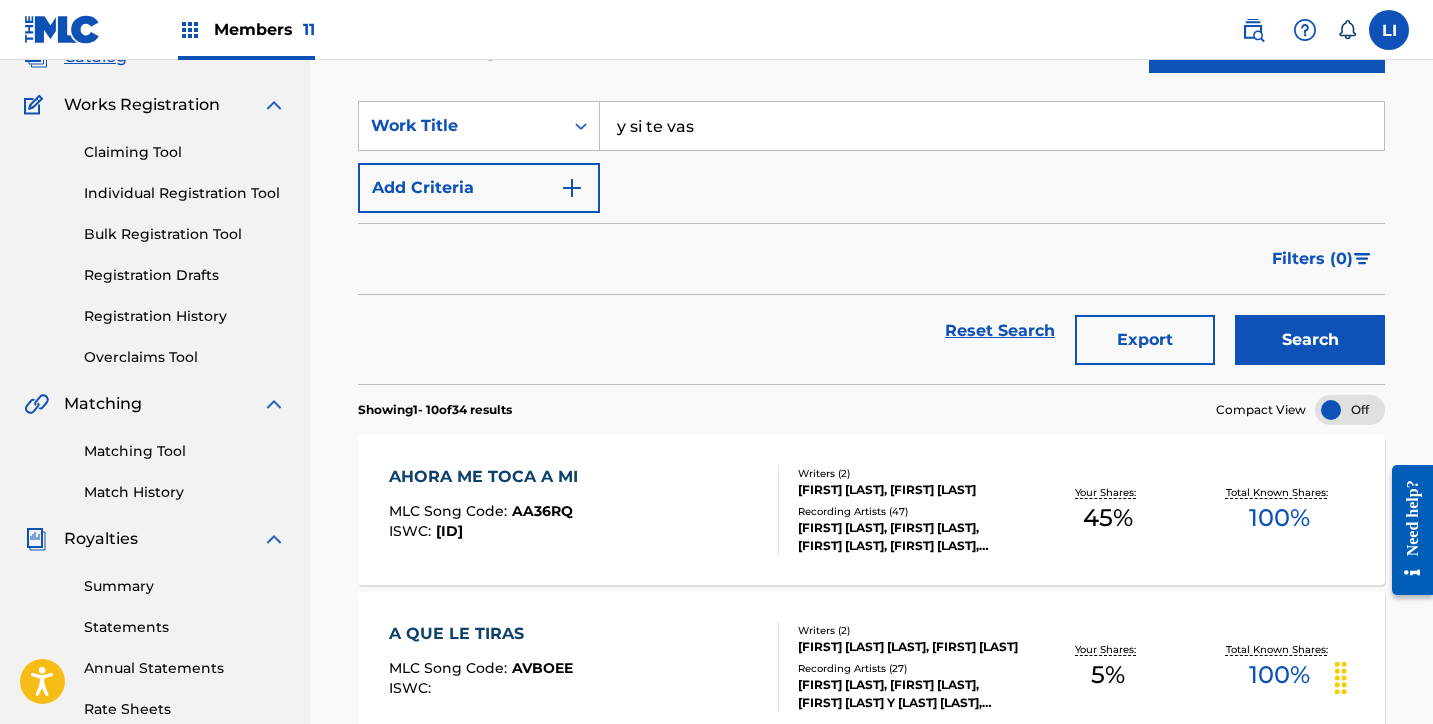 type on "y si te vas" 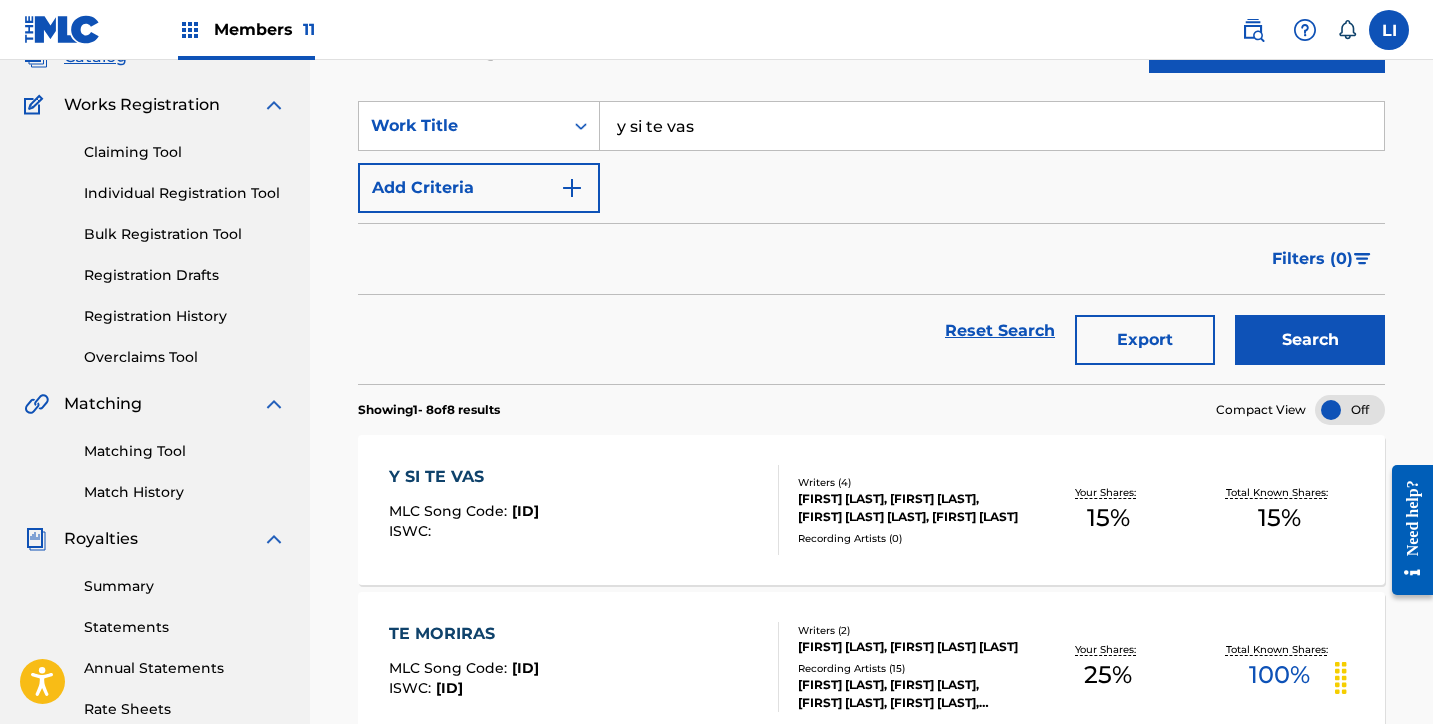 click on "Y SI TE VAS MLC Song Code : YP31MU ISWC :" at bounding box center (584, 510) 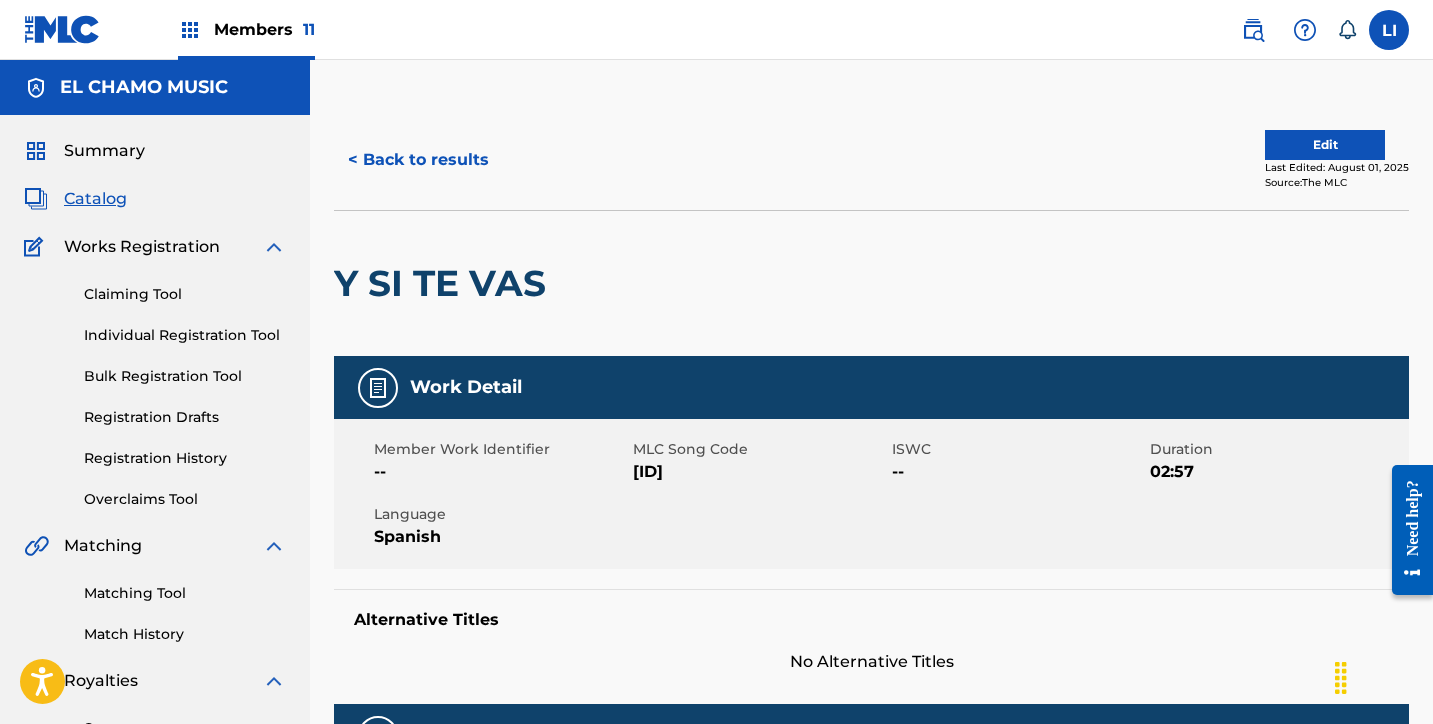 drag, startPoint x: 711, startPoint y: 475, endPoint x: 634, endPoint y: 471, distance: 77.10383 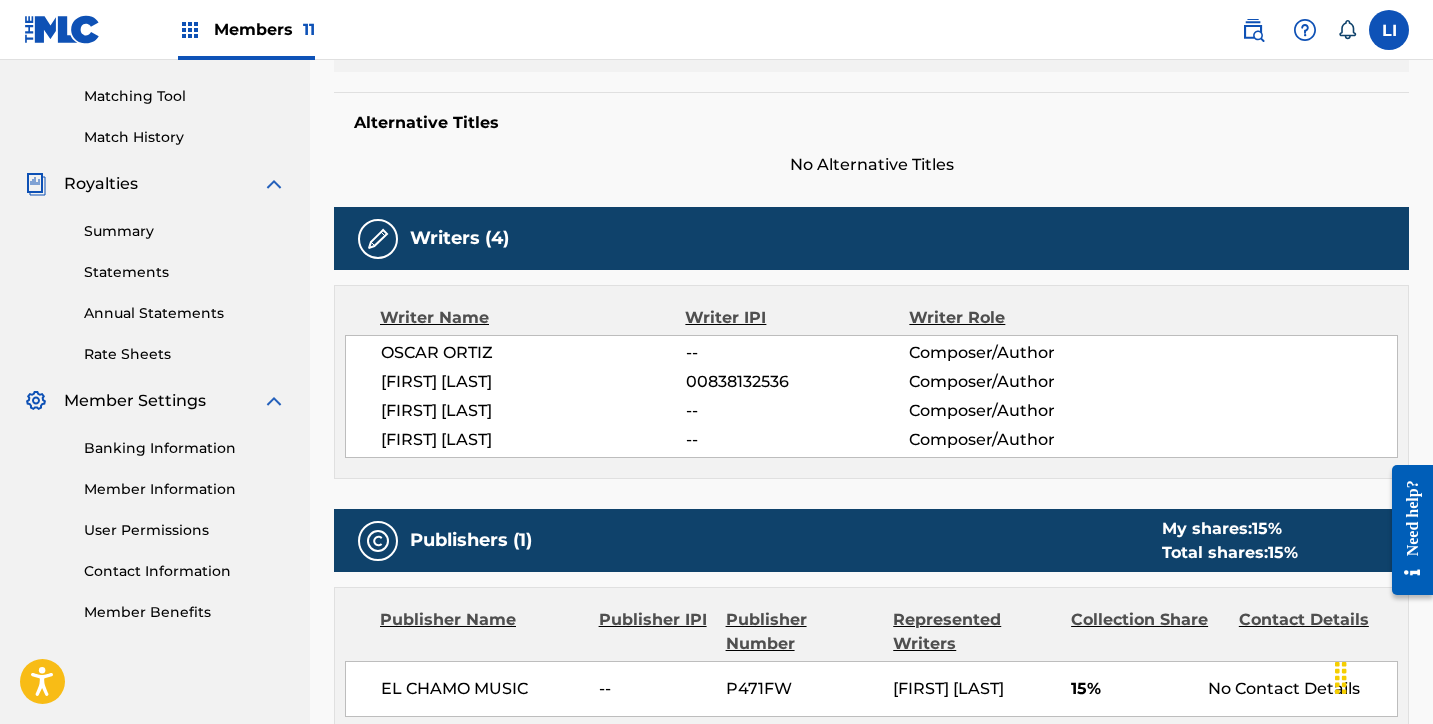 scroll, scrollTop: 220, scrollLeft: 0, axis: vertical 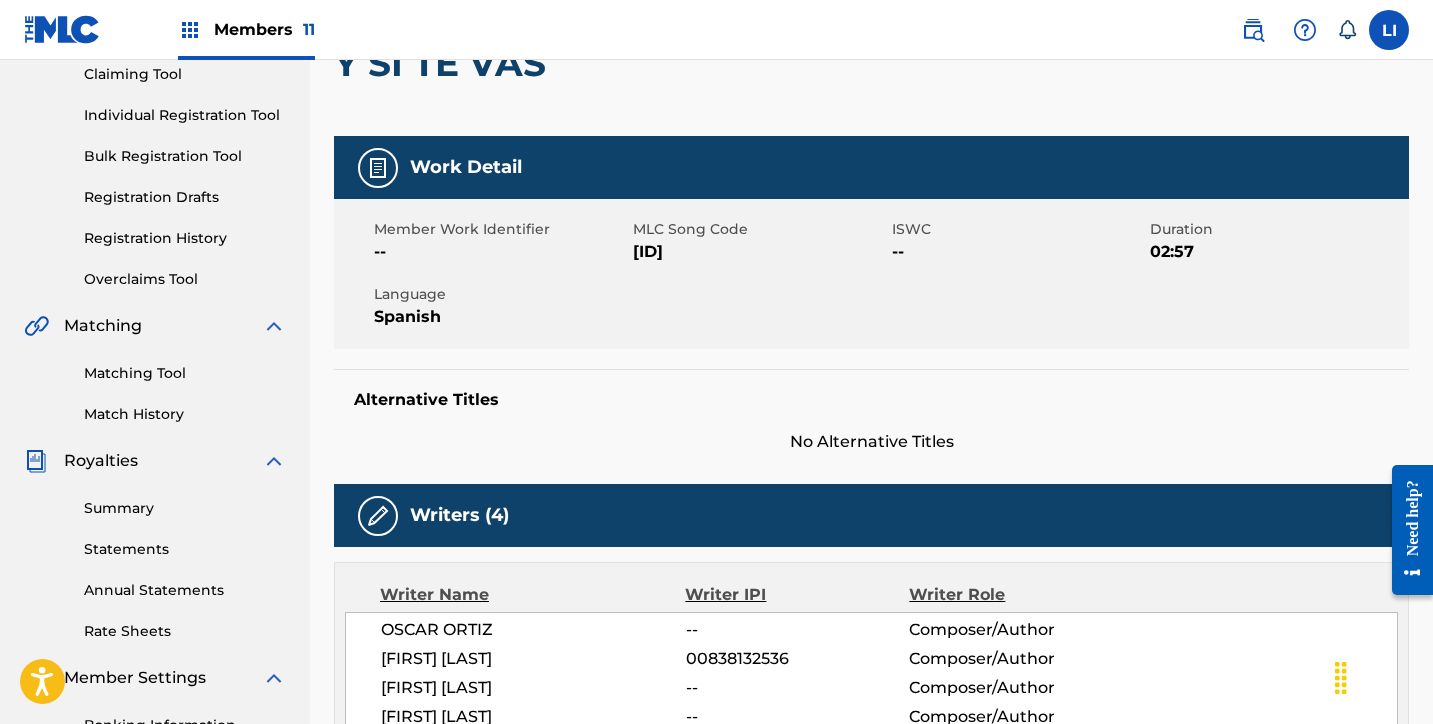 click on "Matching Tool" at bounding box center (185, 373) 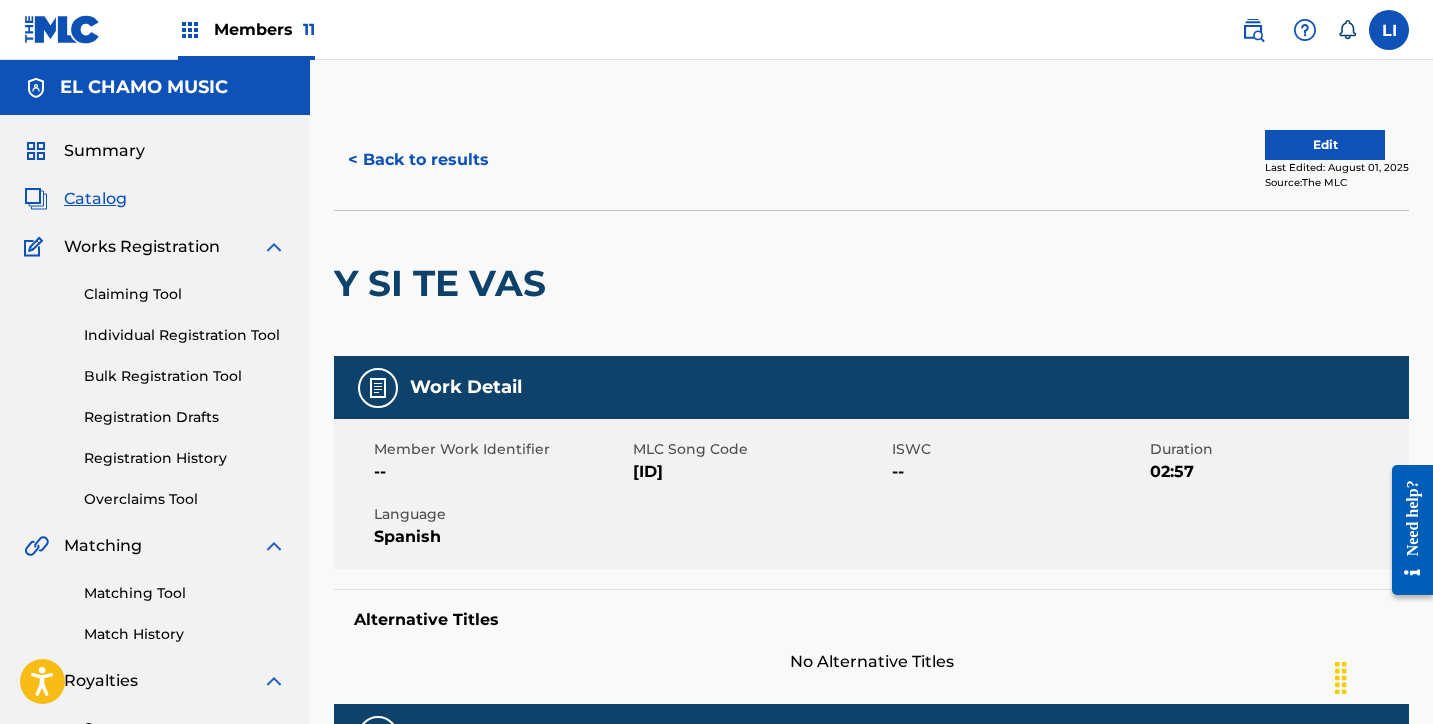 click on "Bulk Registration Tool" at bounding box center [185, 376] 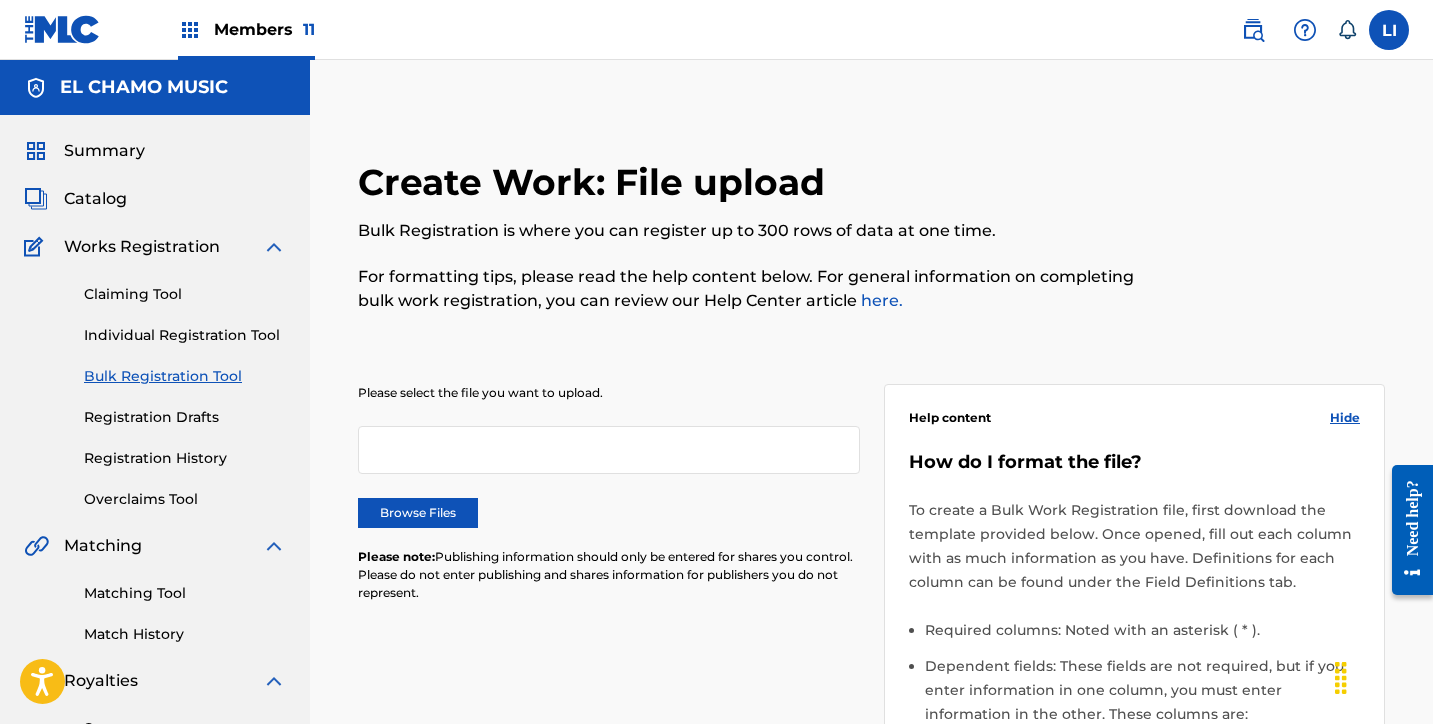 click on "Hide" at bounding box center (1345, 418) 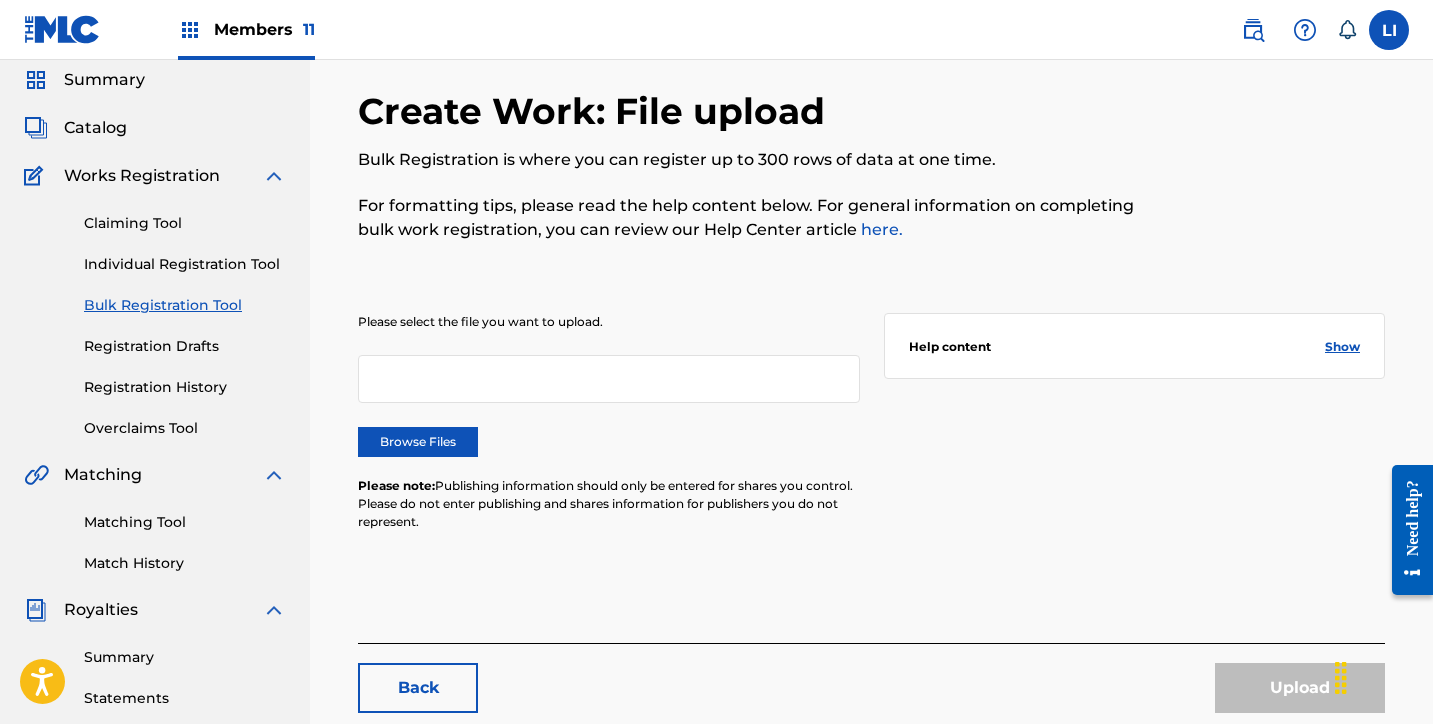 click at bounding box center (609, 379) 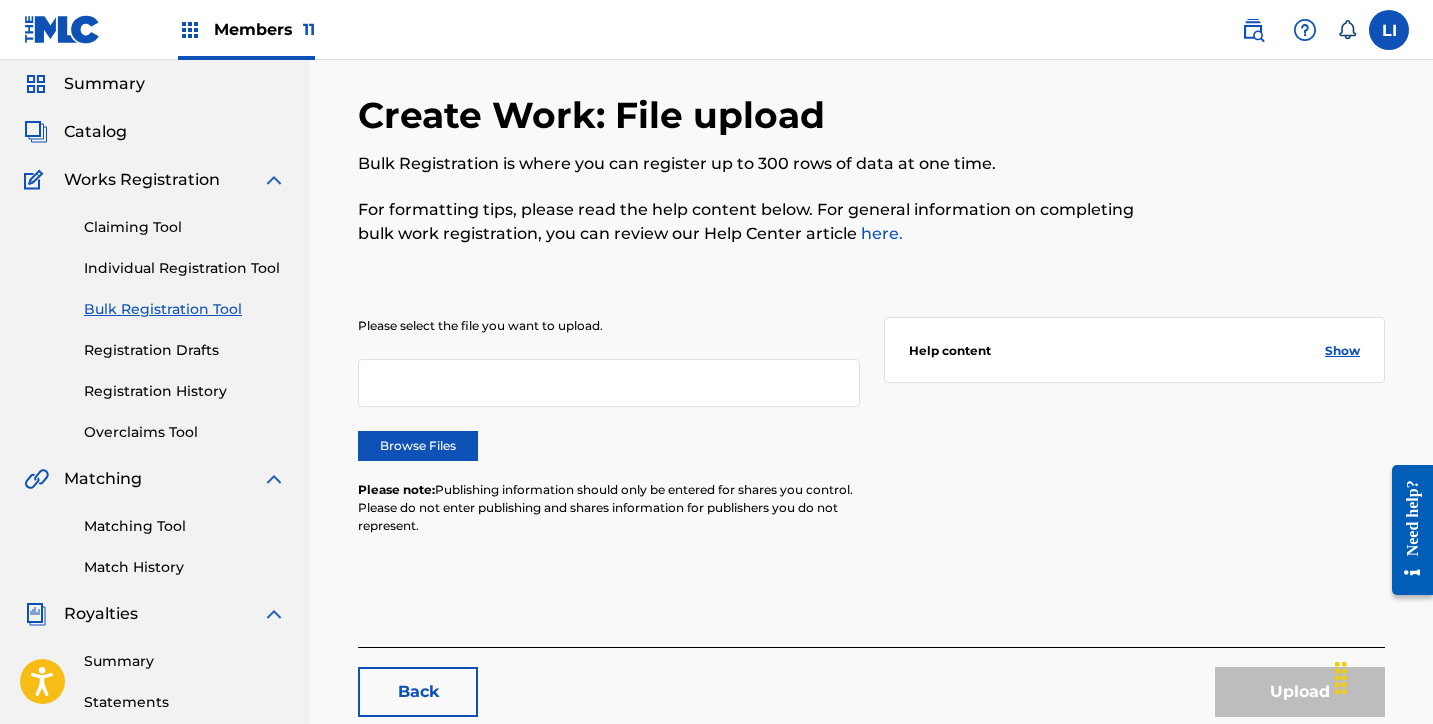 click on "Matching Tool" at bounding box center [185, 526] 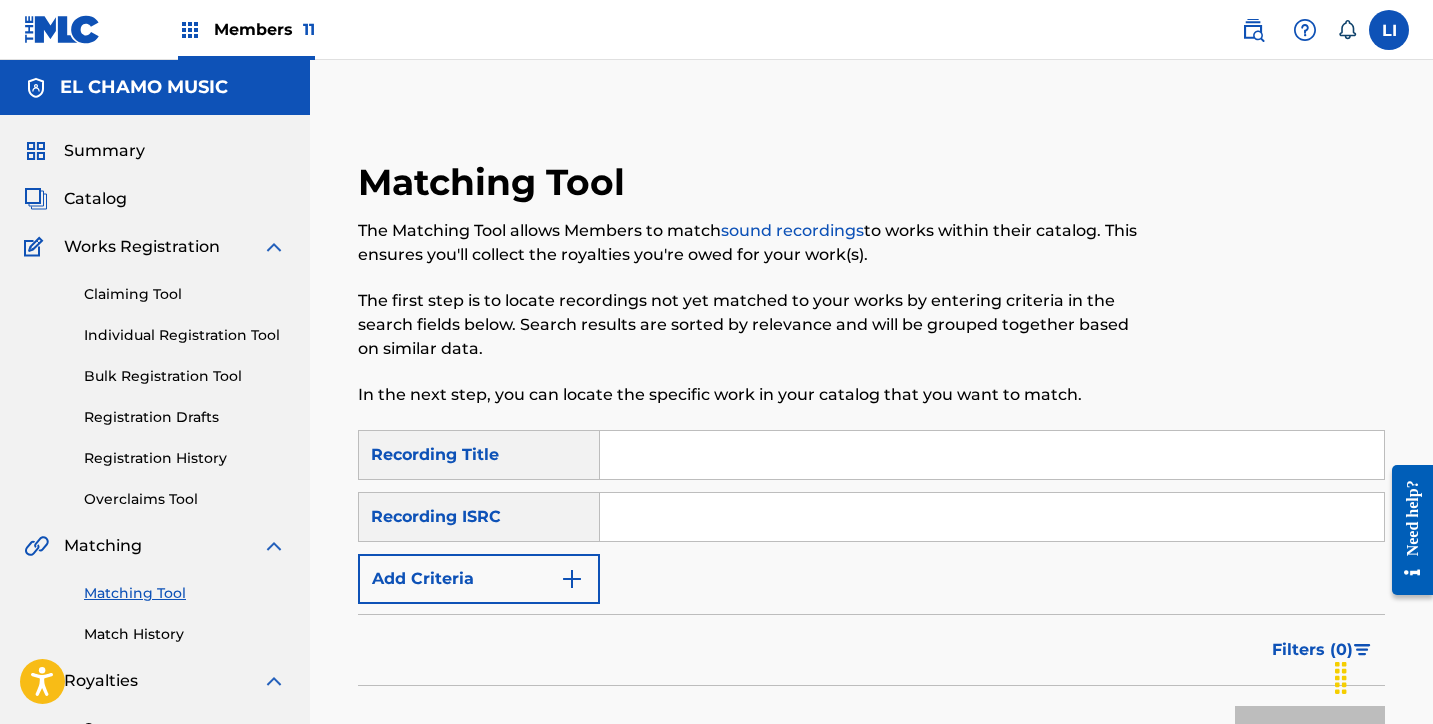 scroll, scrollTop: 159, scrollLeft: 0, axis: vertical 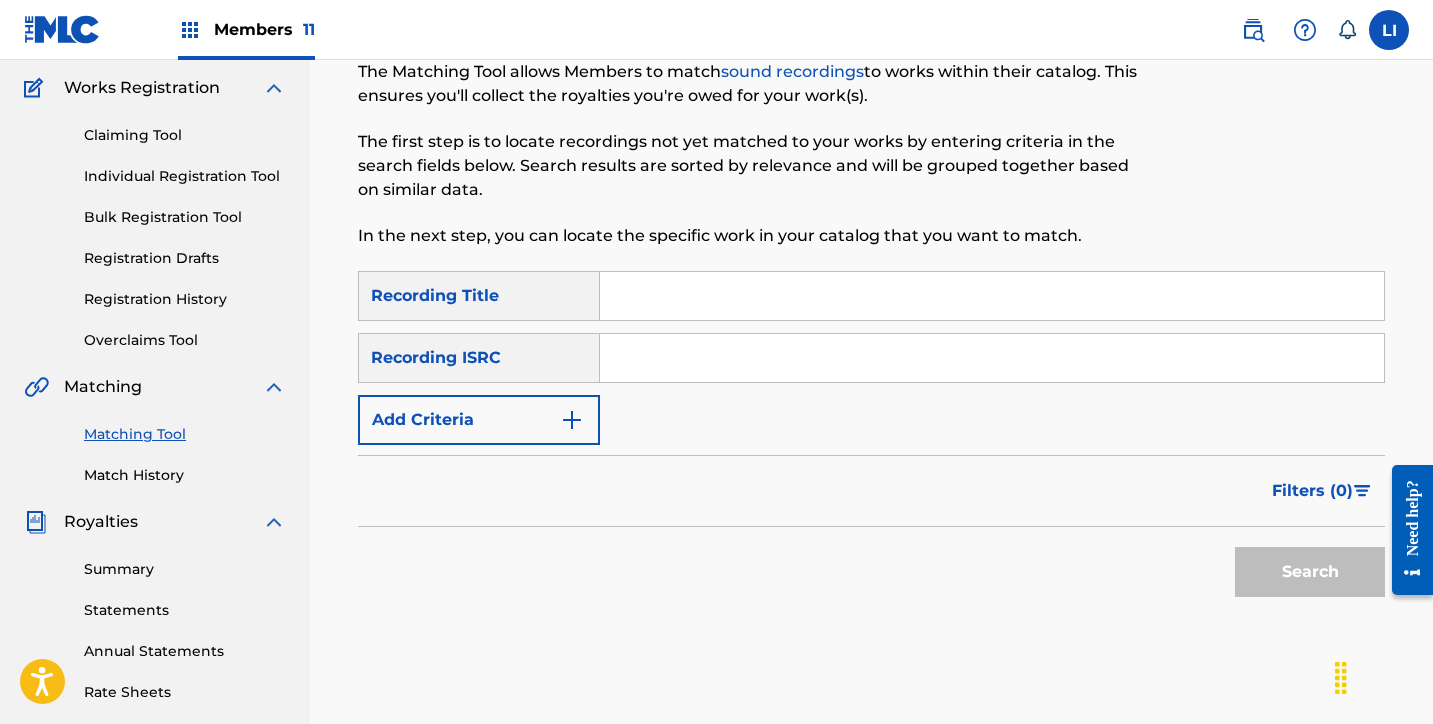 click at bounding box center [992, 296] 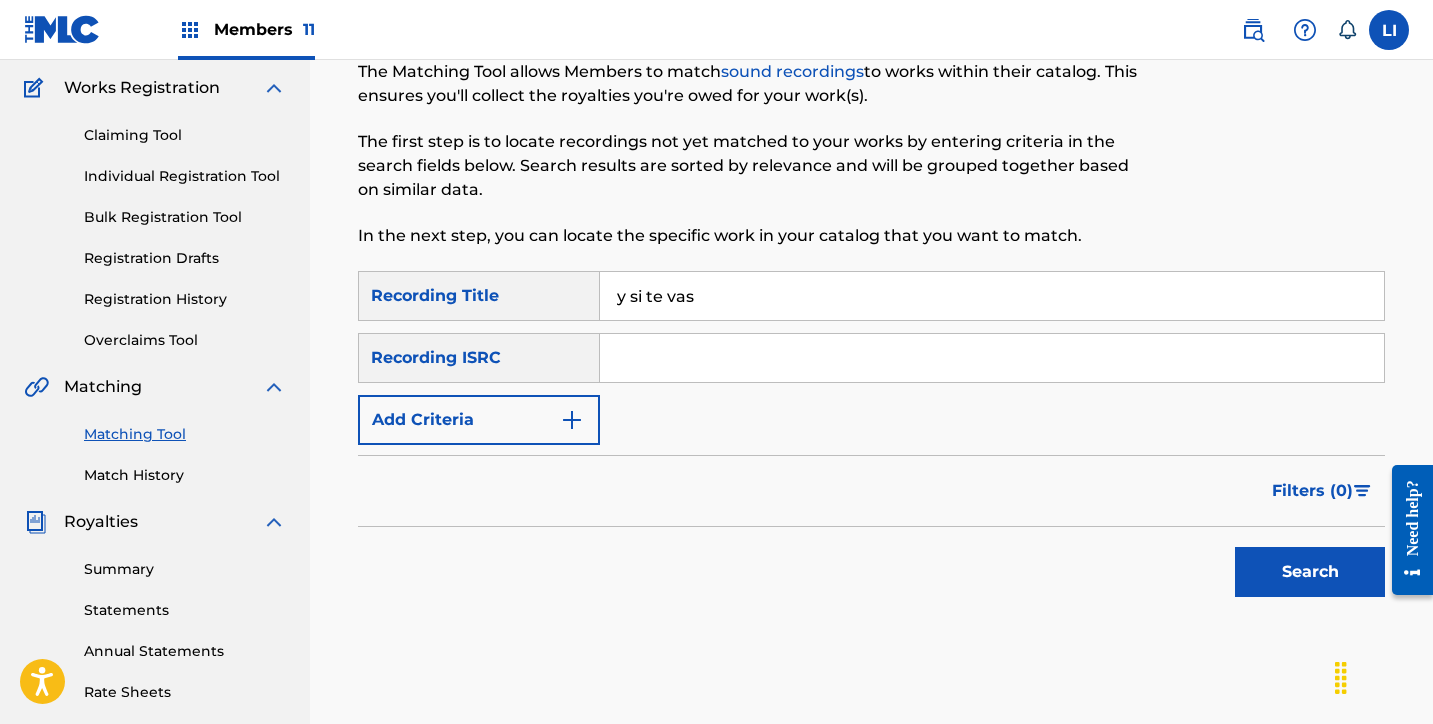 type on "y si te vas" 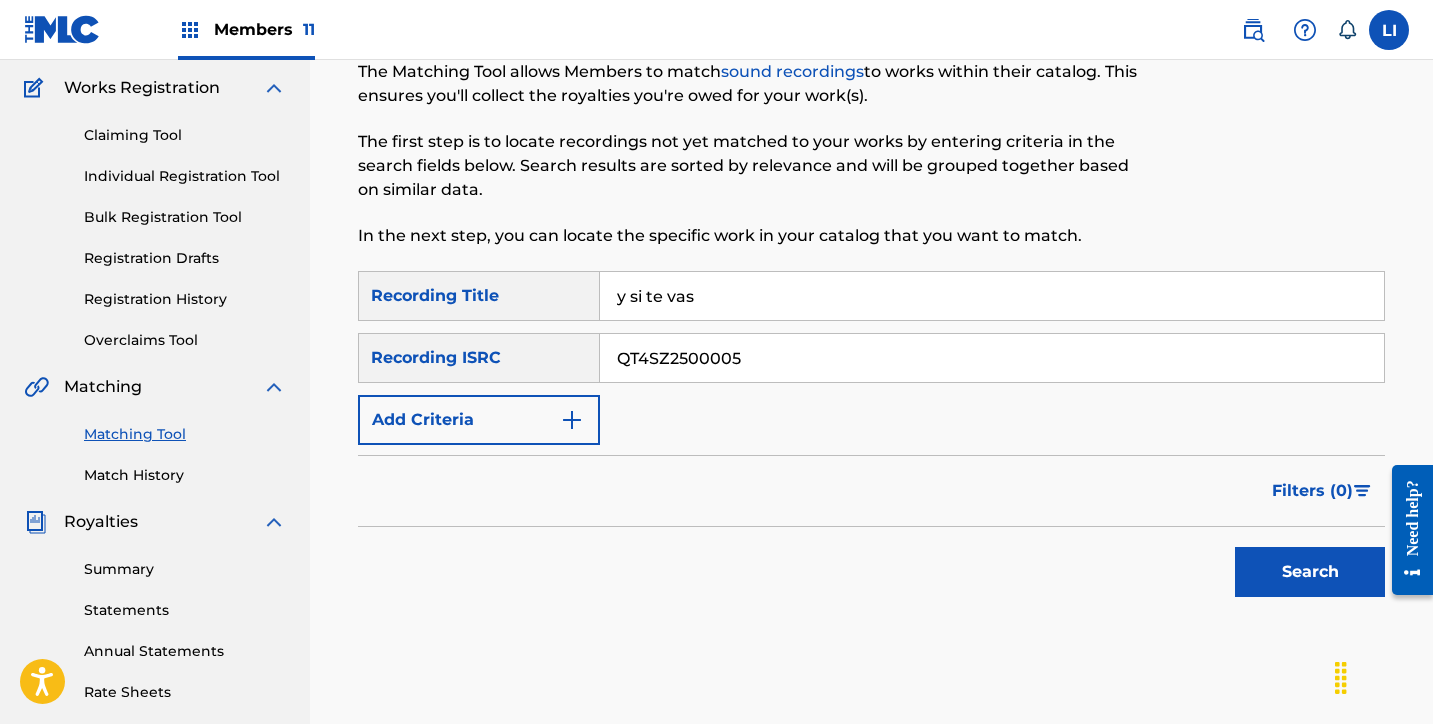 type on "QT4SZ2500005" 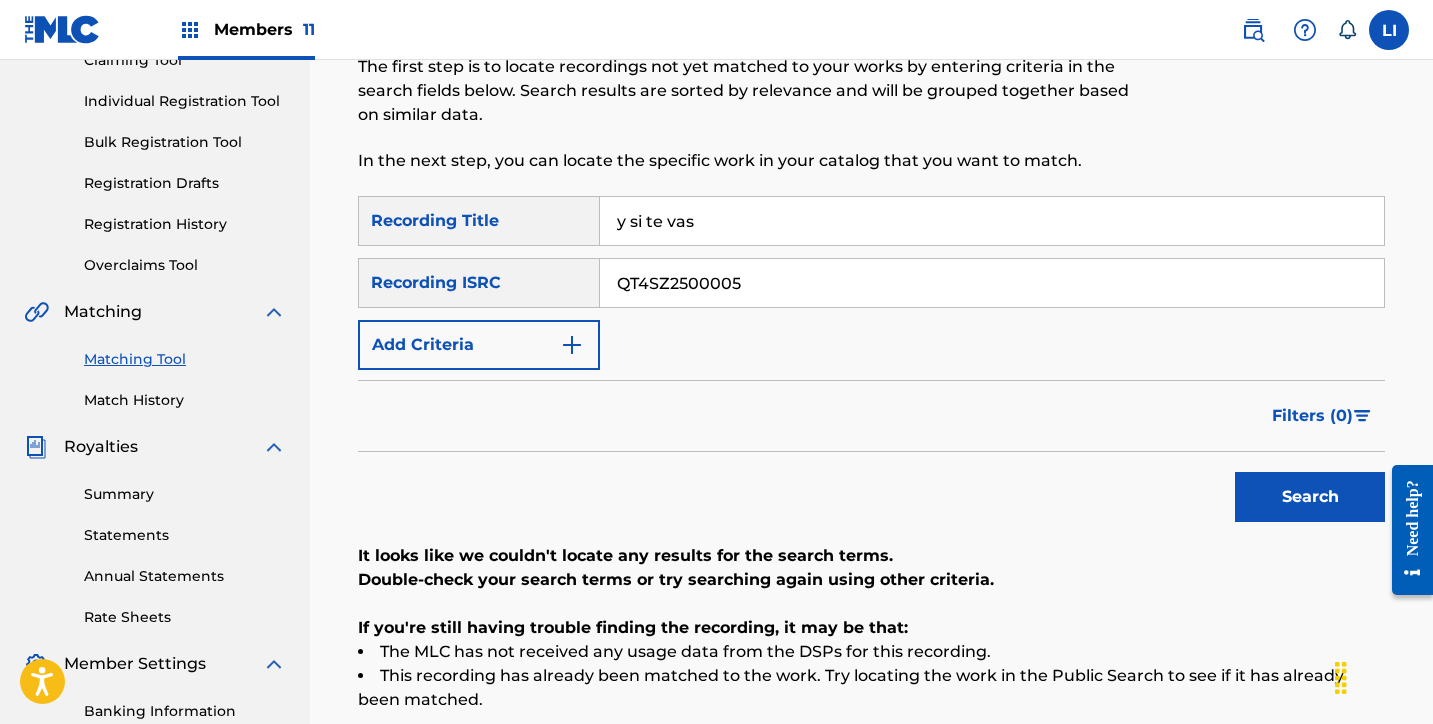 scroll, scrollTop: 315, scrollLeft: 0, axis: vertical 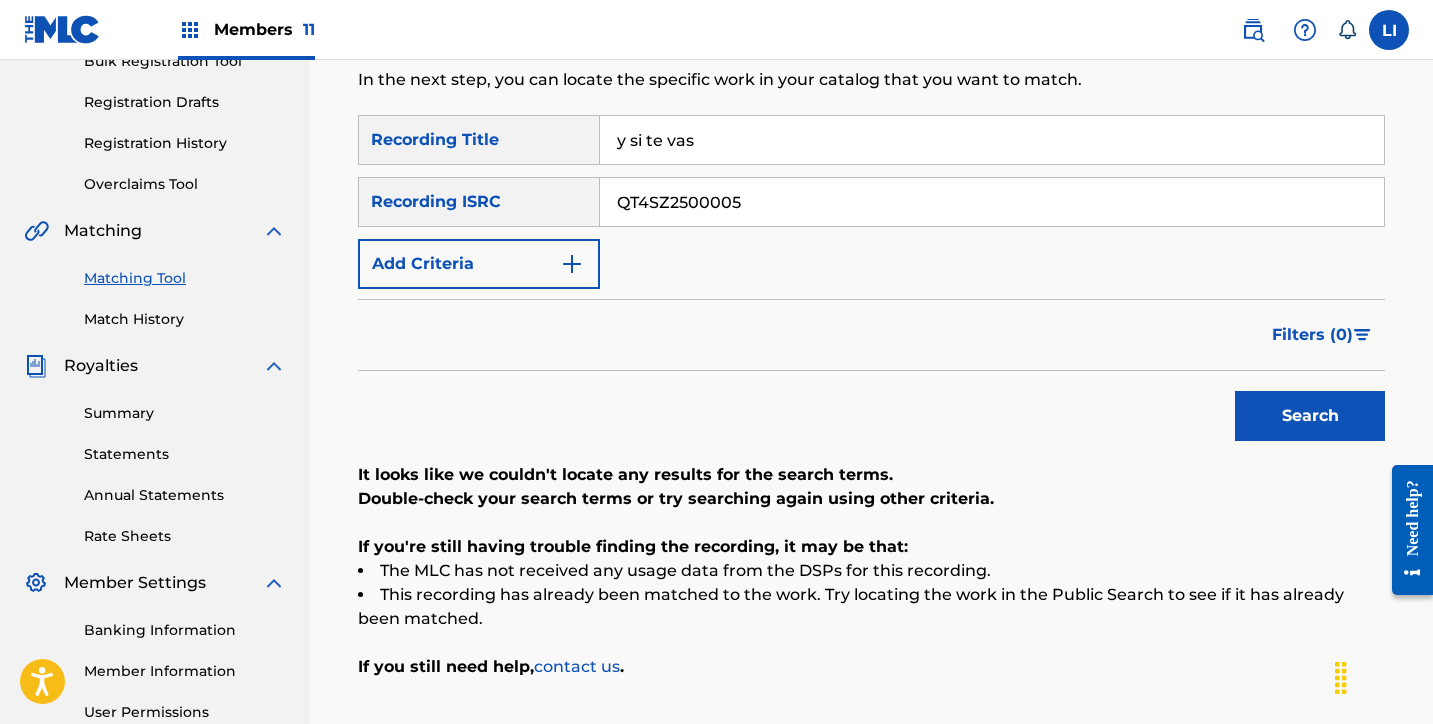 click on "Search" at bounding box center (871, 411) 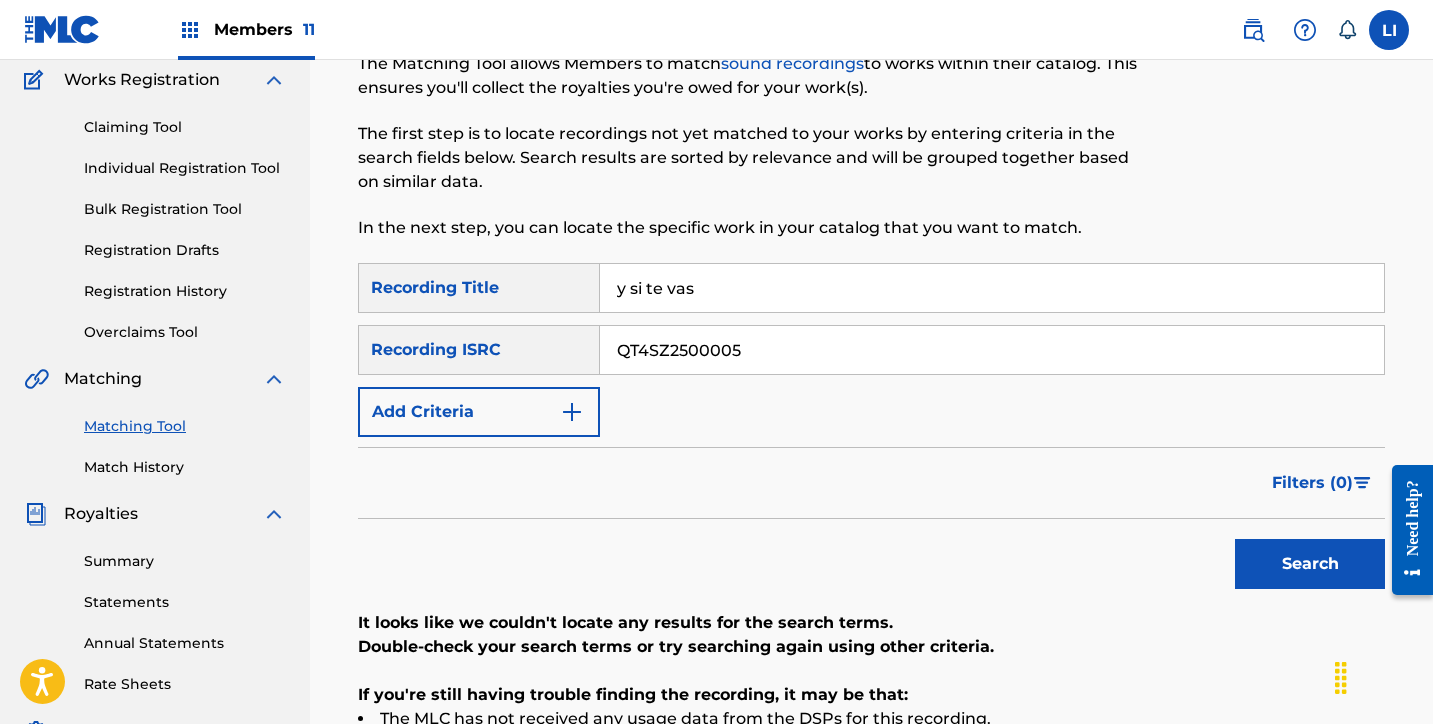 scroll, scrollTop: 108, scrollLeft: 0, axis: vertical 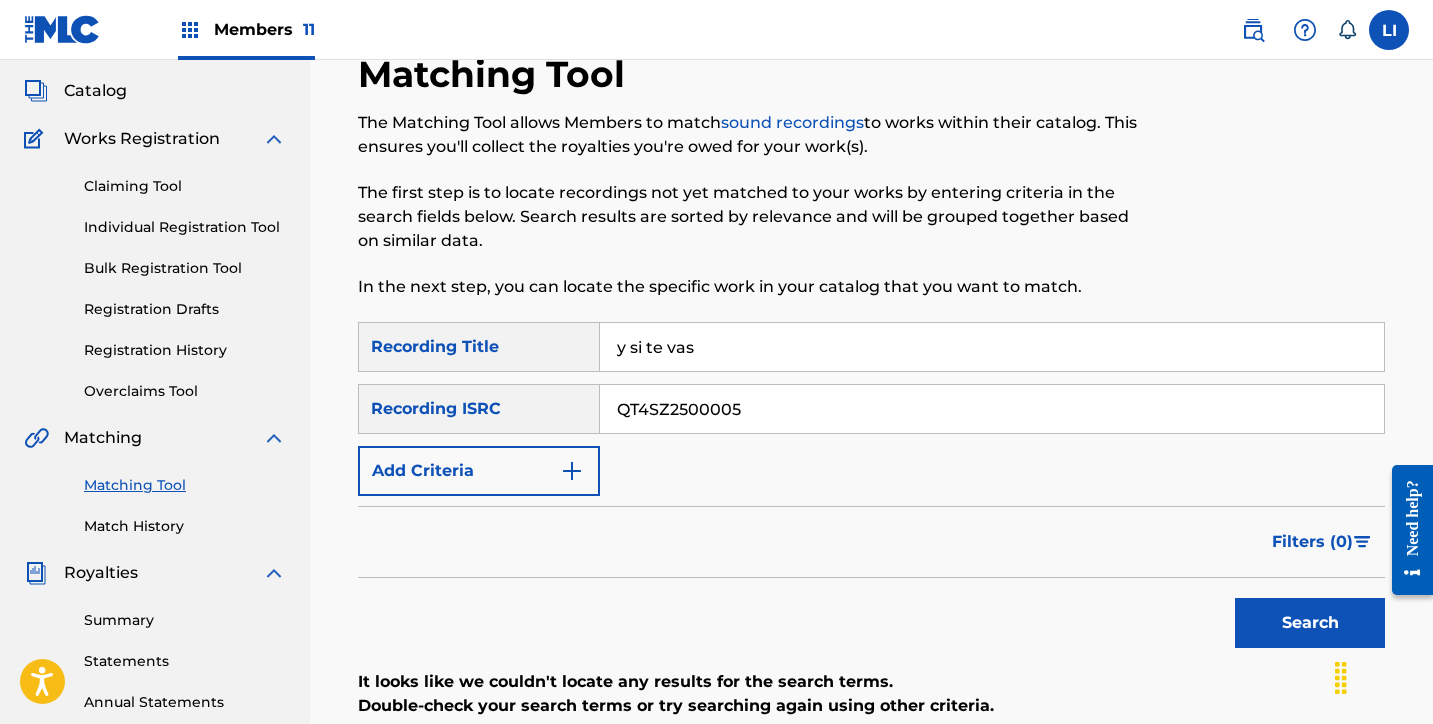 click at bounding box center [1253, 30] 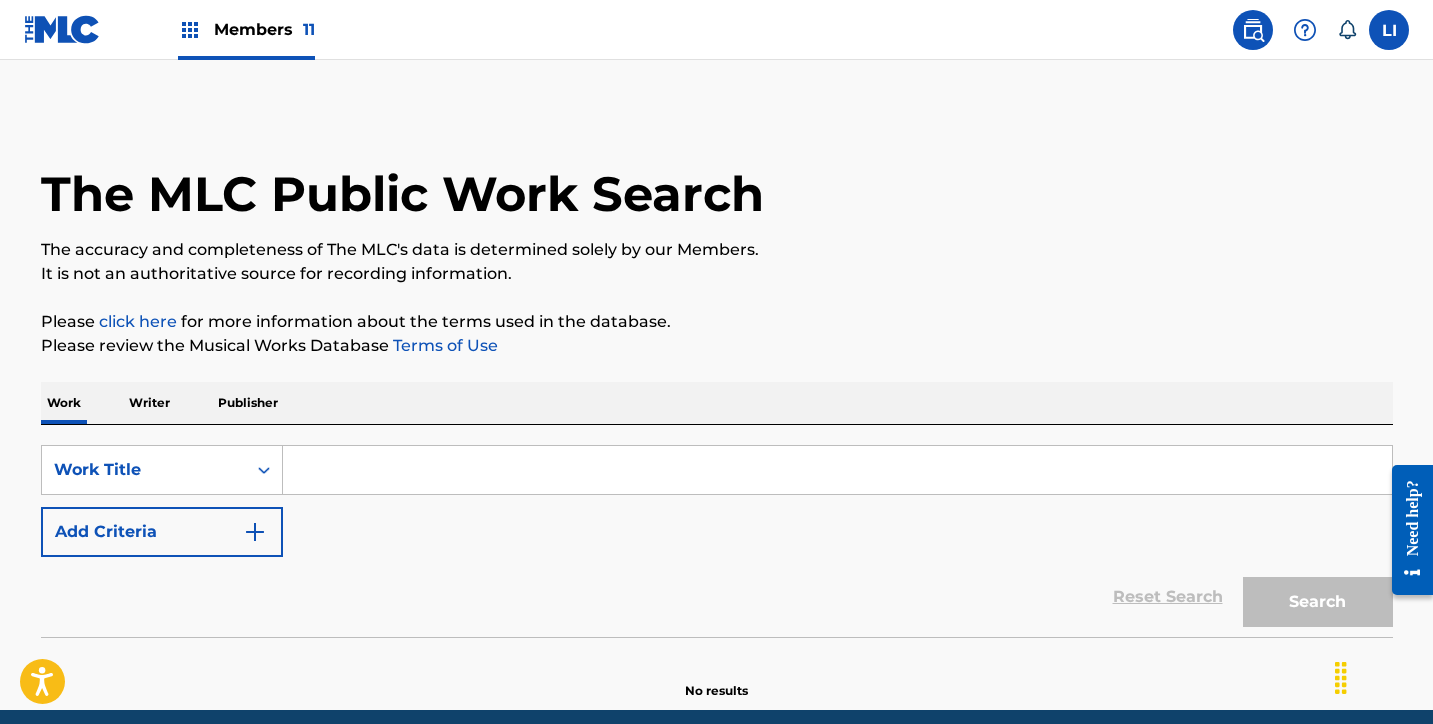 click at bounding box center [837, 470] 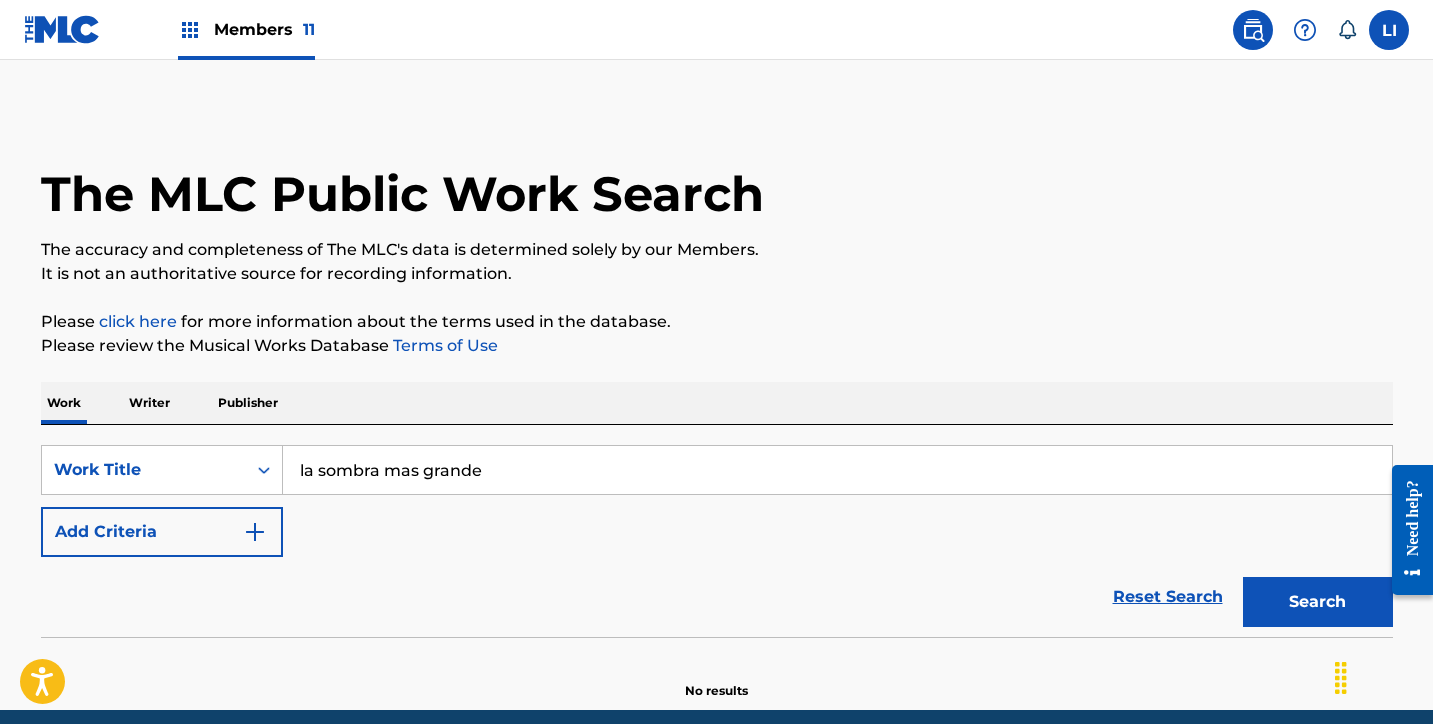 type on "la sombra mas grande" 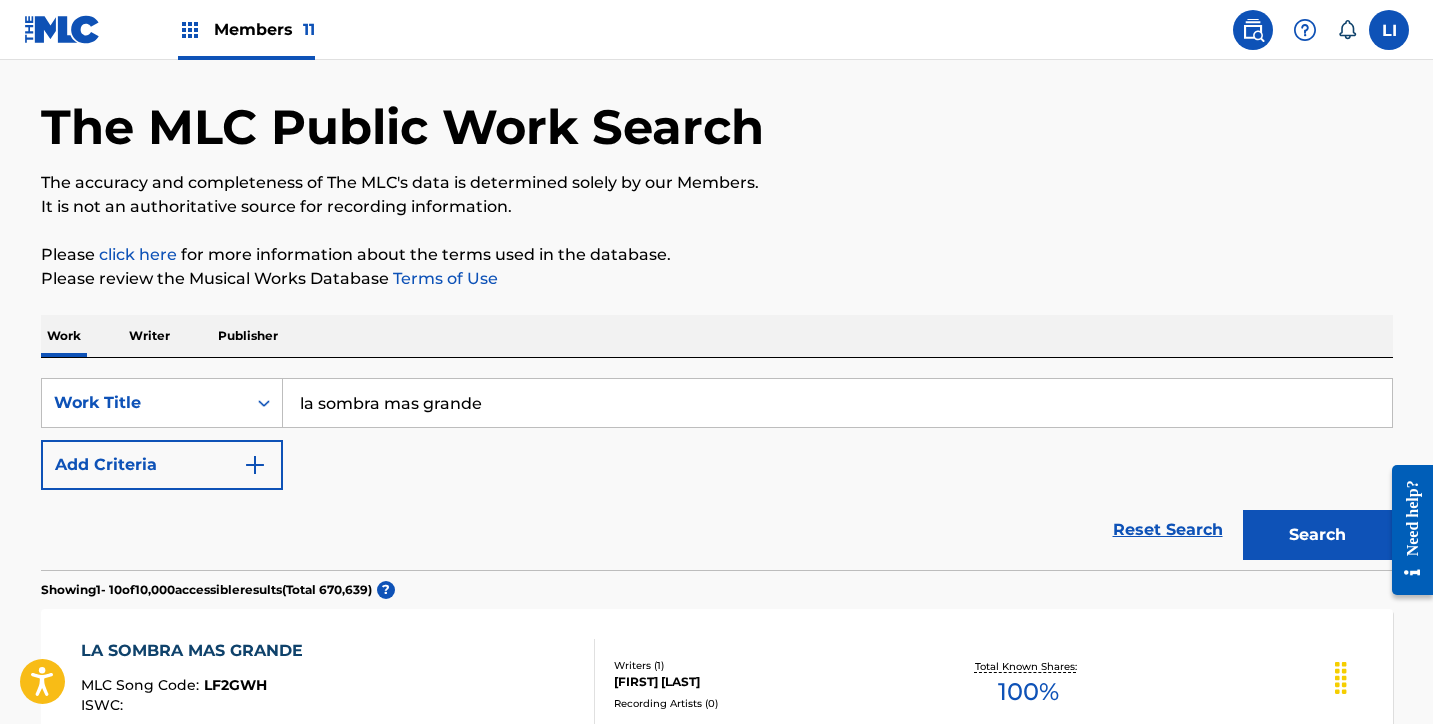 scroll, scrollTop: 335, scrollLeft: 0, axis: vertical 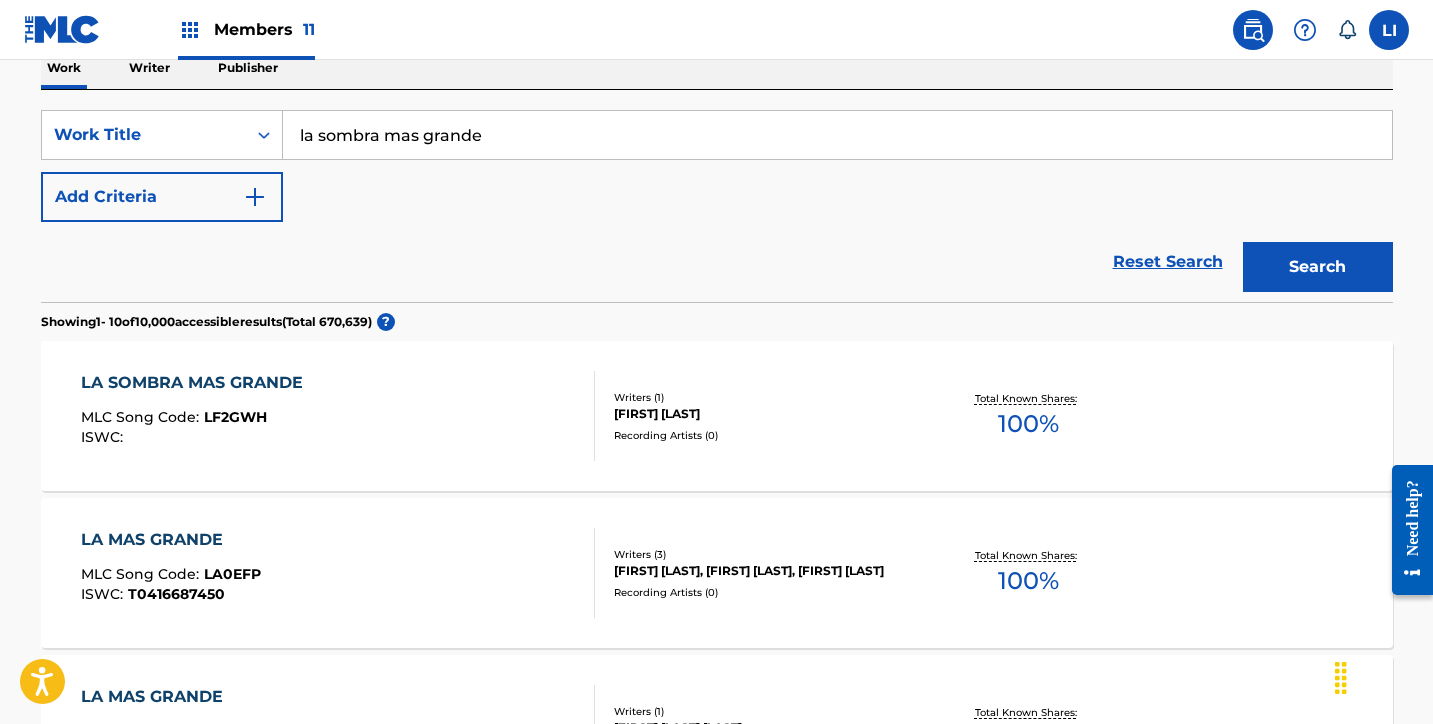 click on "LA SOMBRA MAS GRANDE MLC Song Code : LF2GWH ISWC :" at bounding box center (338, 416) 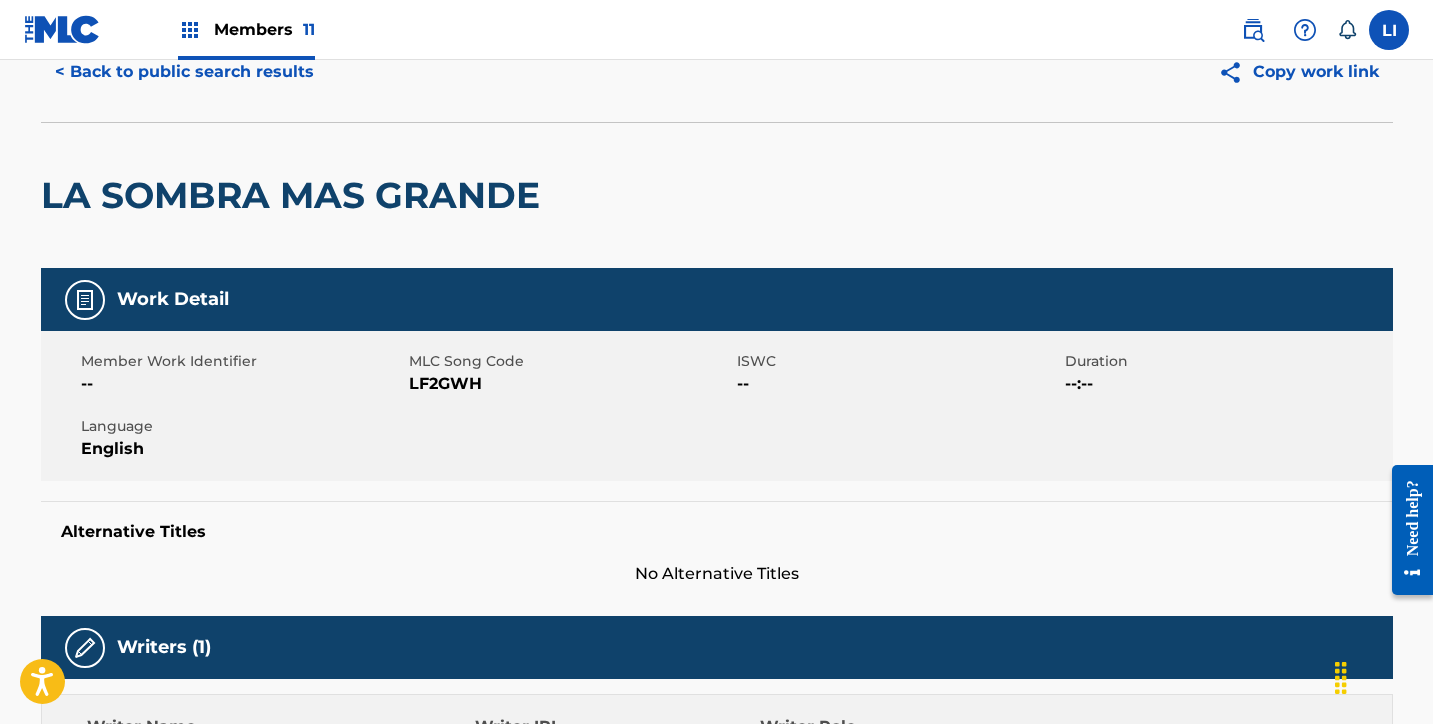 scroll, scrollTop: 0, scrollLeft: 0, axis: both 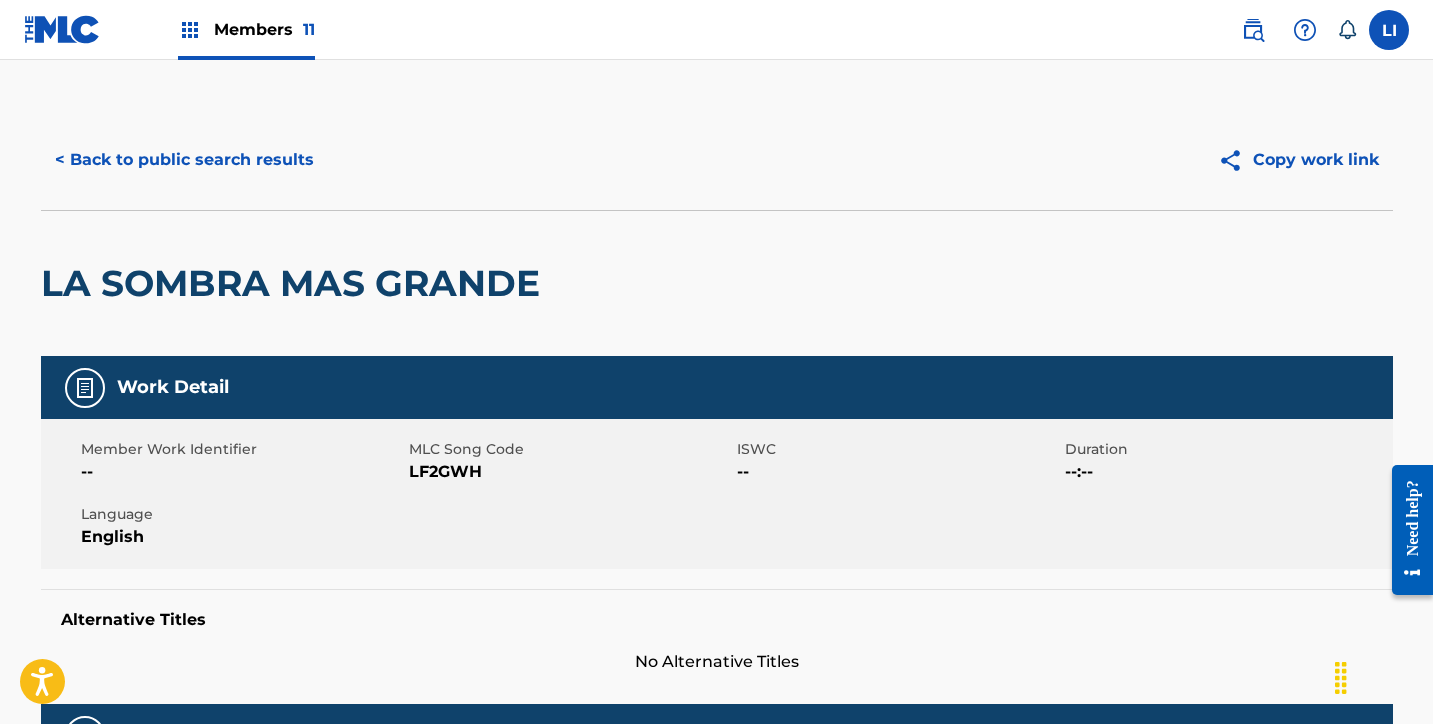 click on "Members    11" at bounding box center [246, 29] 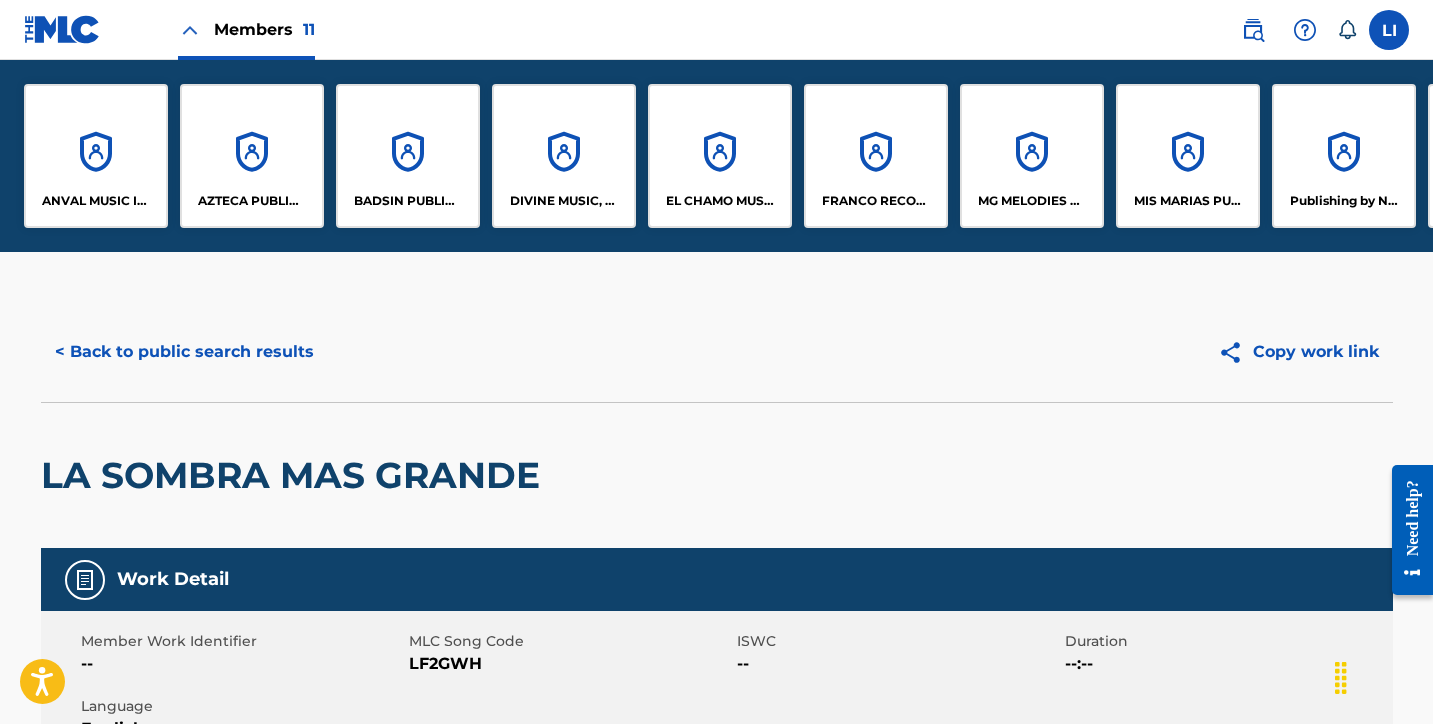 click at bounding box center [1253, 30] 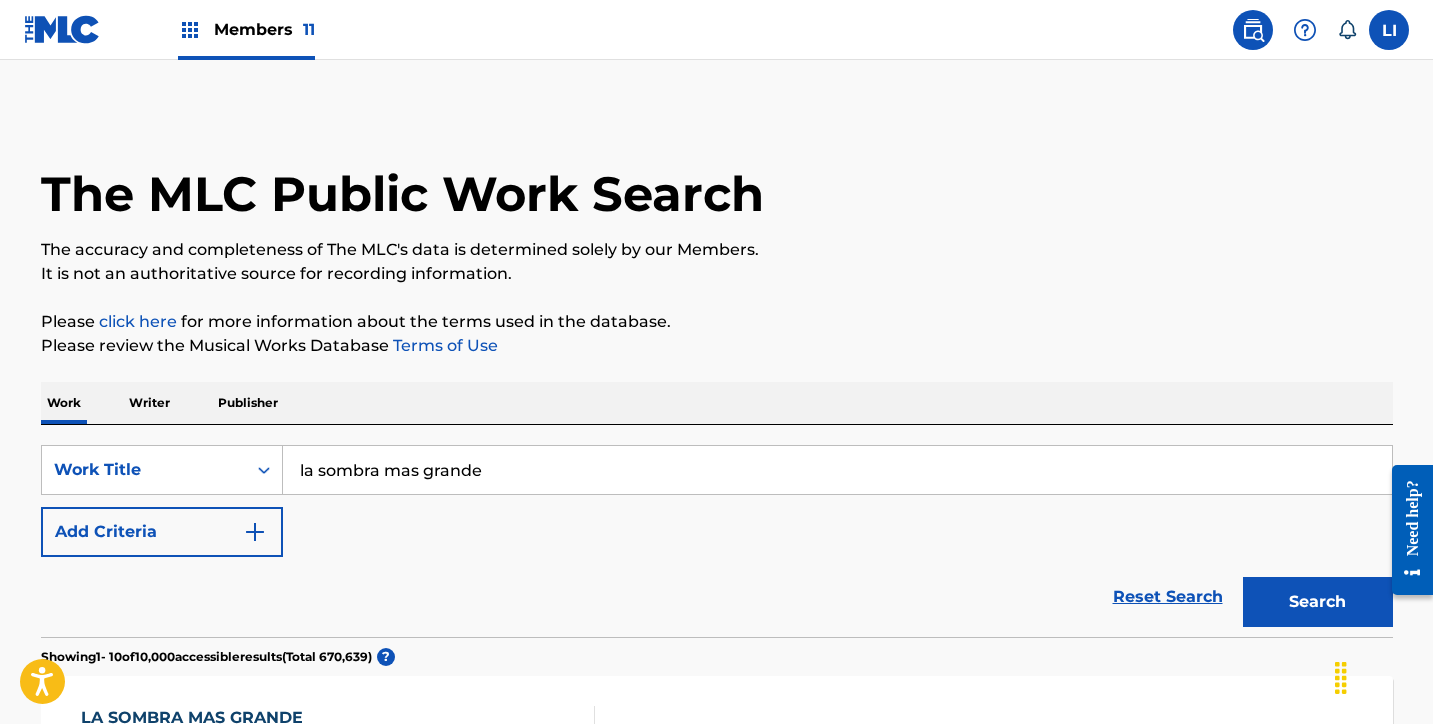 drag, startPoint x: 506, startPoint y: 470, endPoint x: 242, endPoint y: 432, distance: 266.72083 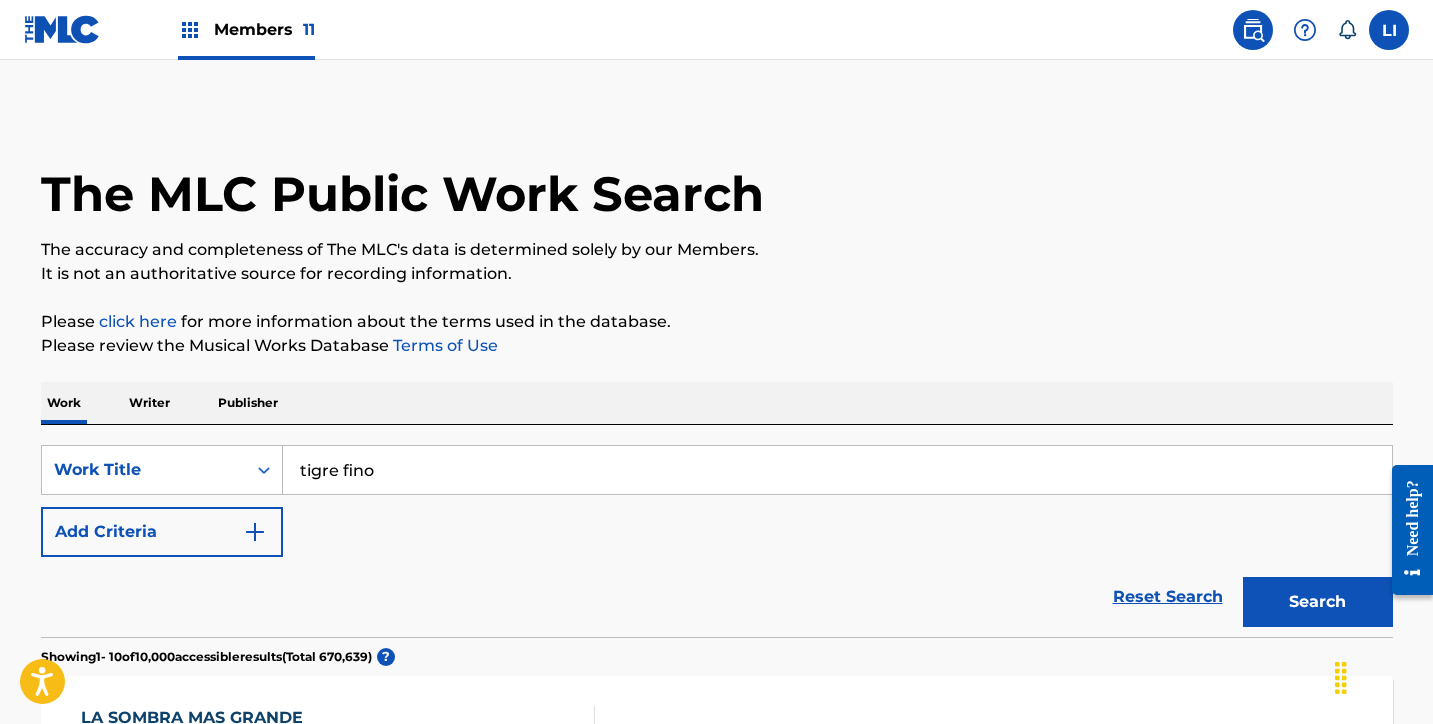 type on "tigre fino" 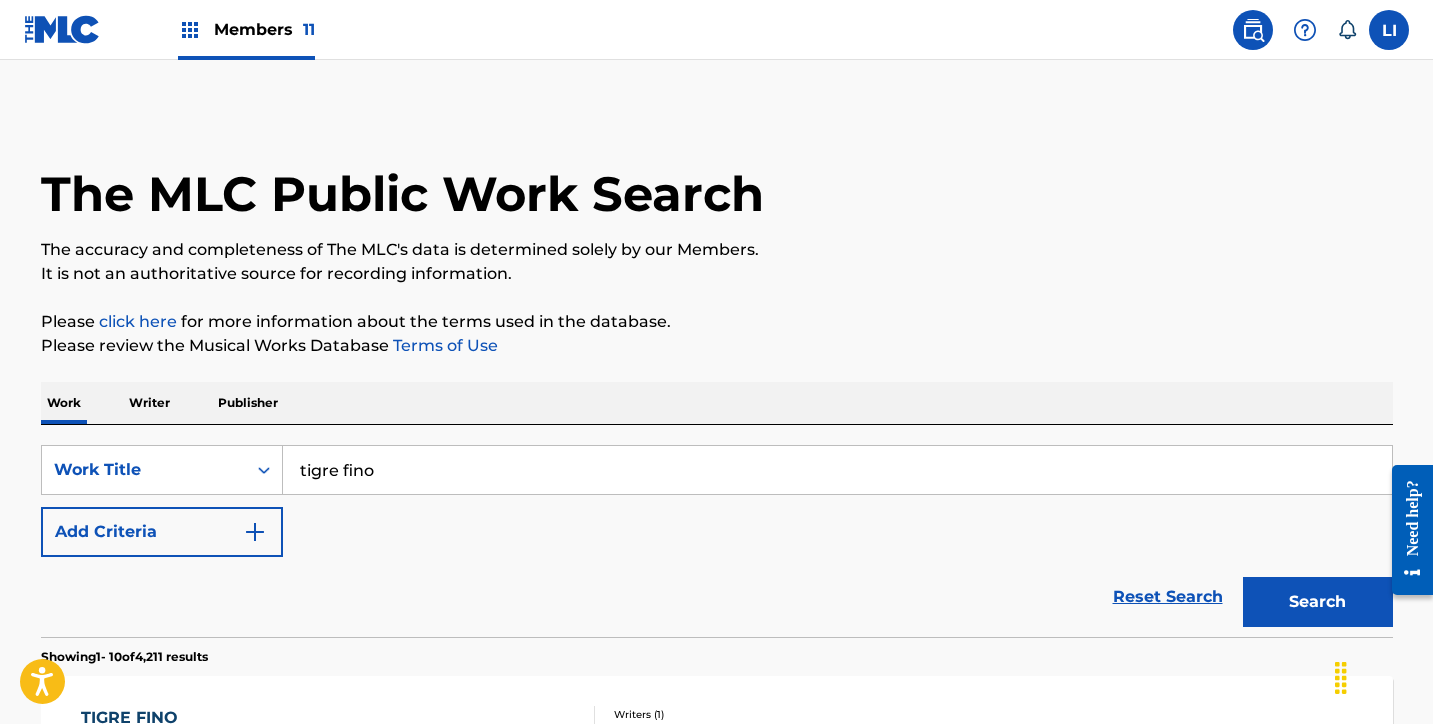 scroll, scrollTop: 304, scrollLeft: 0, axis: vertical 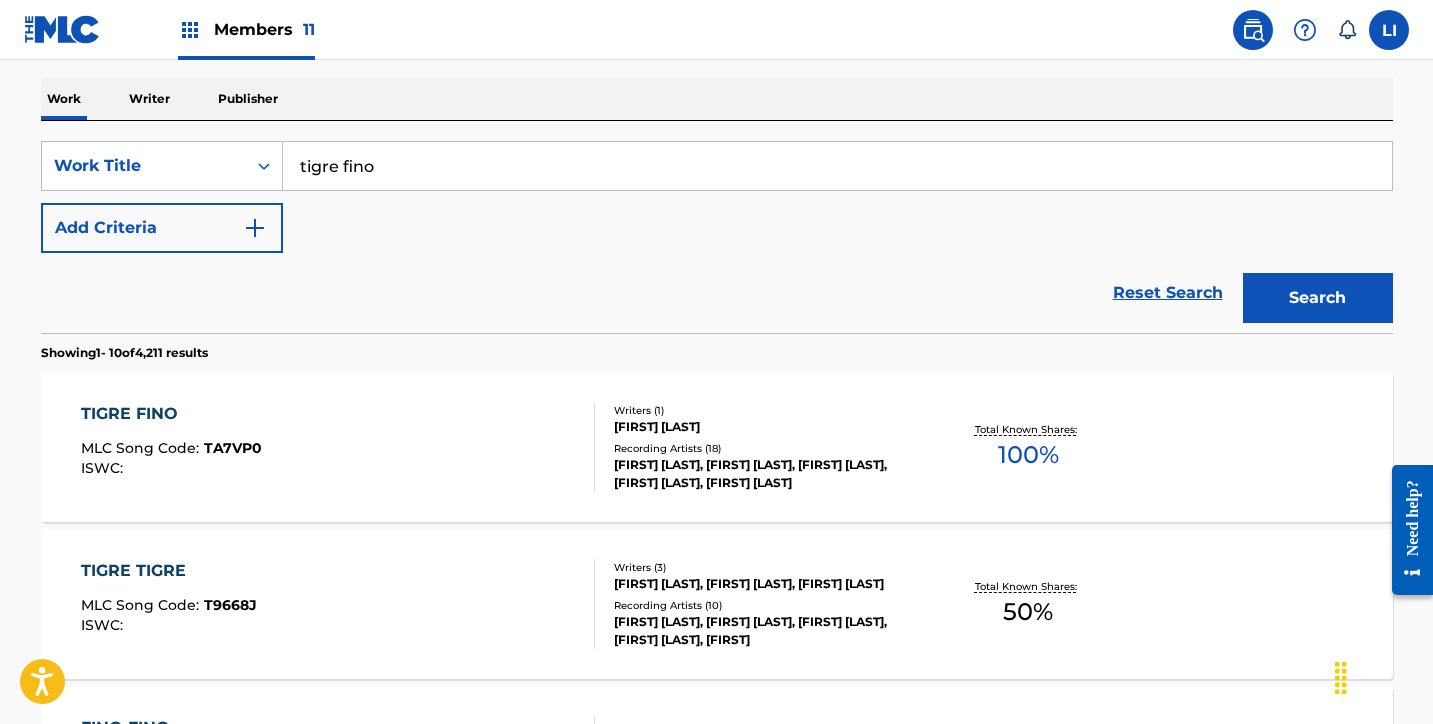 click on "TIGRE FINO MLC Song Code : TA7VP0 ISWC :" at bounding box center (338, 447) 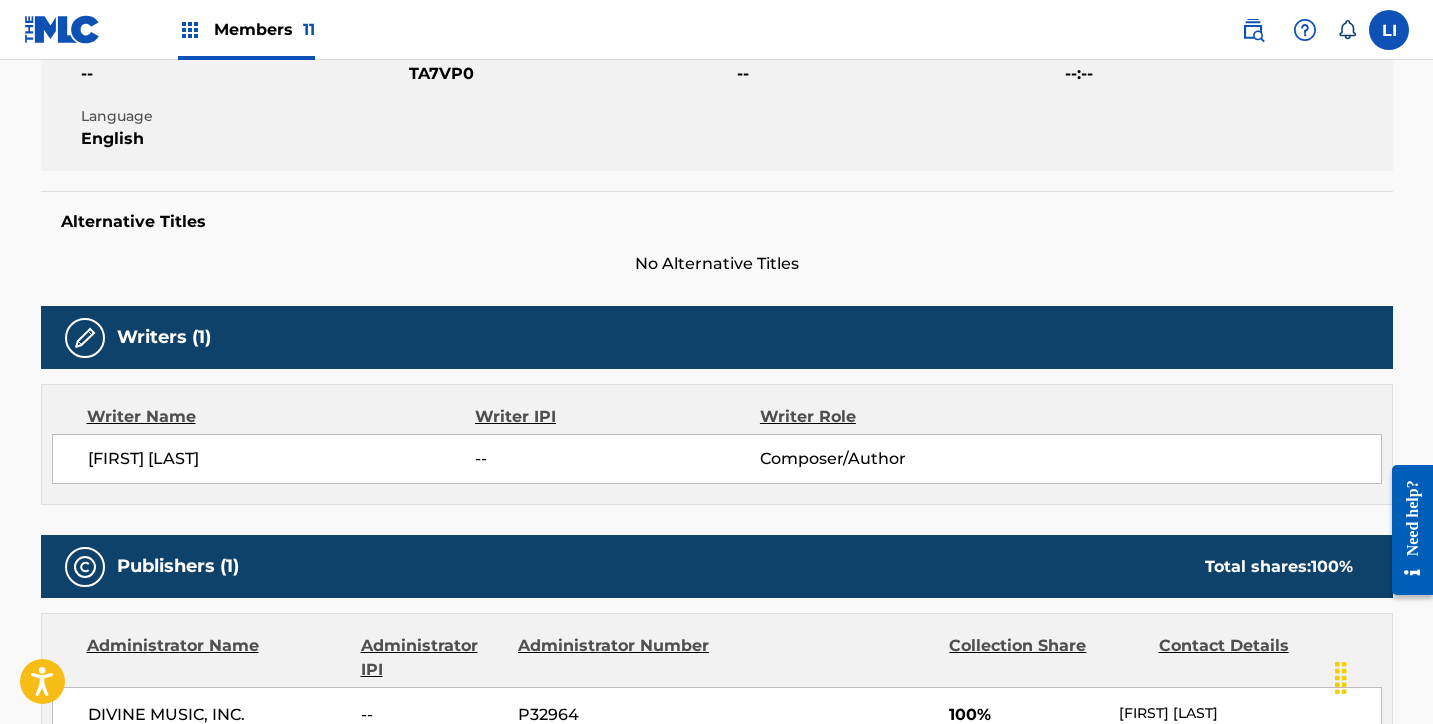 scroll, scrollTop: 0, scrollLeft: 0, axis: both 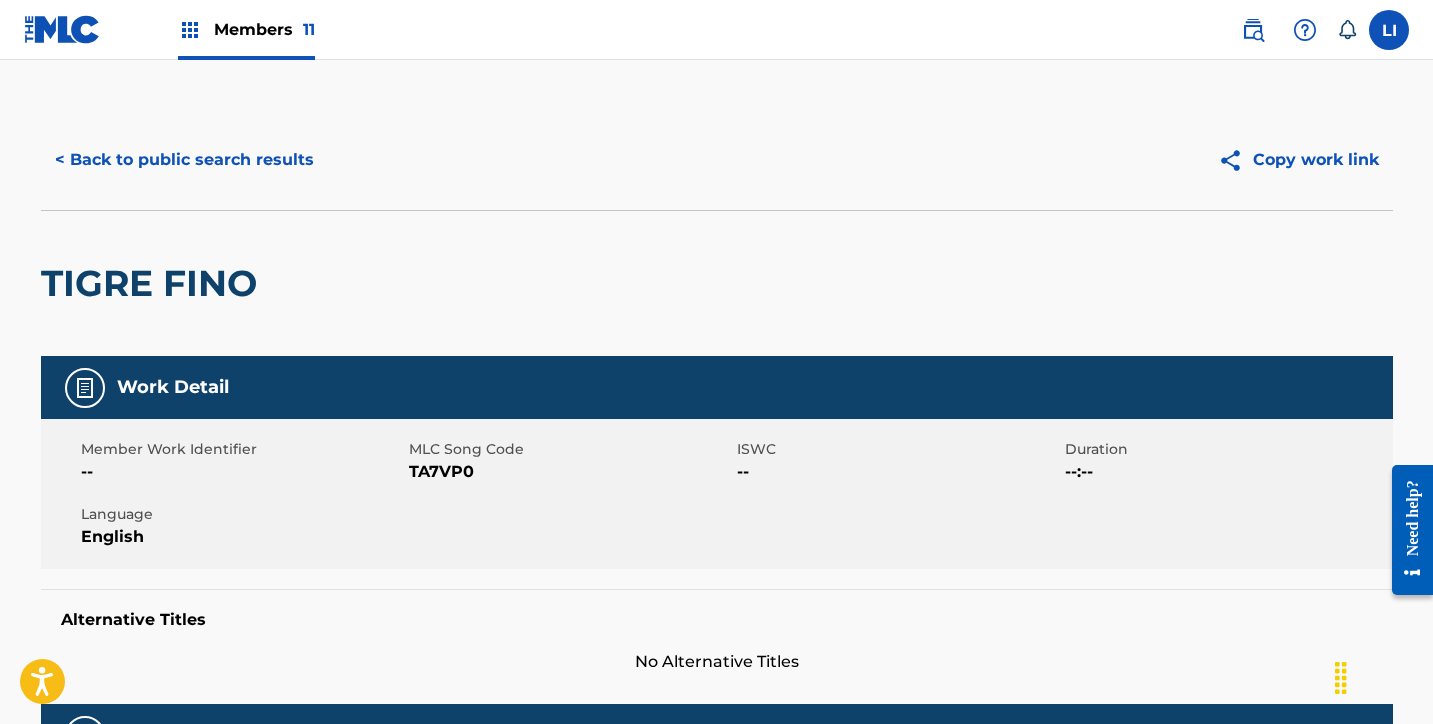 click on "< Back to public search results" at bounding box center [184, 160] 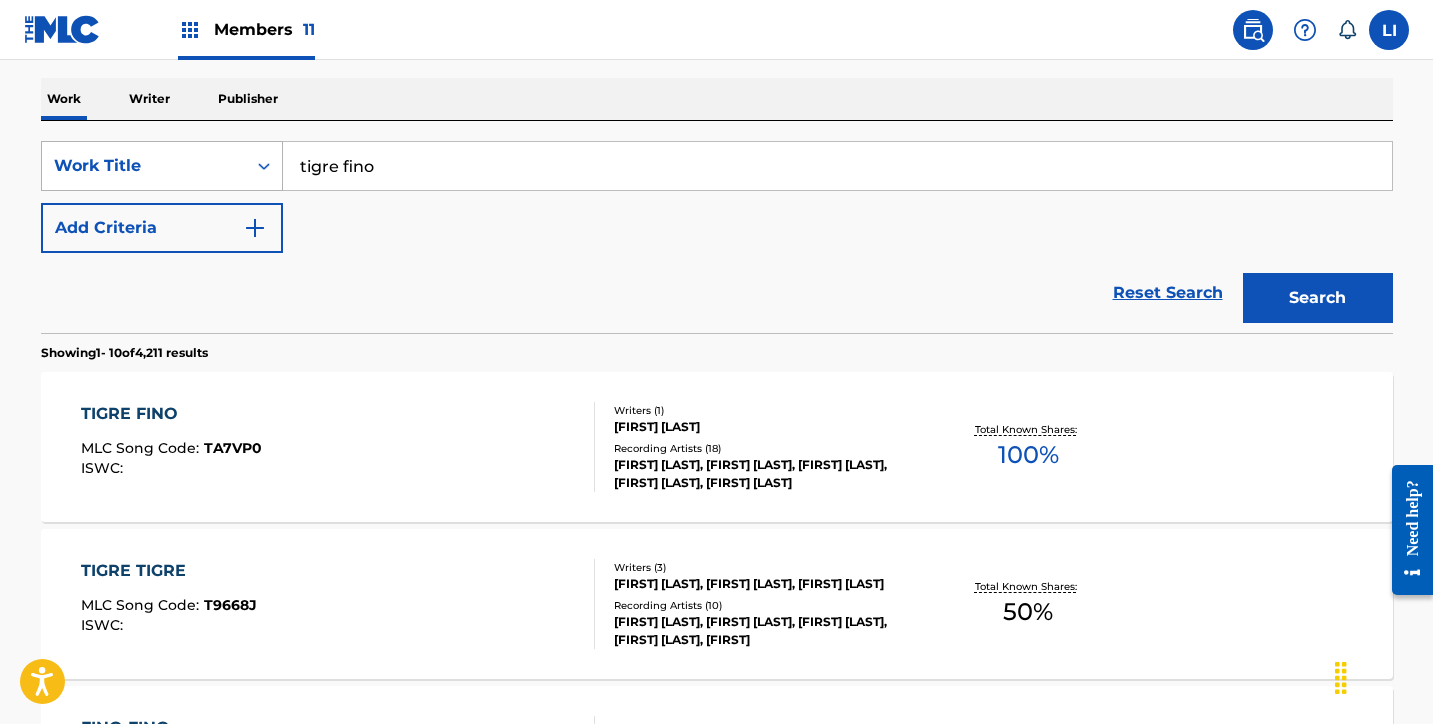 drag, startPoint x: 399, startPoint y: 167, endPoint x: 204, endPoint y: 144, distance: 196.35173 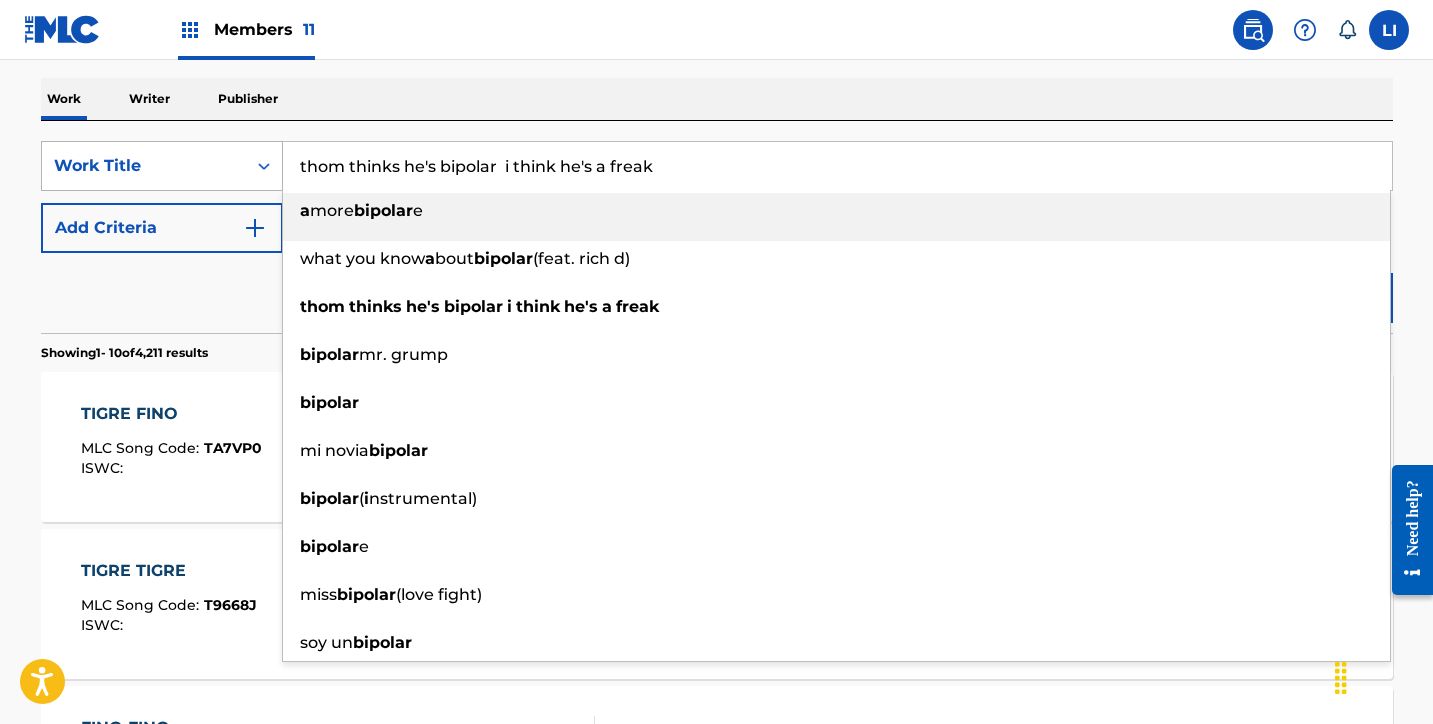 click on "Work Title" at bounding box center (162, 166) 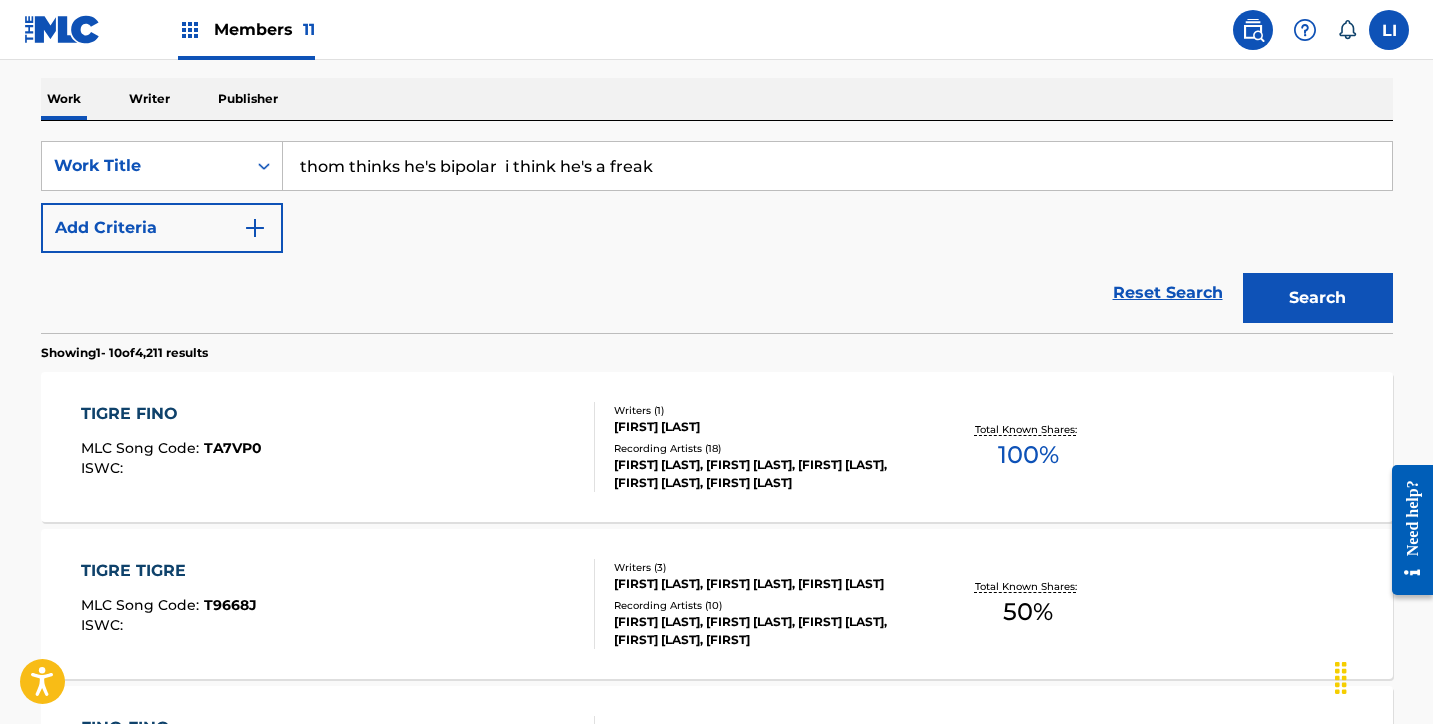 click on "Work Title" at bounding box center (162, 166) 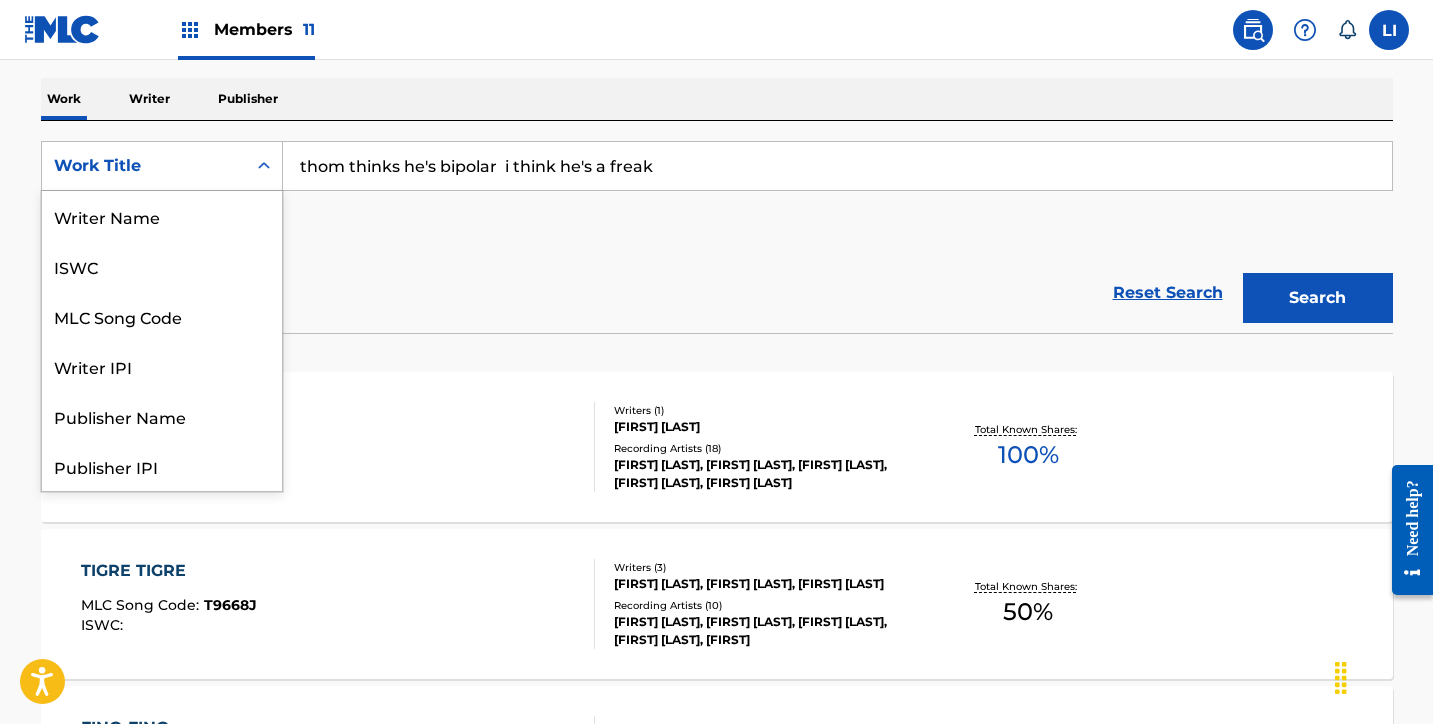 scroll, scrollTop: 100, scrollLeft: 0, axis: vertical 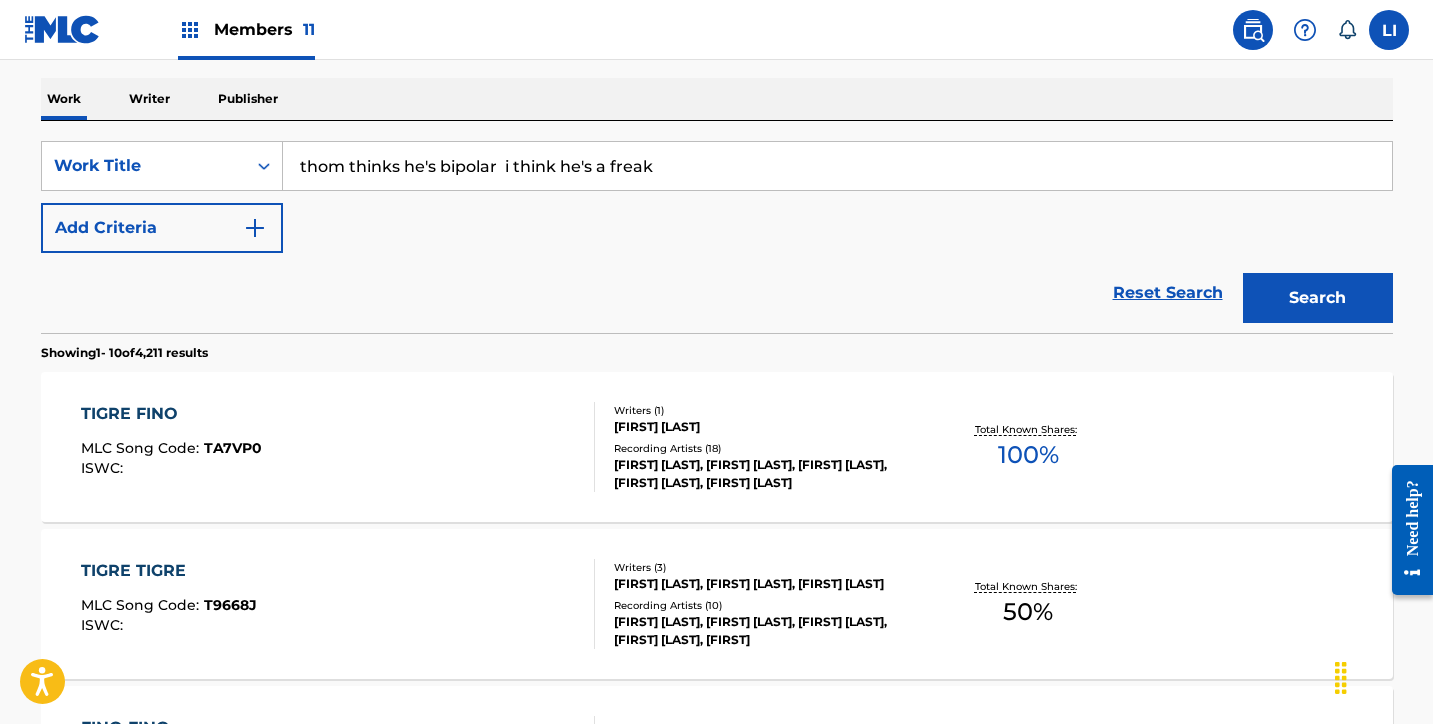 click on "thom thinks he's bipolar  i think he's a freak" at bounding box center [837, 166] 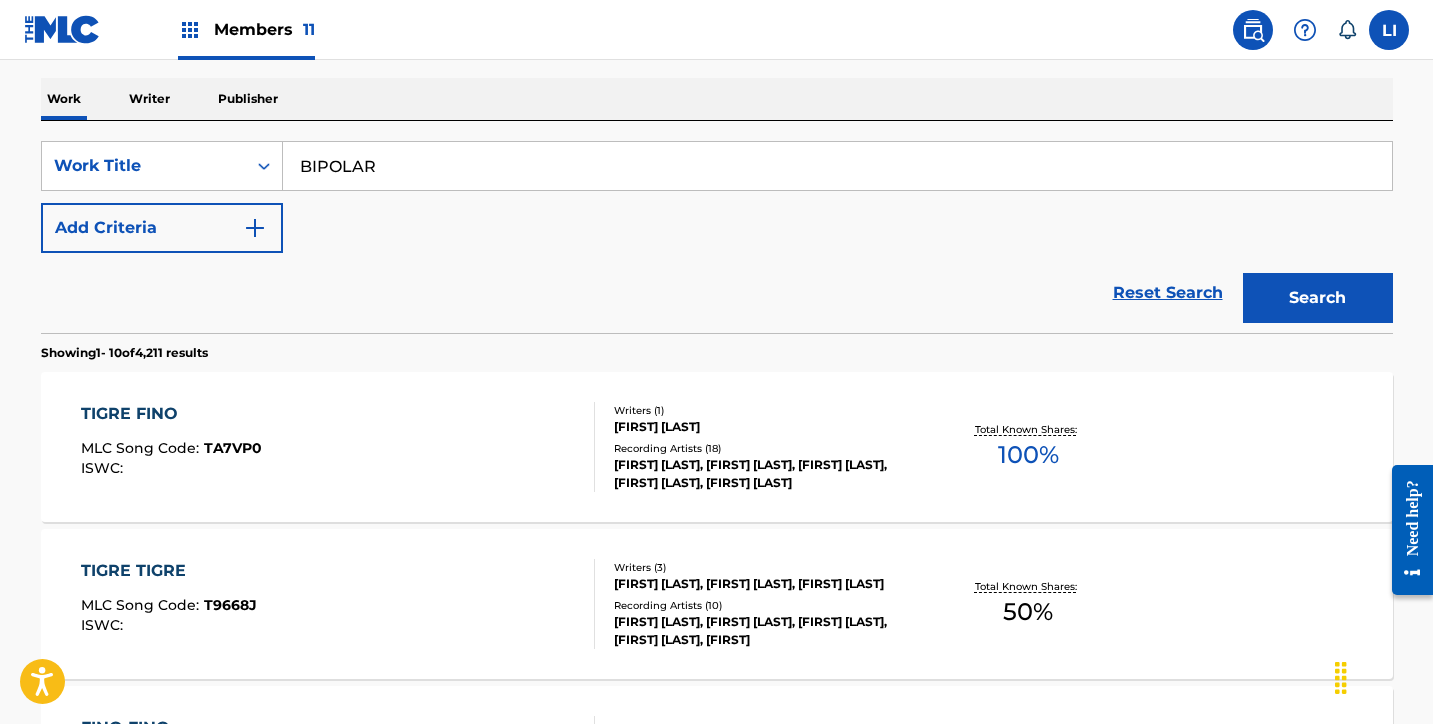 type on "BIPOLAR" 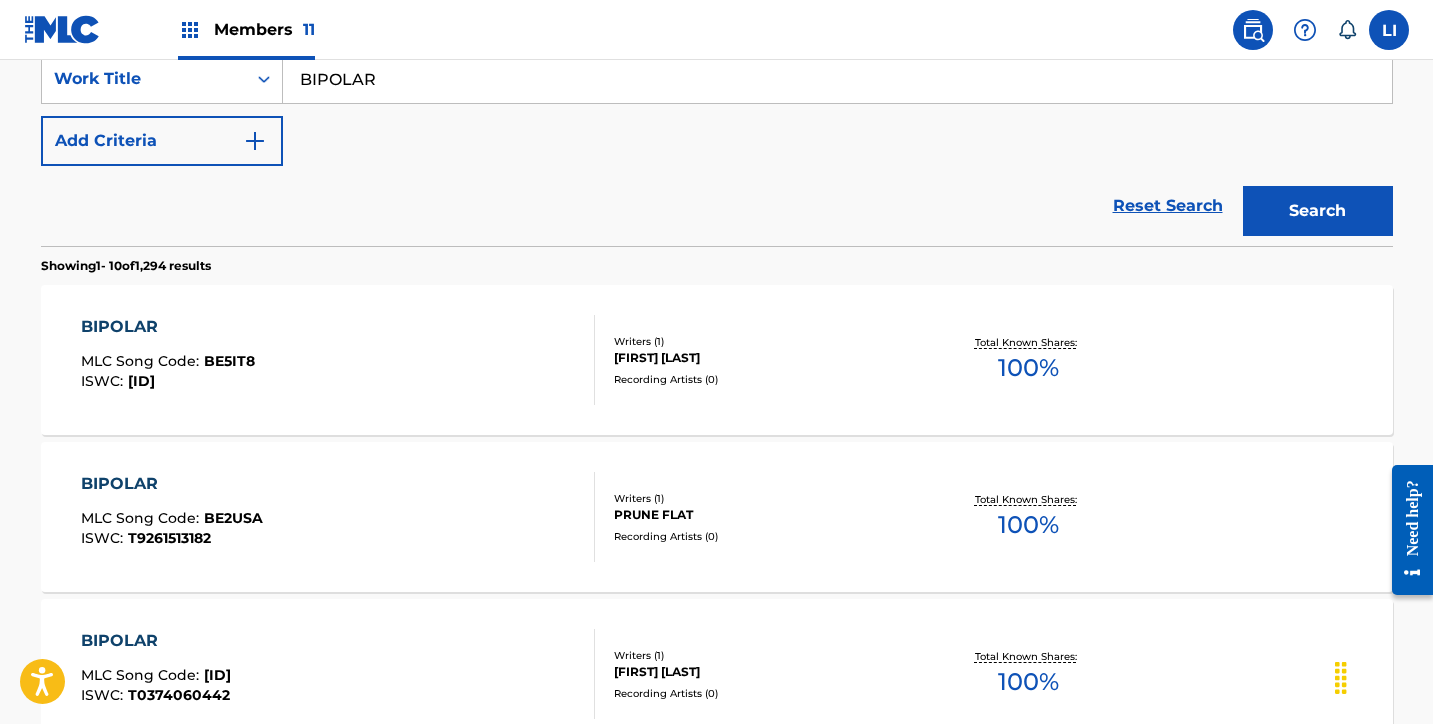 scroll, scrollTop: 390, scrollLeft: 0, axis: vertical 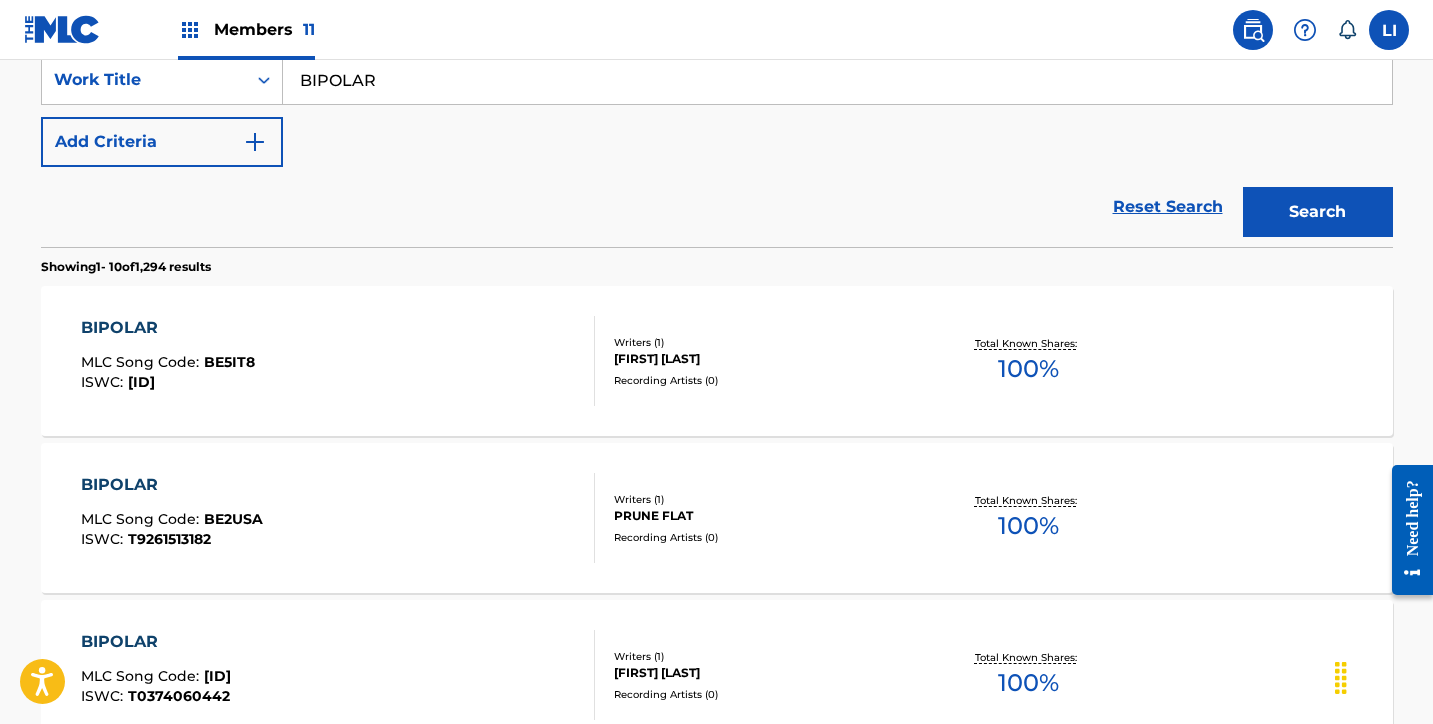 drag, startPoint x: 182, startPoint y: 143, endPoint x: 194, endPoint y: 143, distance: 12 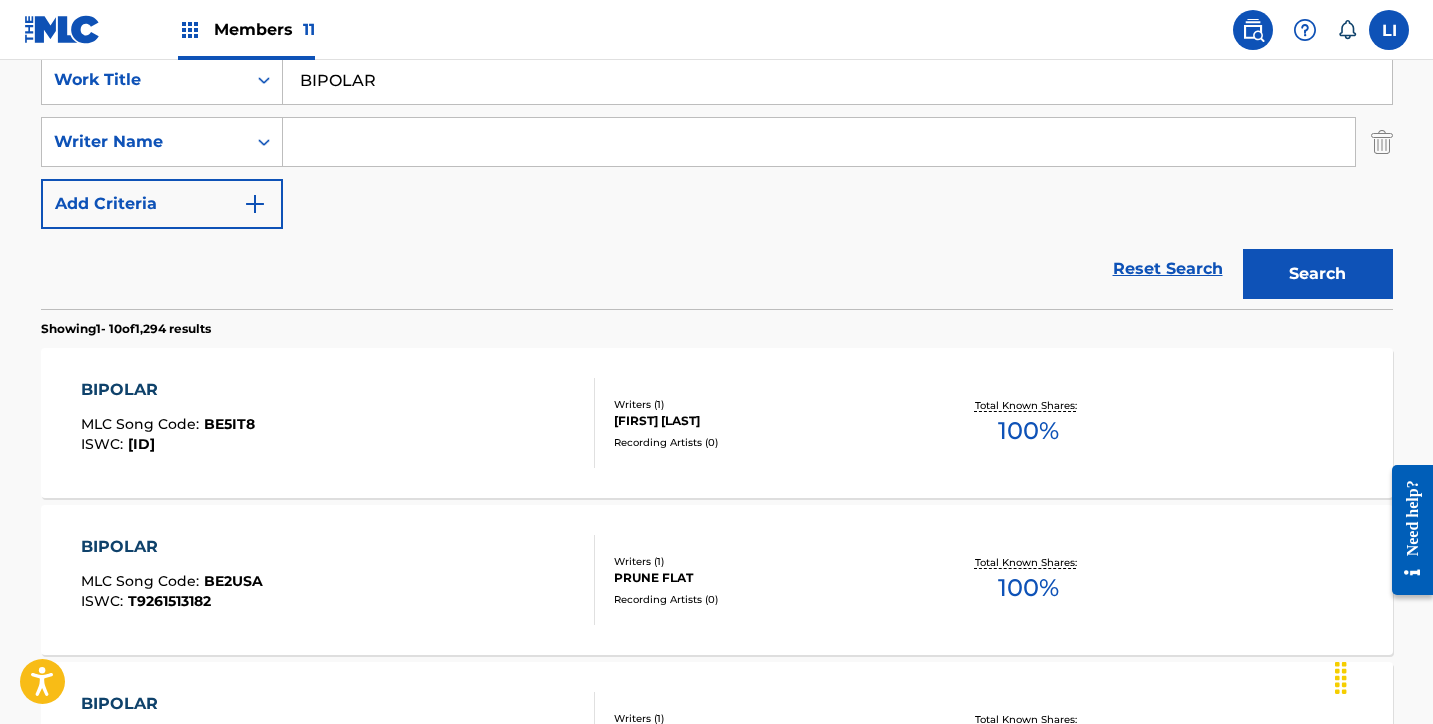 click at bounding box center (819, 142) 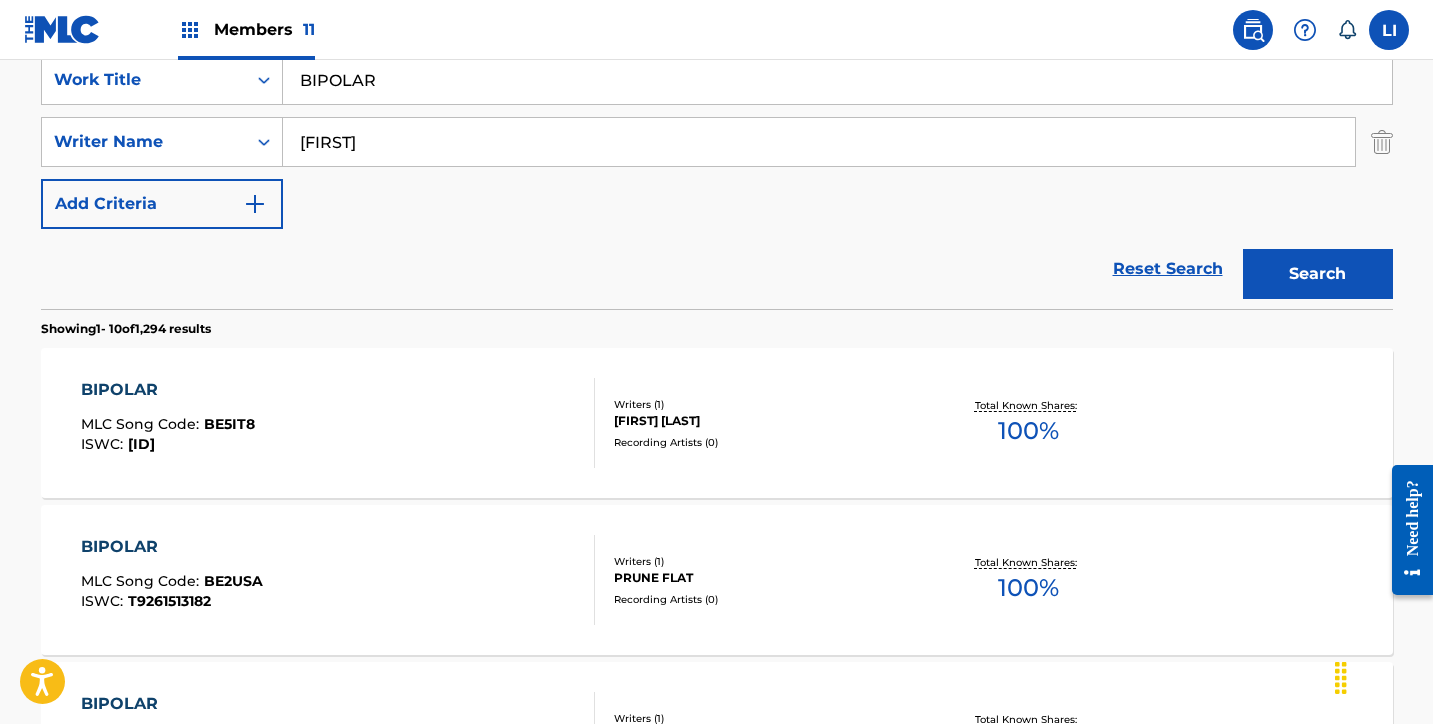 type on "[FIRST]" 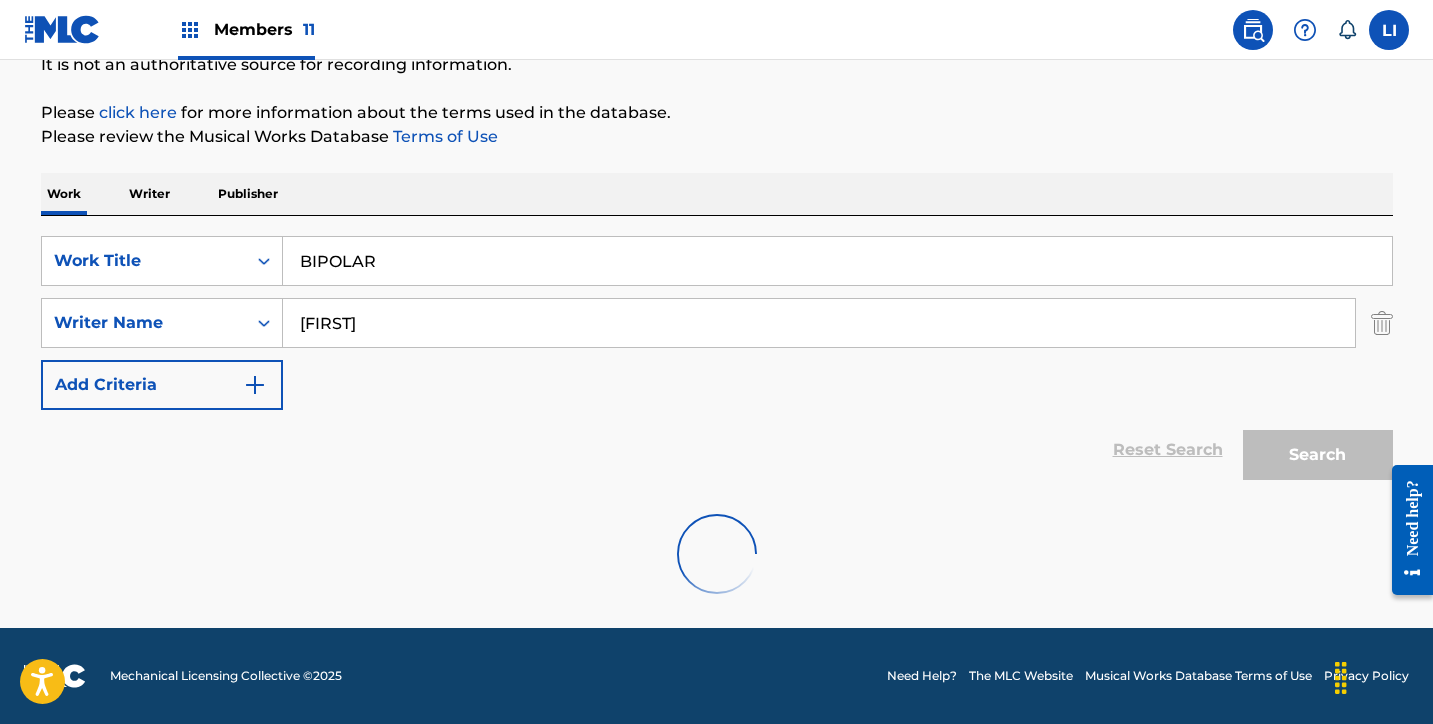 scroll, scrollTop: 144, scrollLeft: 0, axis: vertical 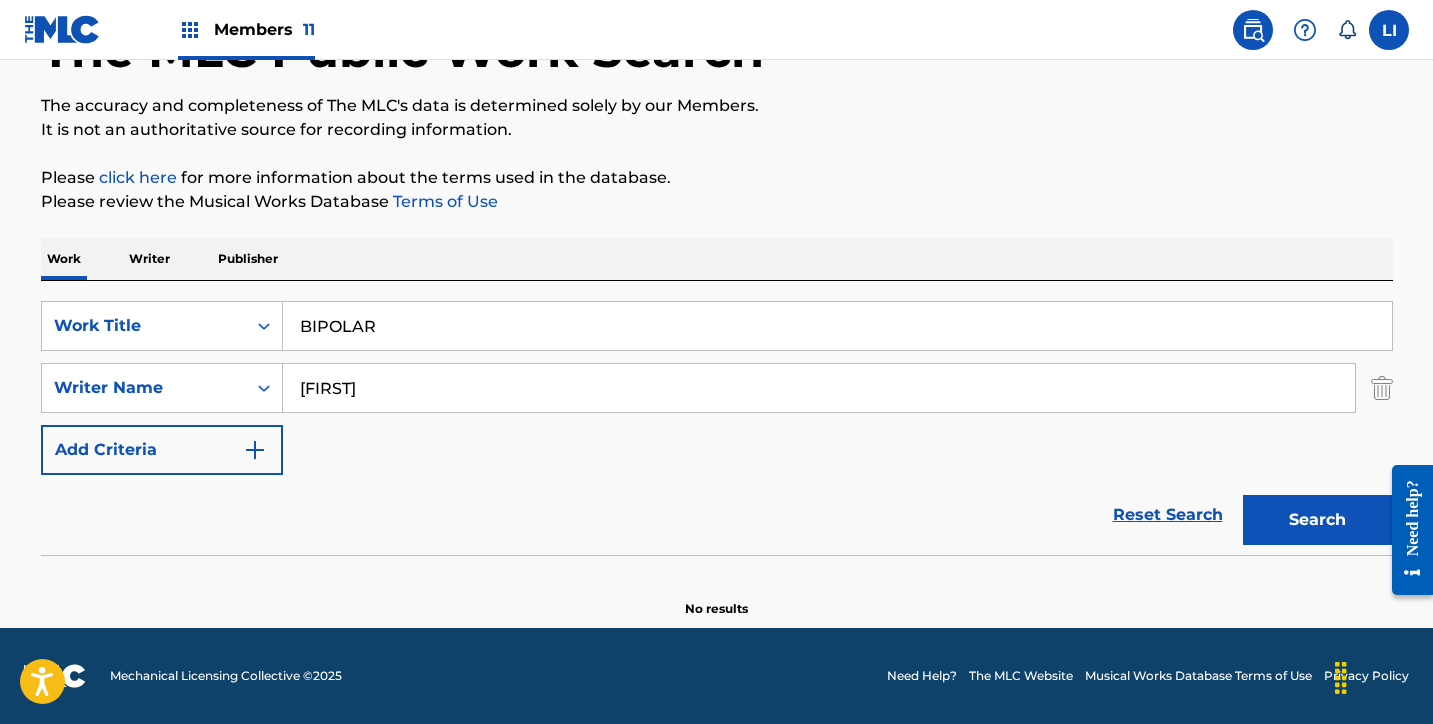 click on "BIPOLAR" at bounding box center [837, 326] 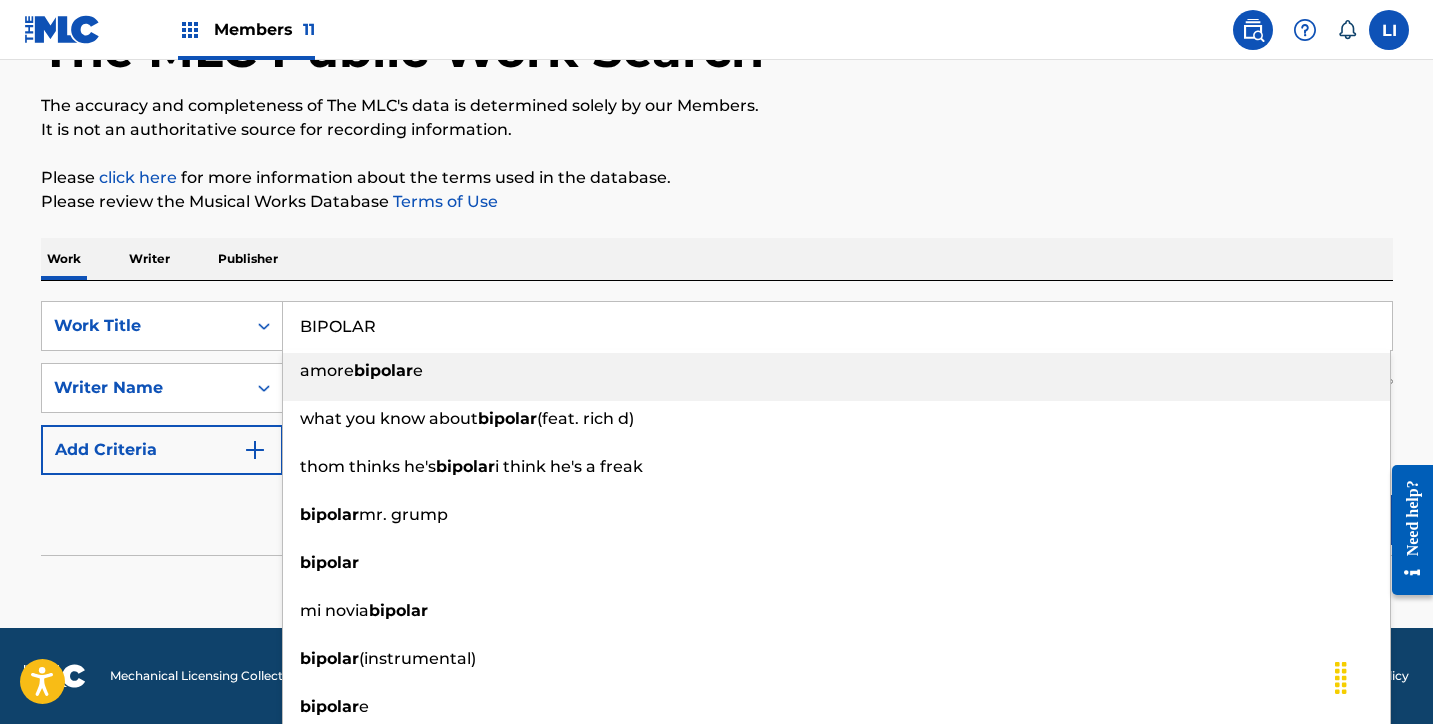 click on "BIPOLAR" at bounding box center (837, 326) 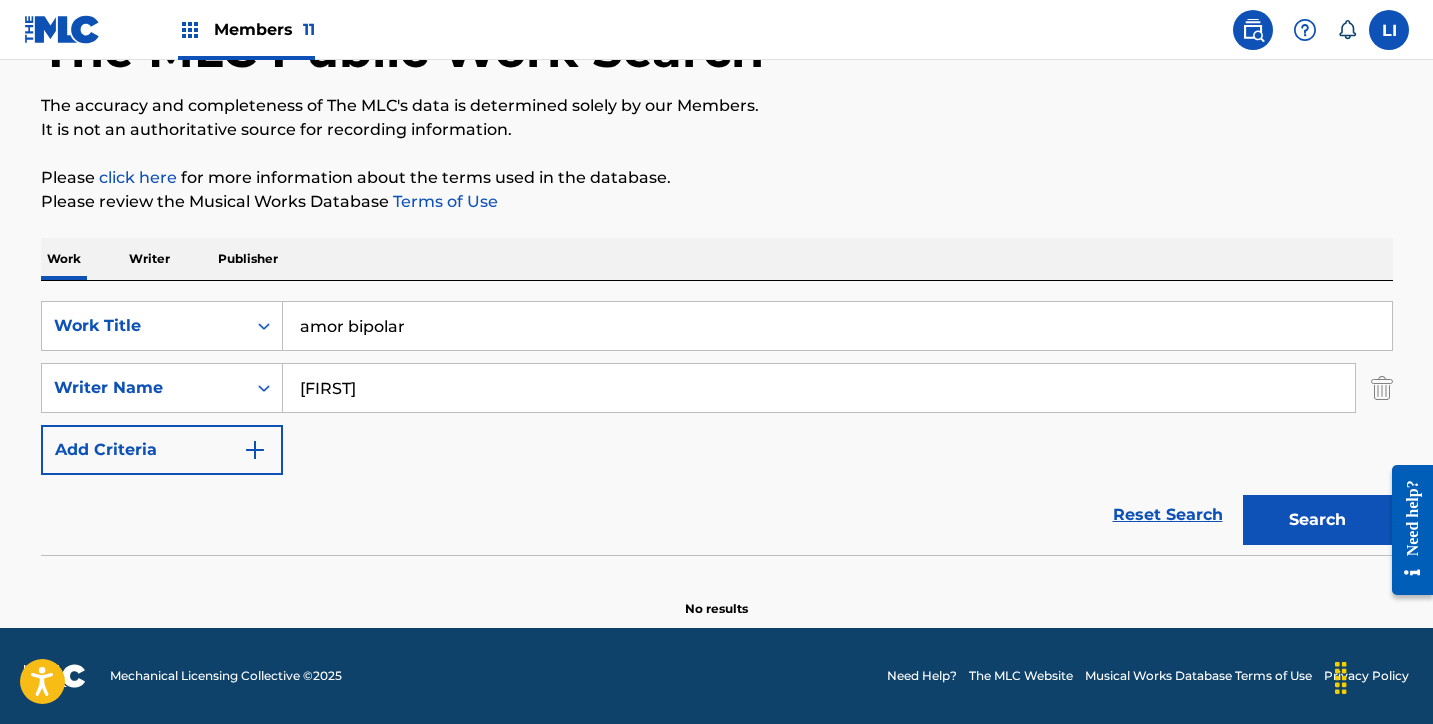 type on "amor bipolar" 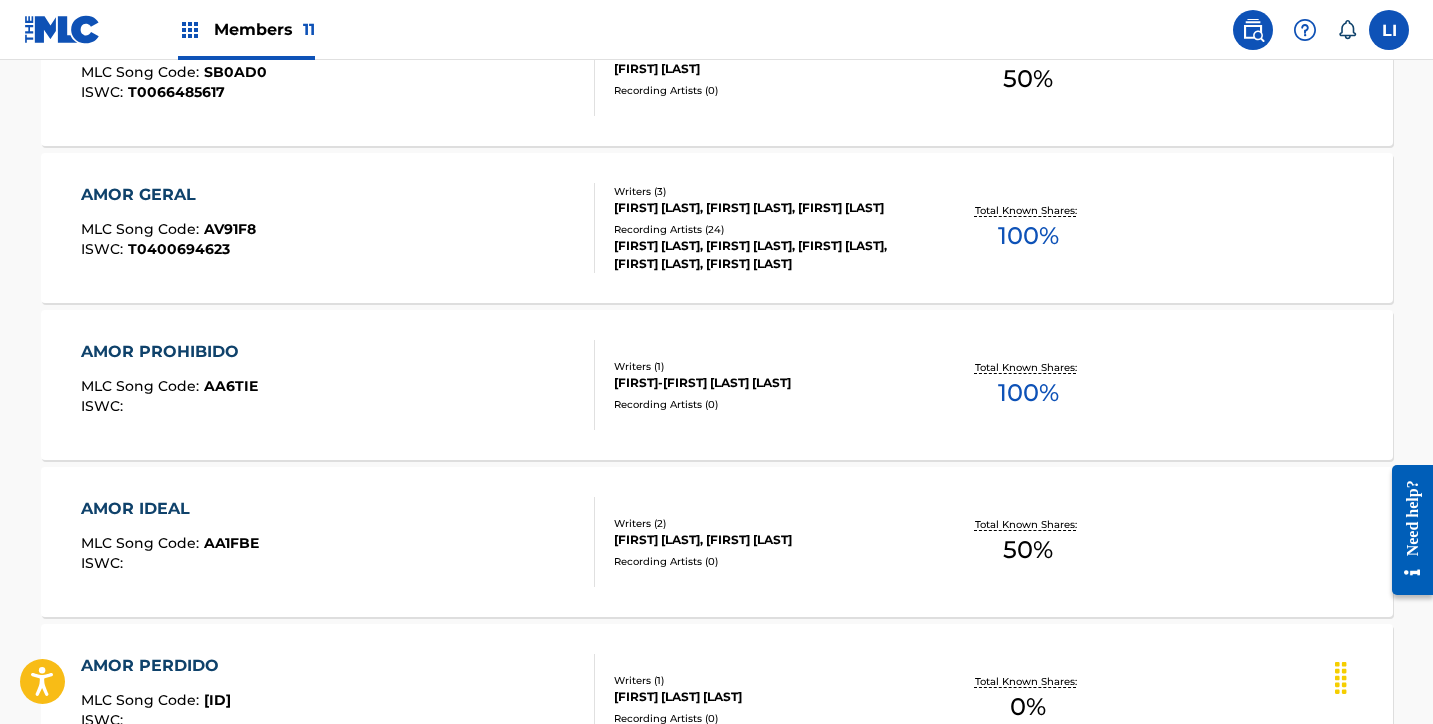 scroll, scrollTop: 1011, scrollLeft: 0, axis: vertical 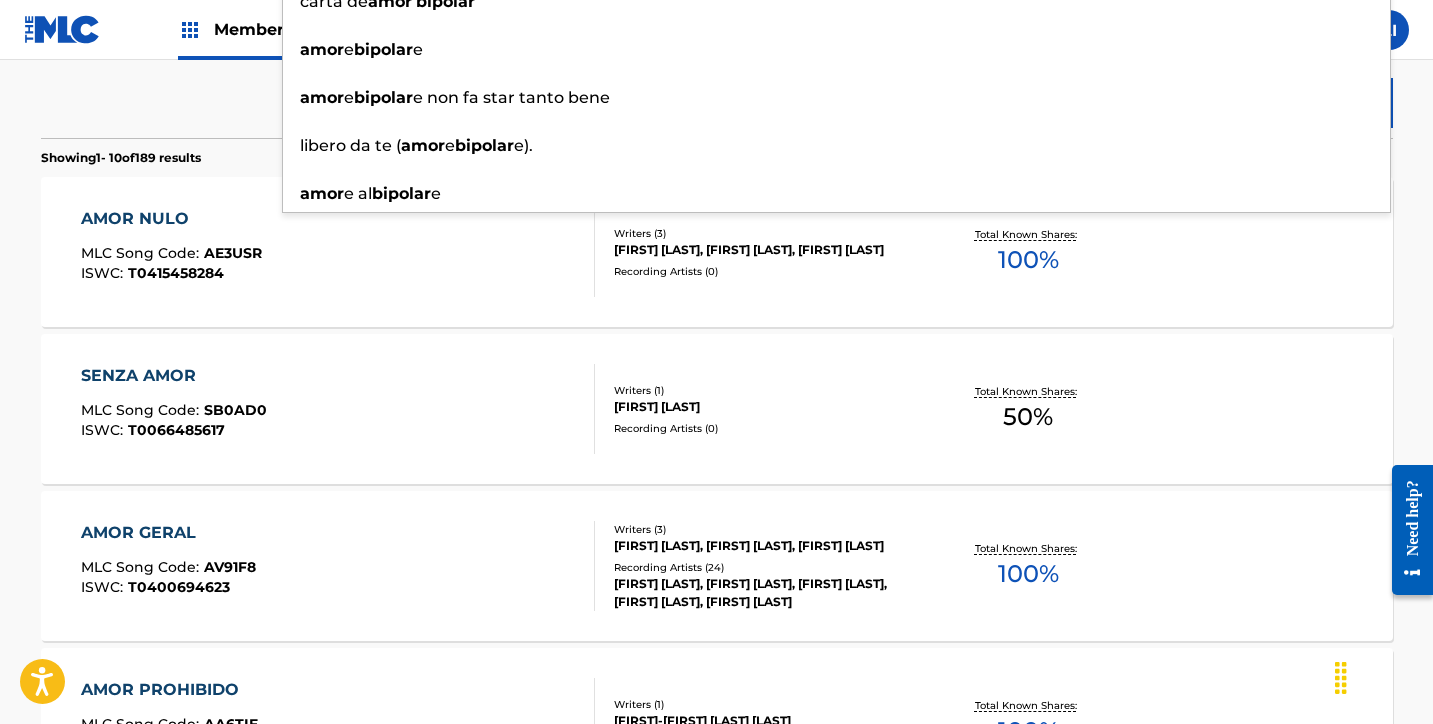 click on "Members    11" at bounding box center [246, 29] 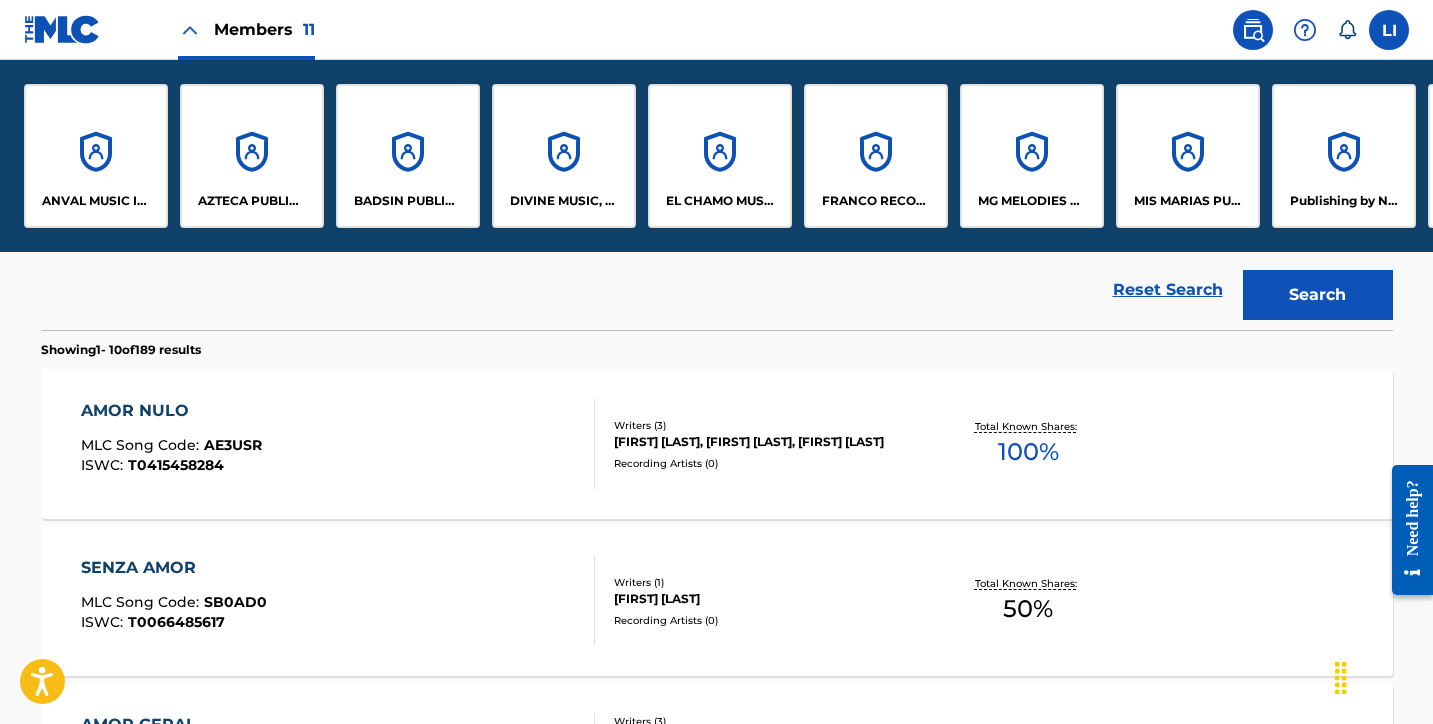 scroll, scrollTop: 753, scrollLeft: 0, axis: vertical 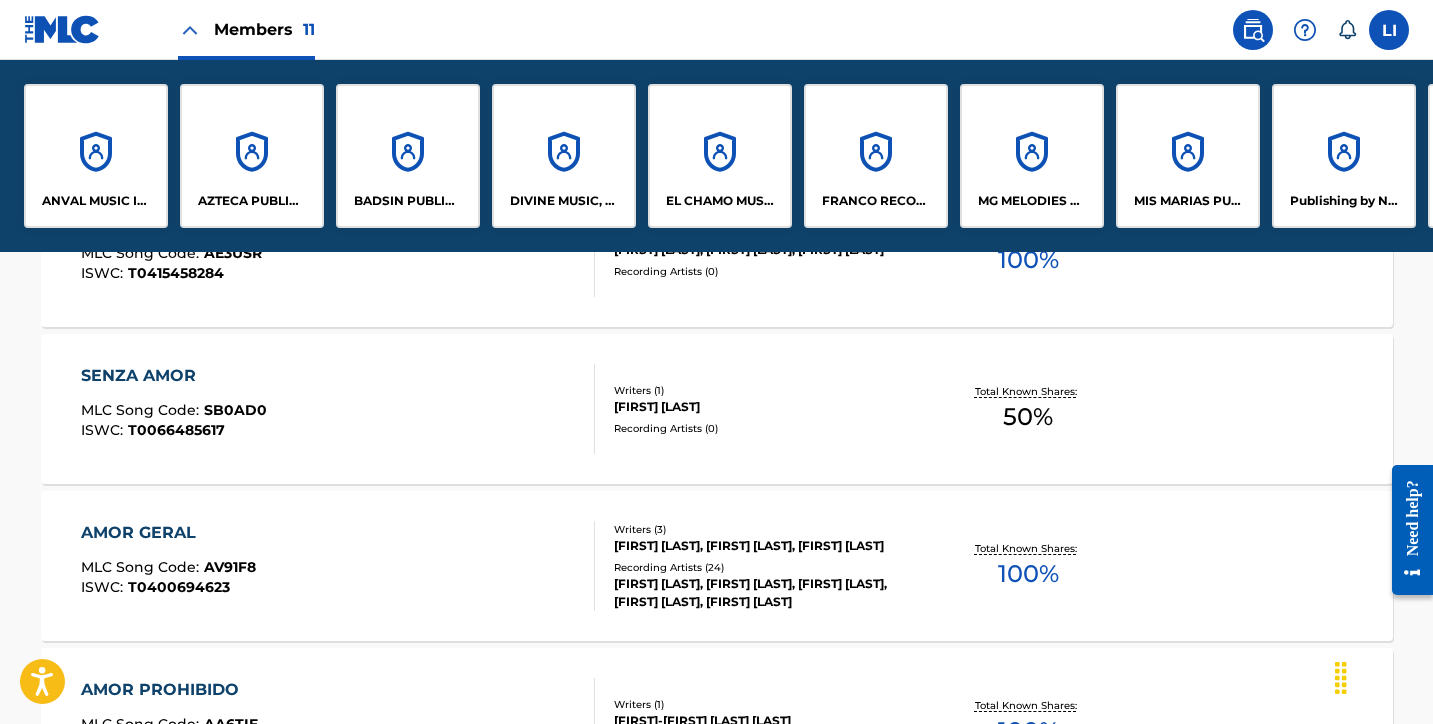 click on "DIVINE MUSIC, INC." at bounding box center (564, 156) 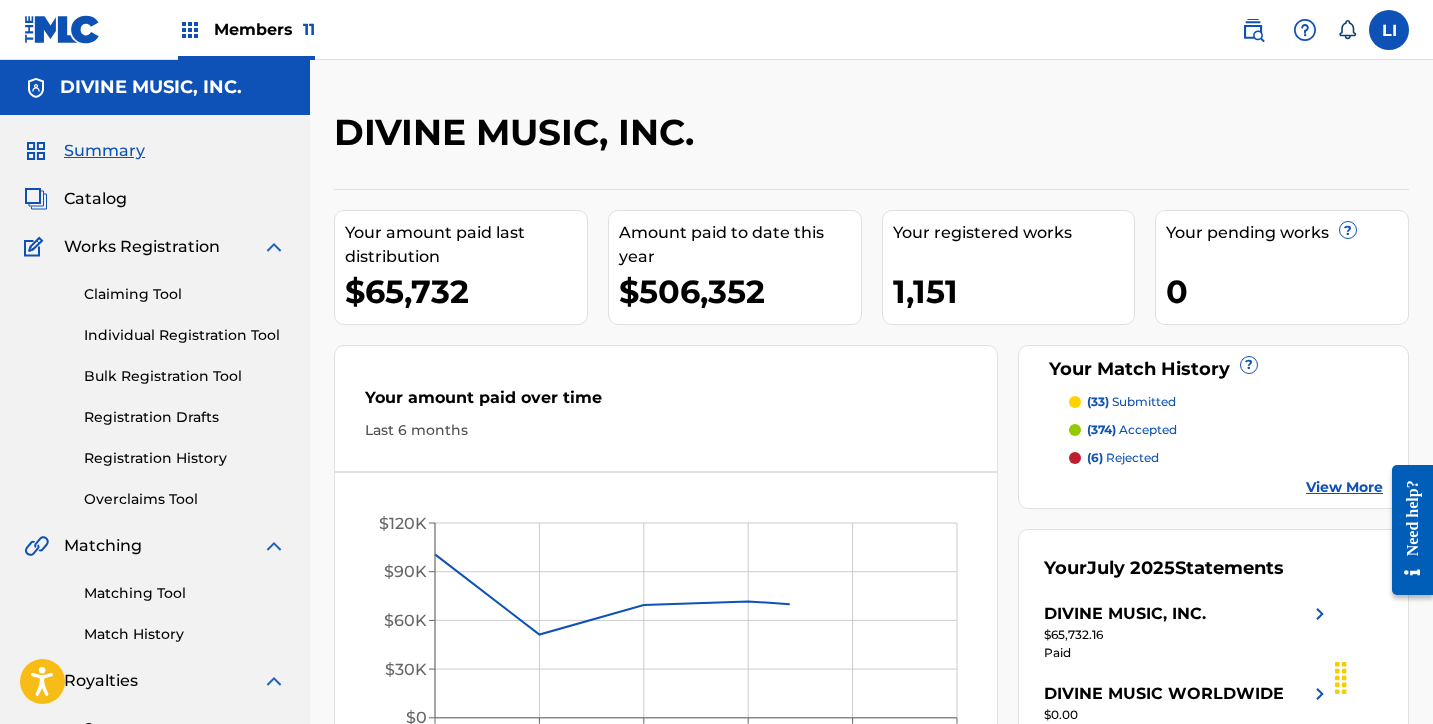click on "Catalog" at bounding box center (95, 199) 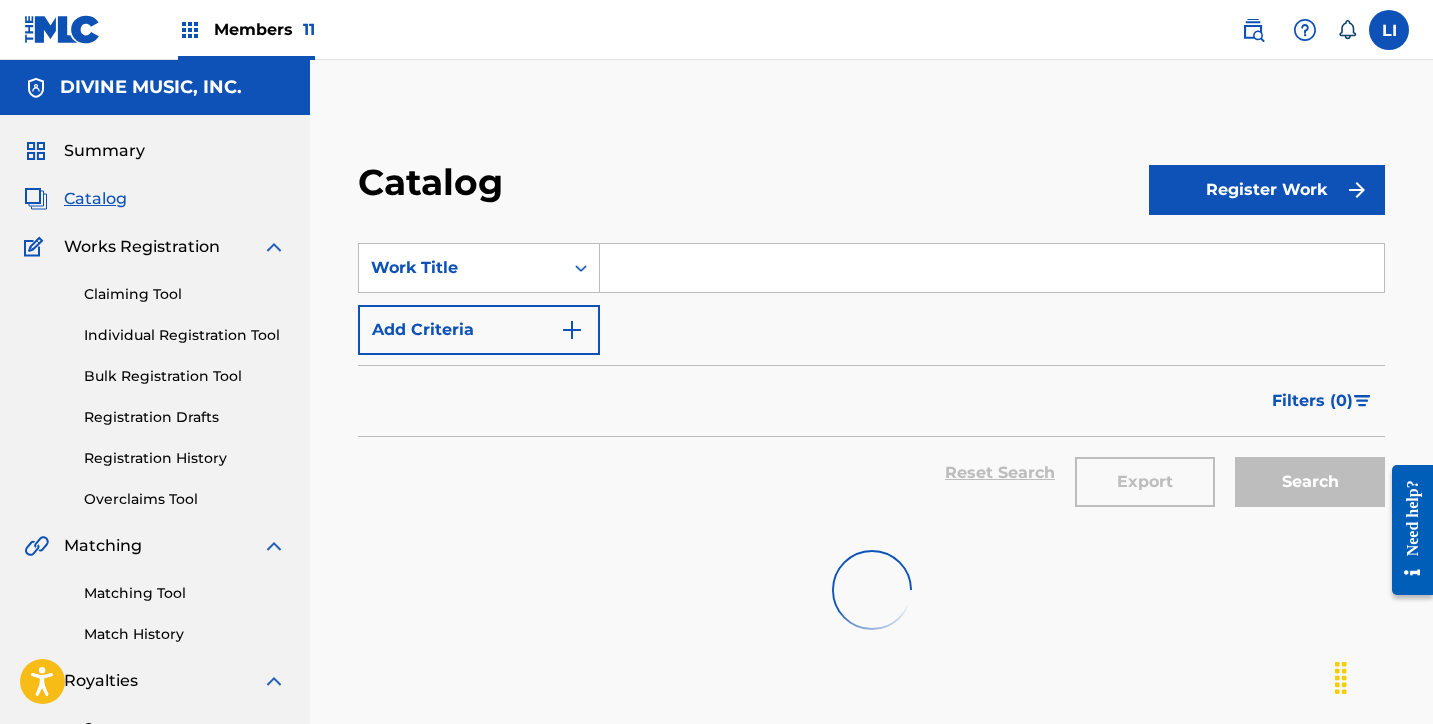 click at bounding box center [992, 268] 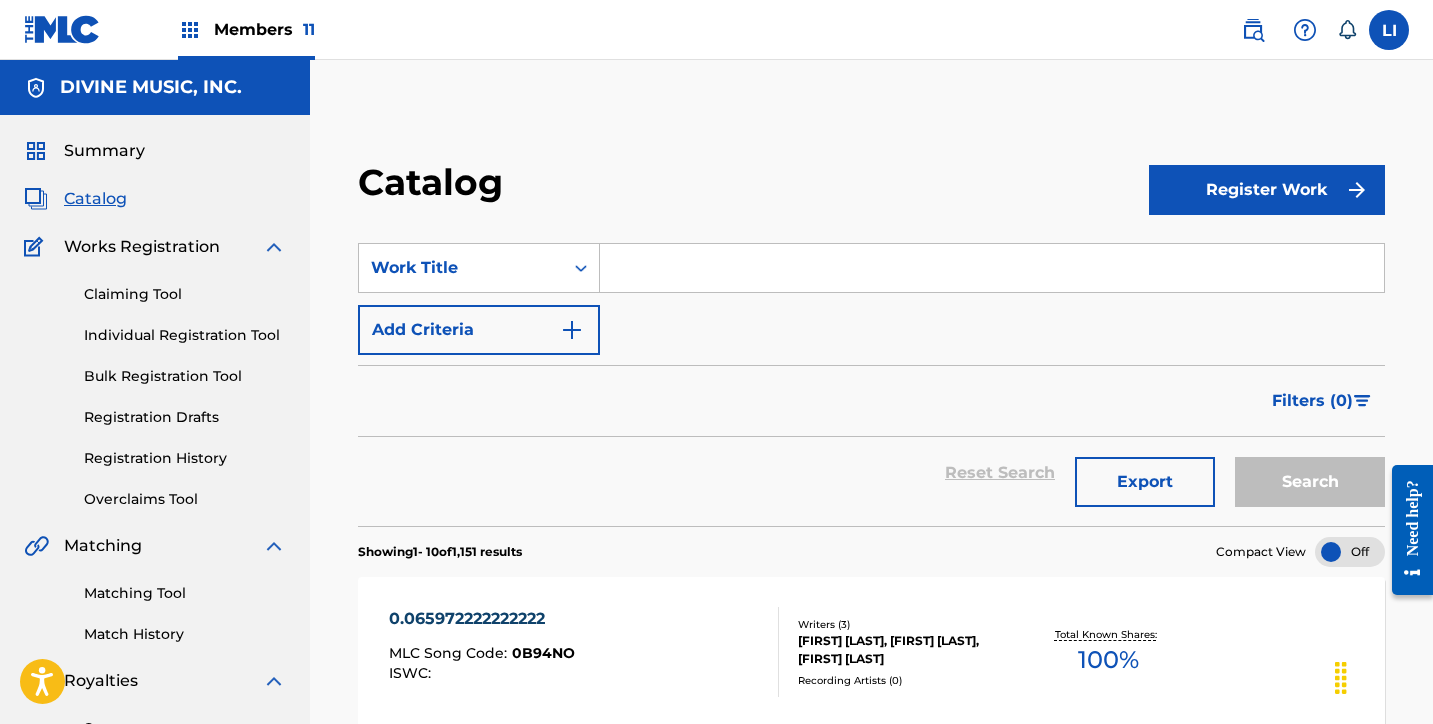 paste on "S709ER" 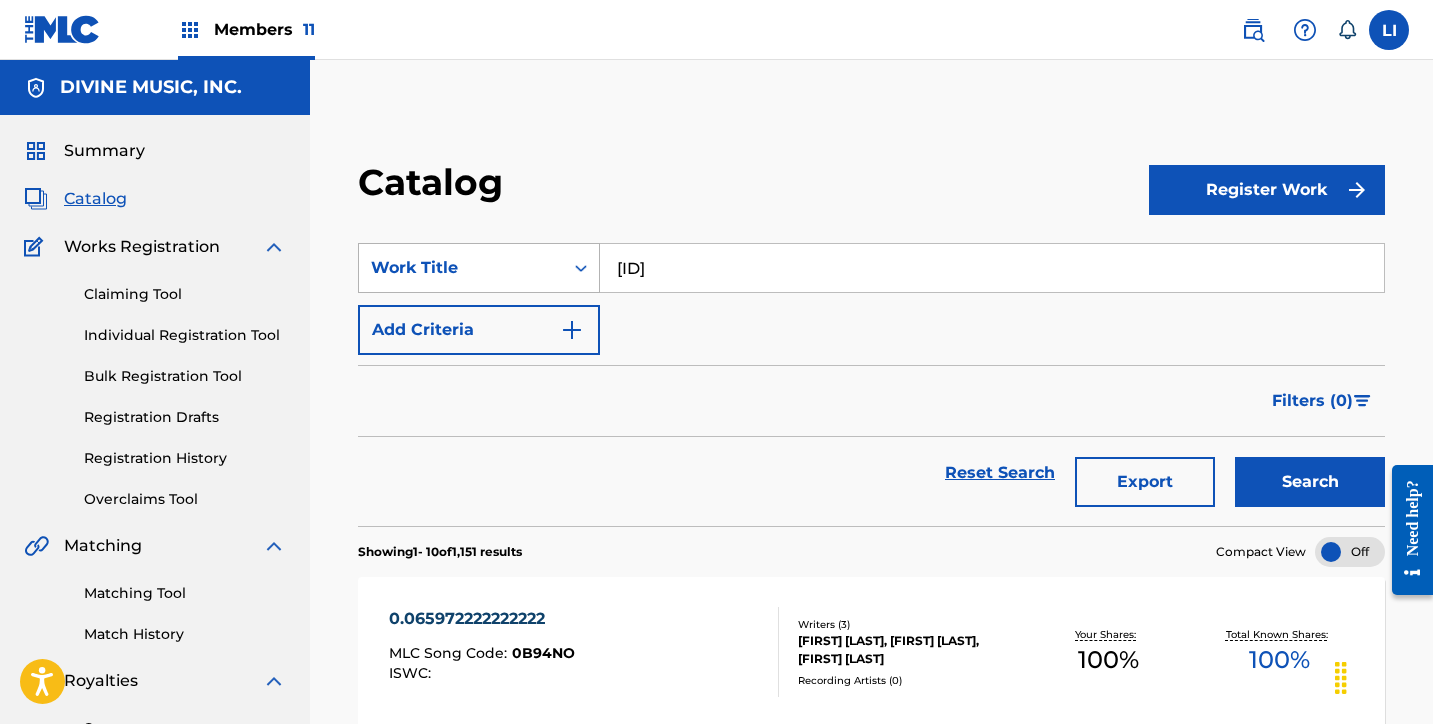 type on "S709ER" 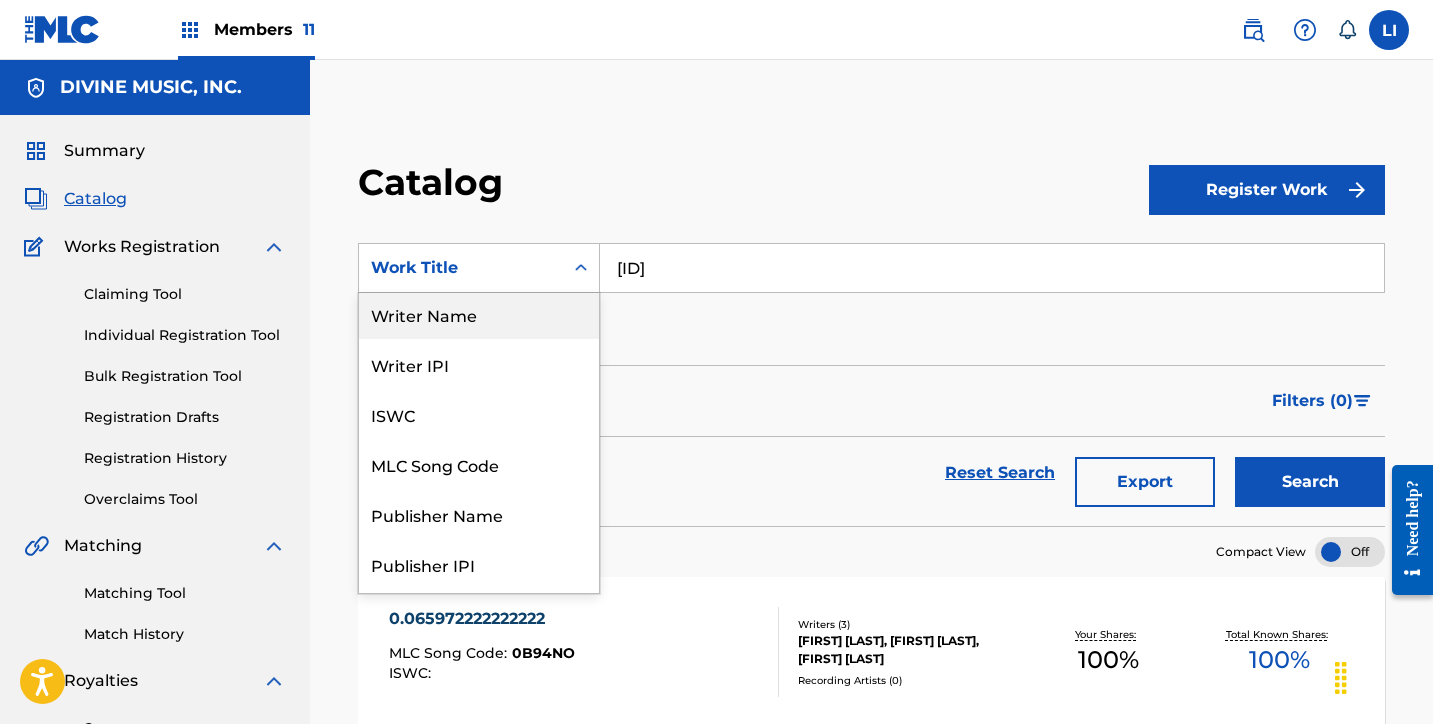 scroll, scrollTop: 0, scrollLeft: 0, axis: both 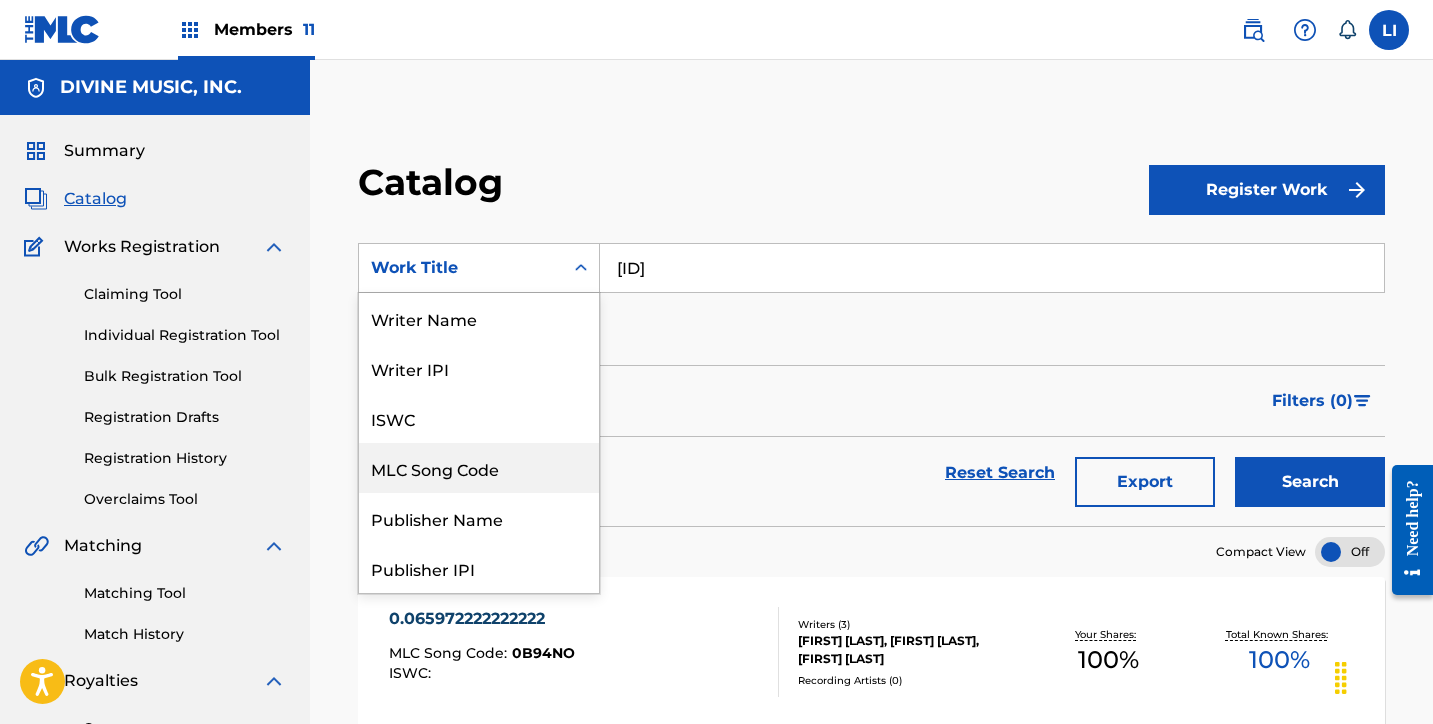drag, startPoint x: 453, startPoint y: 478, endPoint x: 581, endPoint y: 375, distance: 164.29547 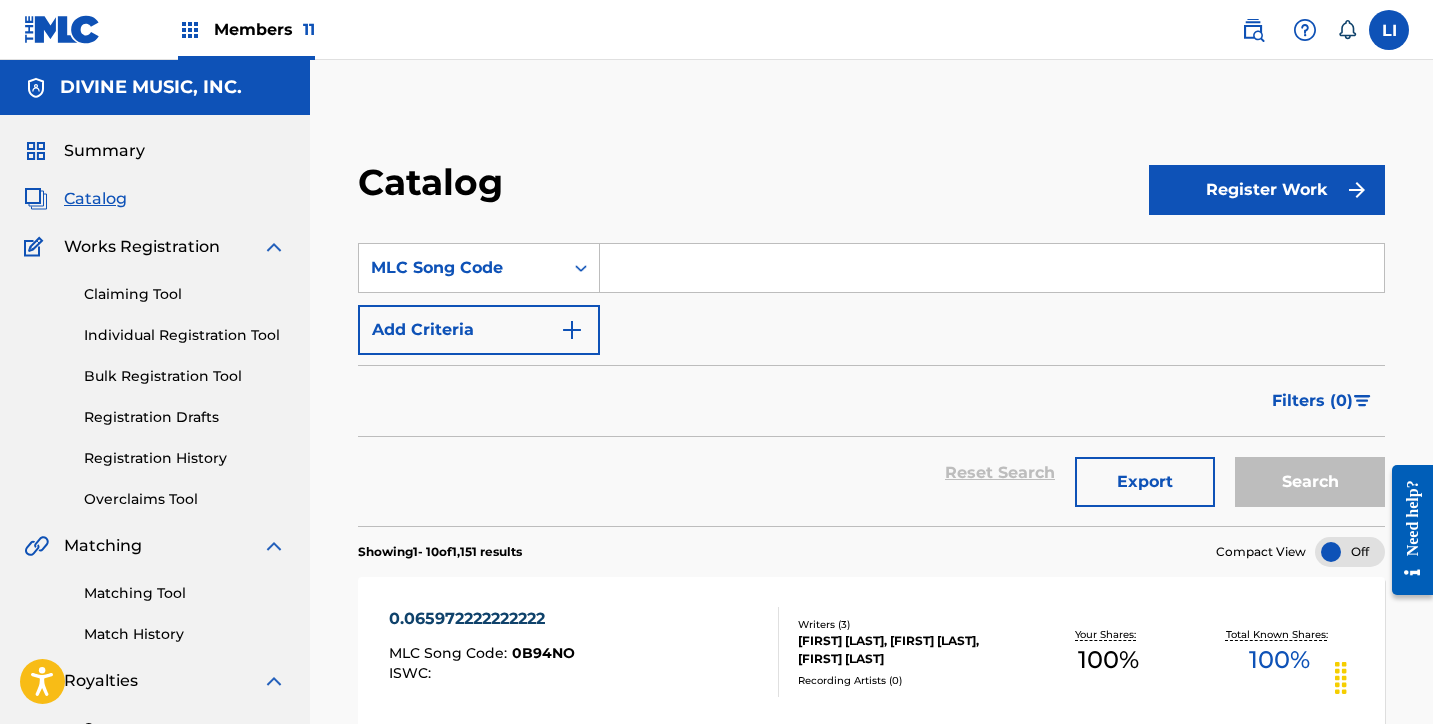 click at bounding box center (992, 268) 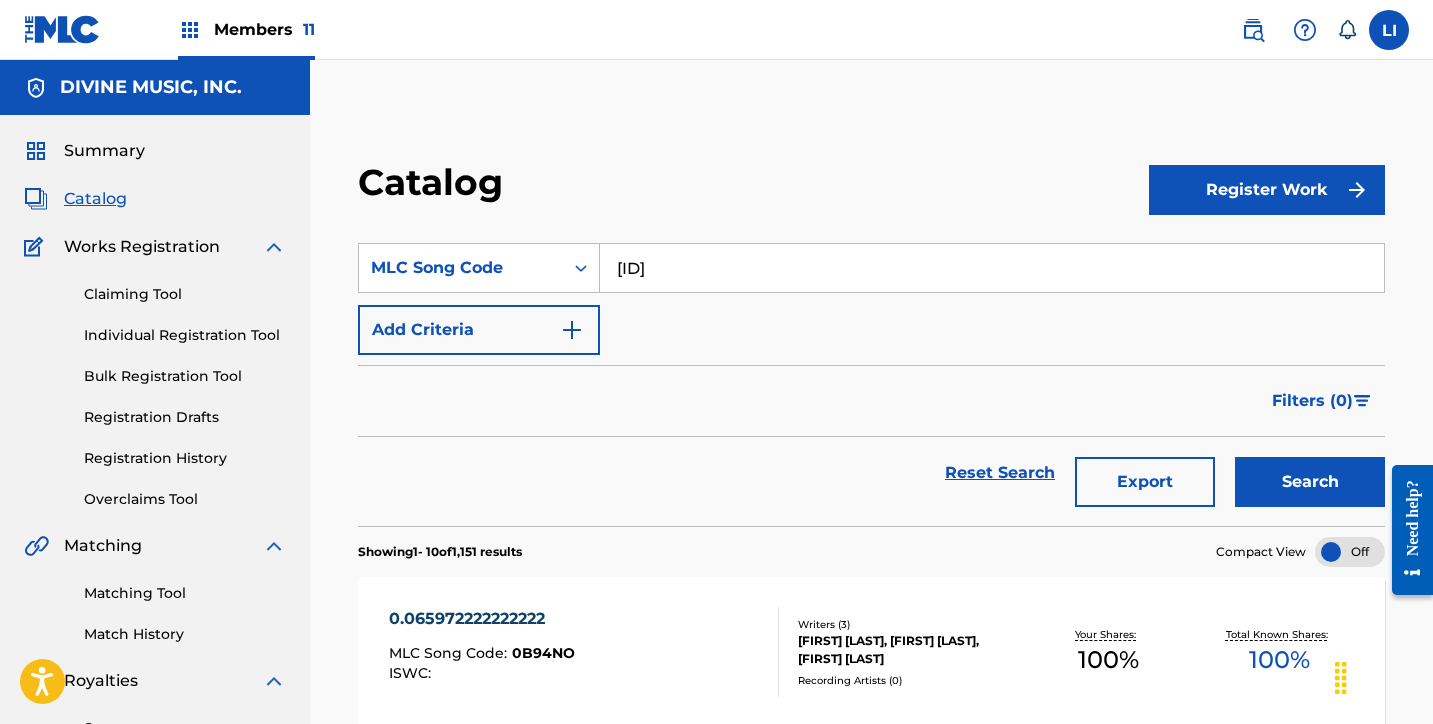 type on "S709ER" 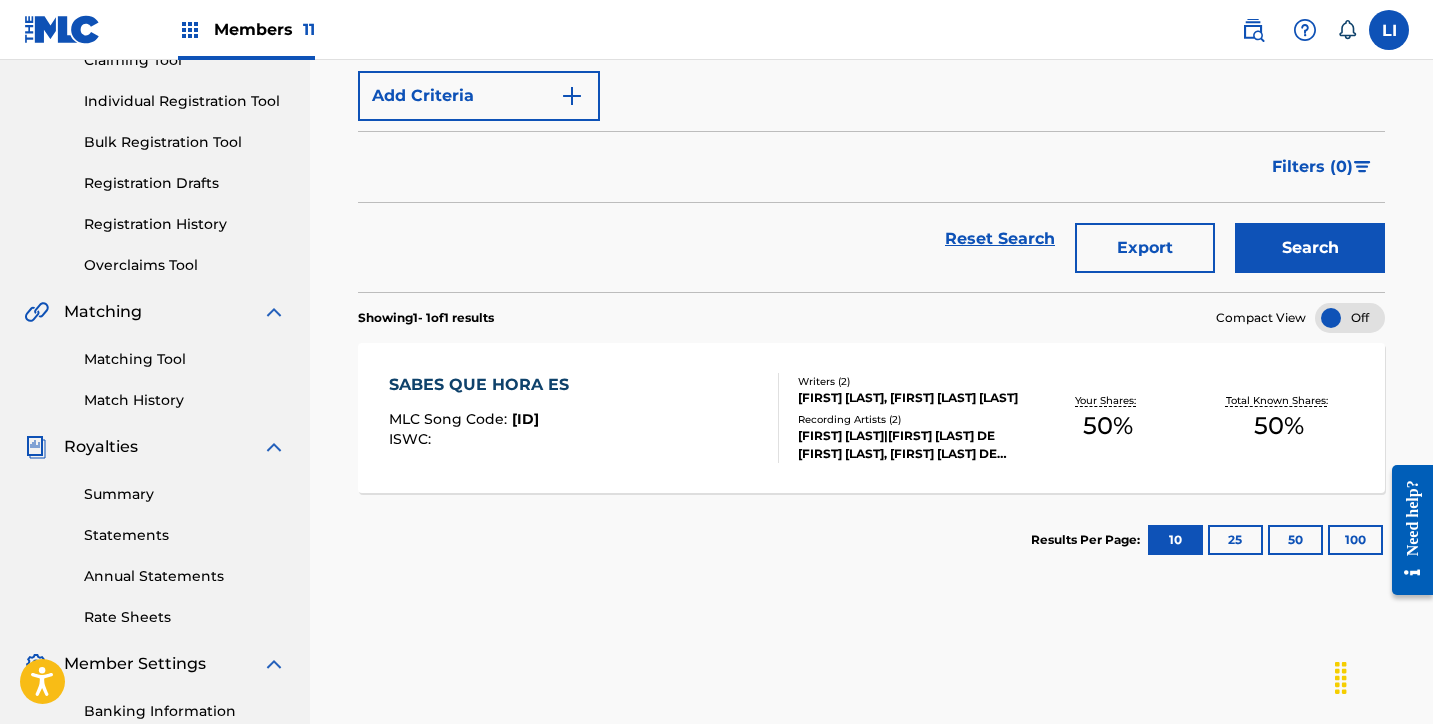scroll, scrollTop: 279, scrollLeft: 0, axis: vertical 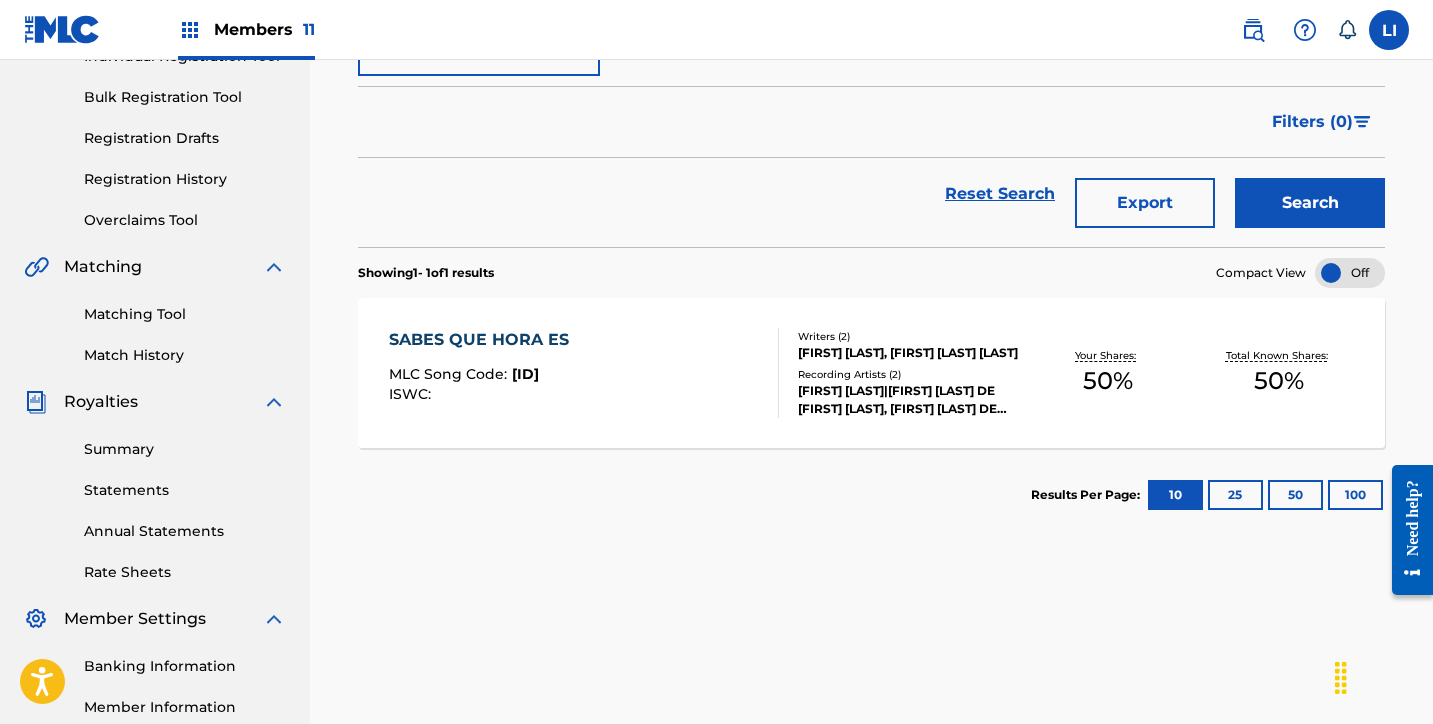 click on "SABES QUE HORA ES MLC Song Code : S709ER ISWC :" at bounding box center (584, 373) 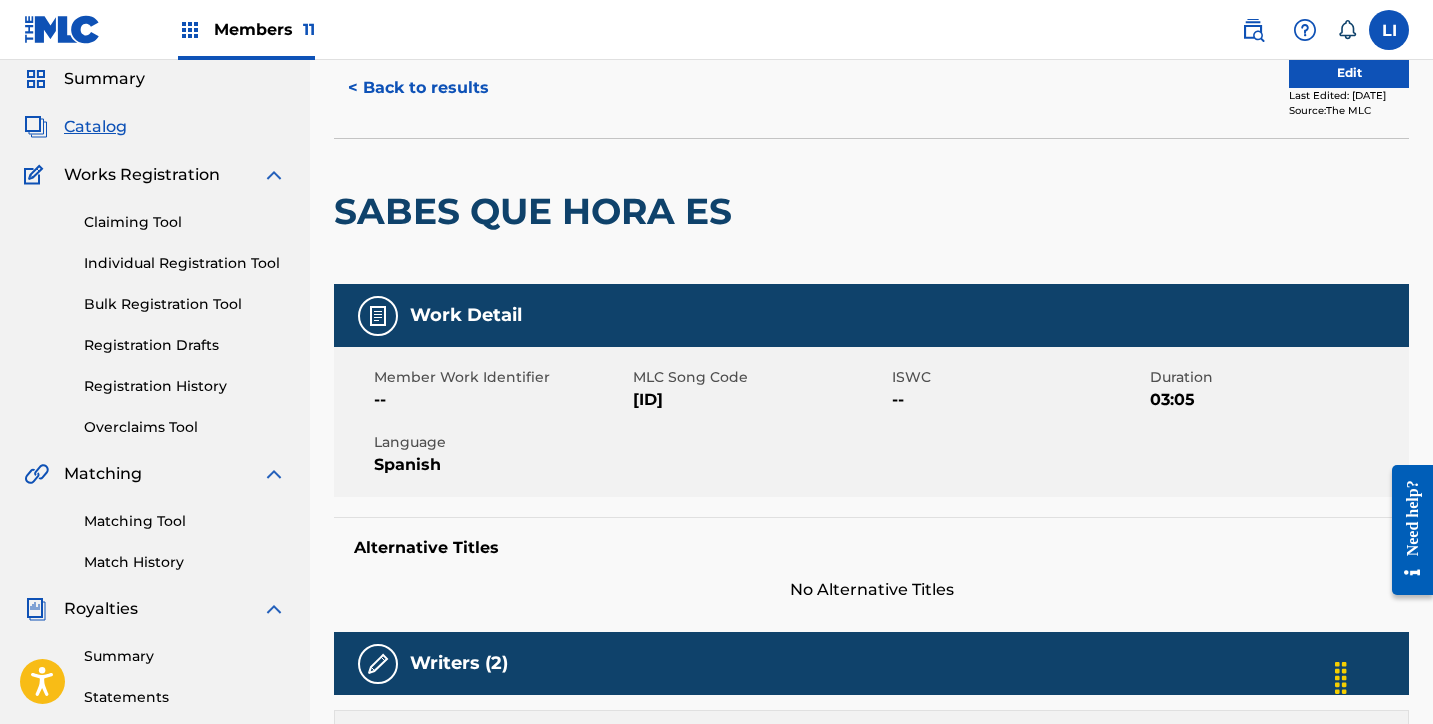 scroll, scrollTop: 68, scrollLeft: 0, axis: vertical 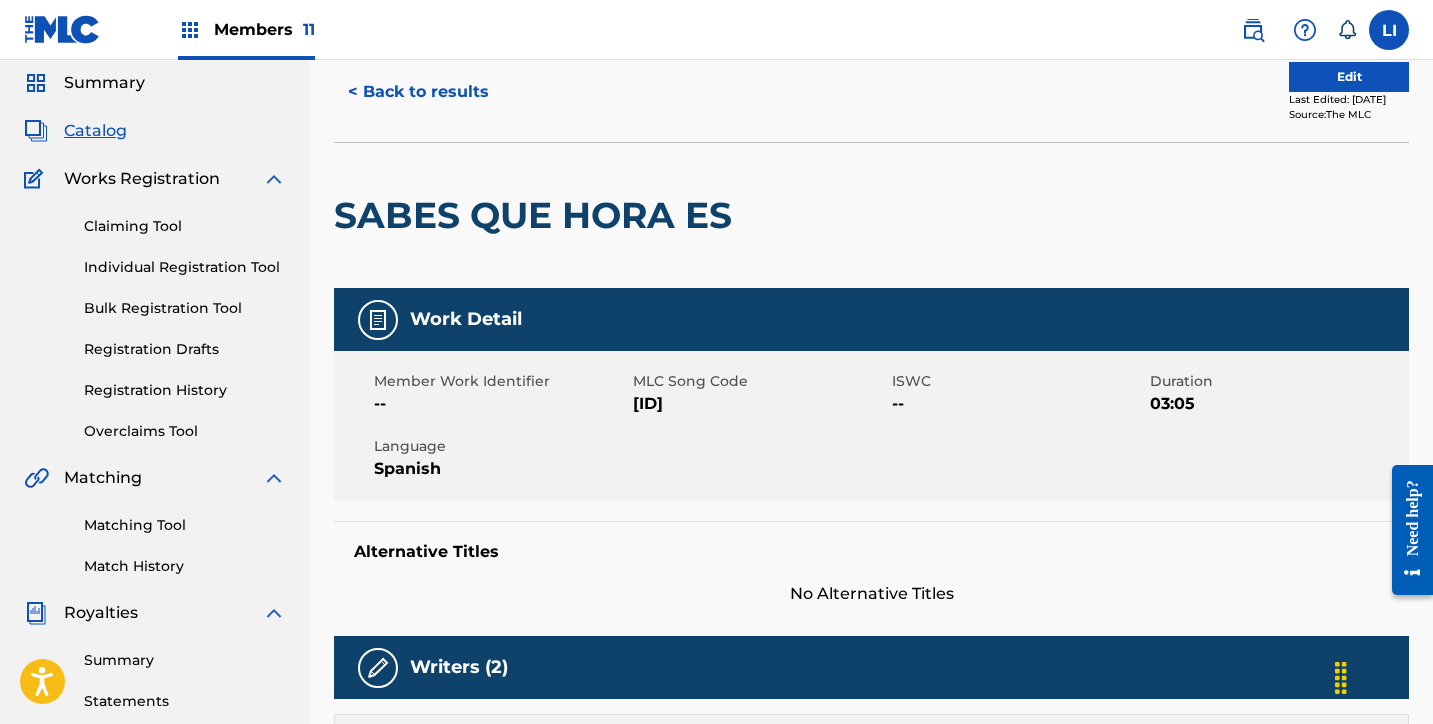 drag, startPoint x: 125, startPoint y: 526, endPoint x: 148, endPoint y: 518, distance: 24.351591 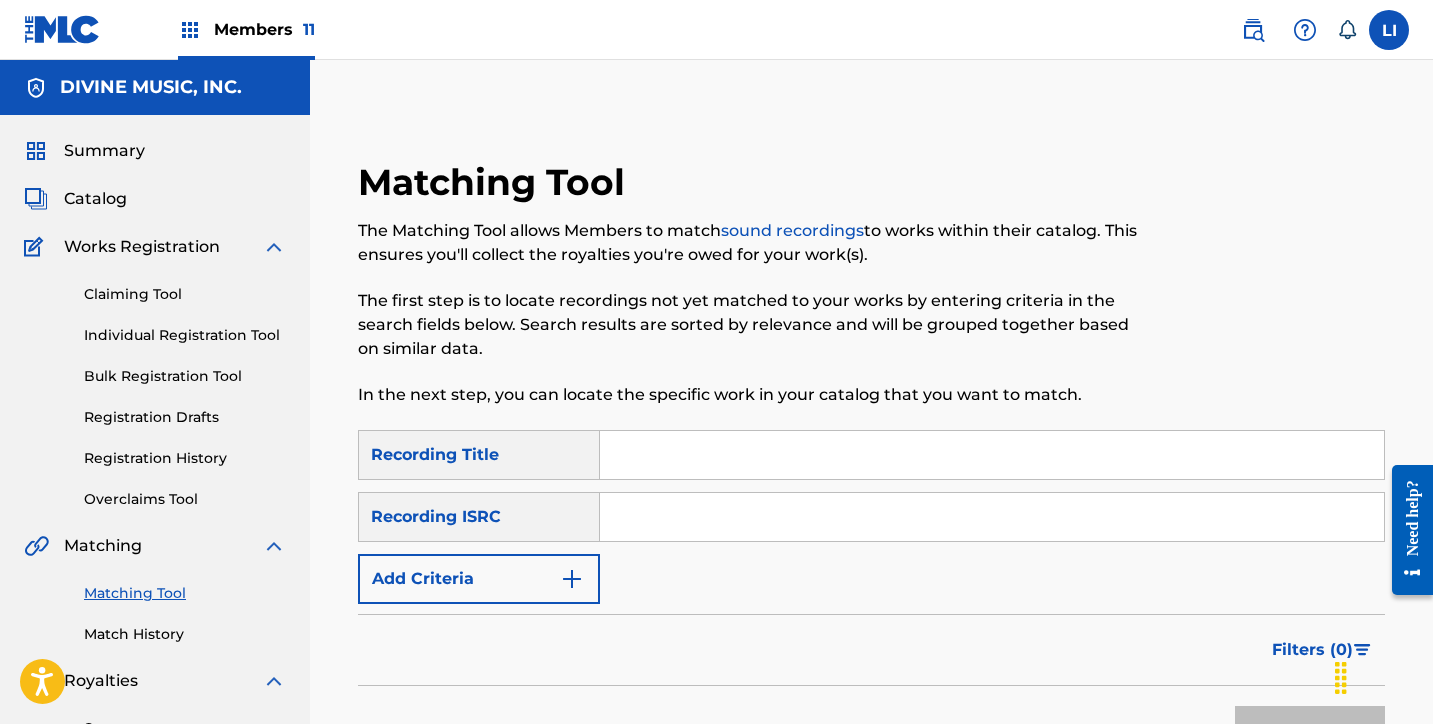 click at bounding box center [992, 455] 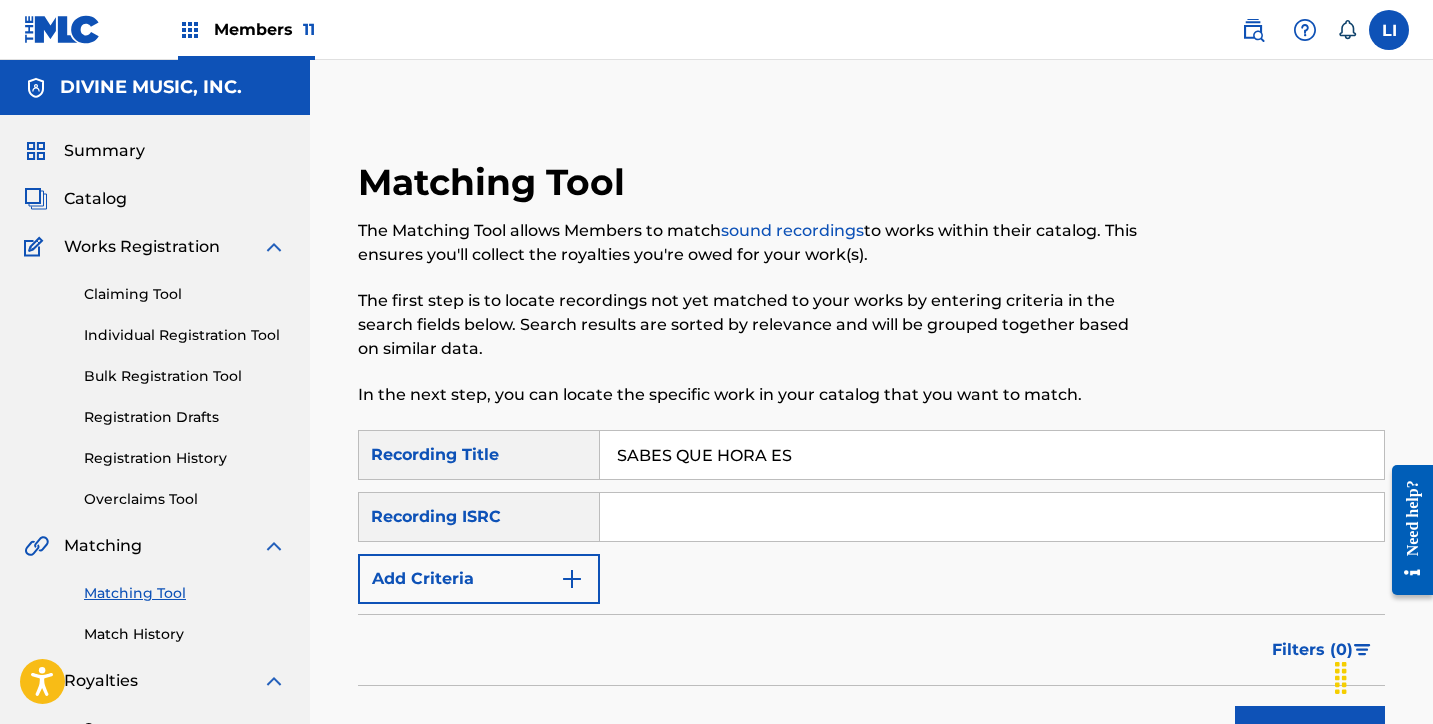type on "SABES QUE HORA ES" 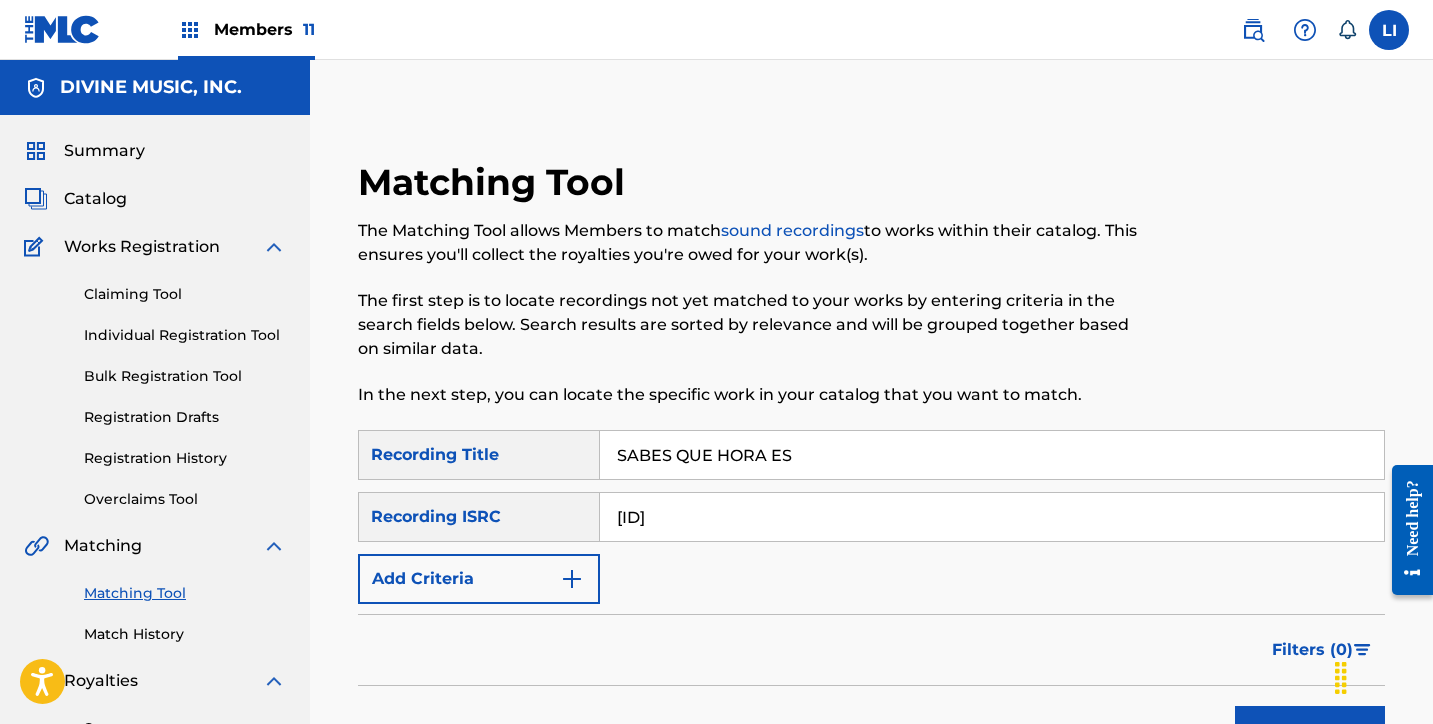 type on "MXUM72500724" 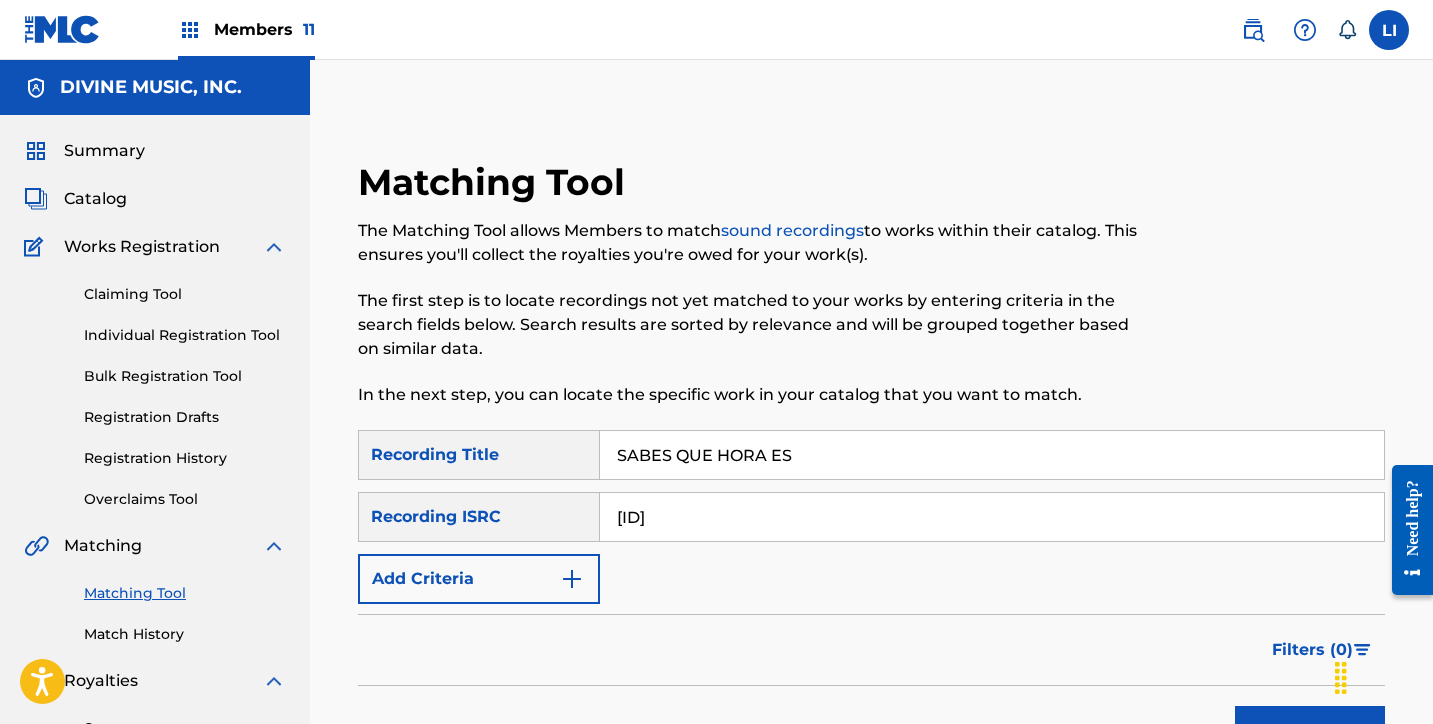 scroll, scrollTop: 416, scrollLeft: 0, axis: vertical 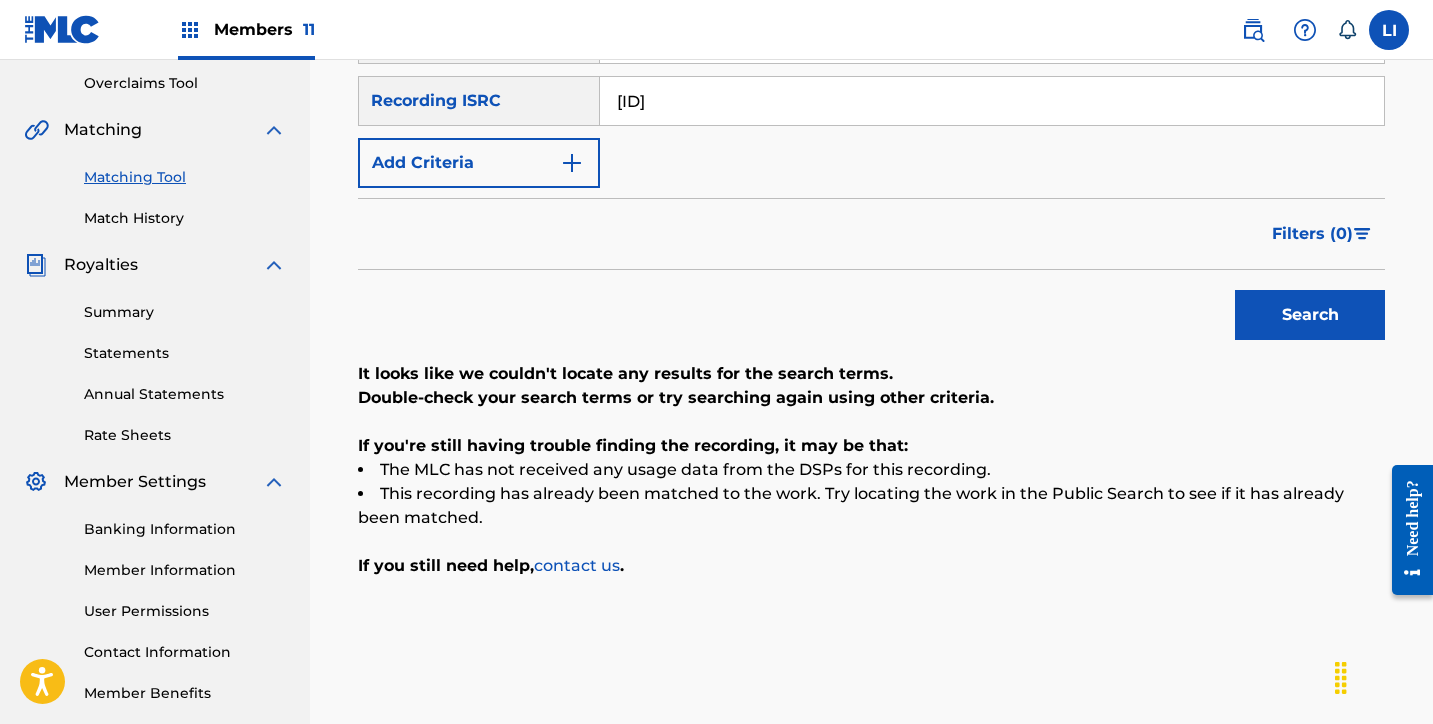 drag, startPoint x: 1008, startPoint y: 448, endPoint x: 832, endPoint y: 216, distance: 291.2044 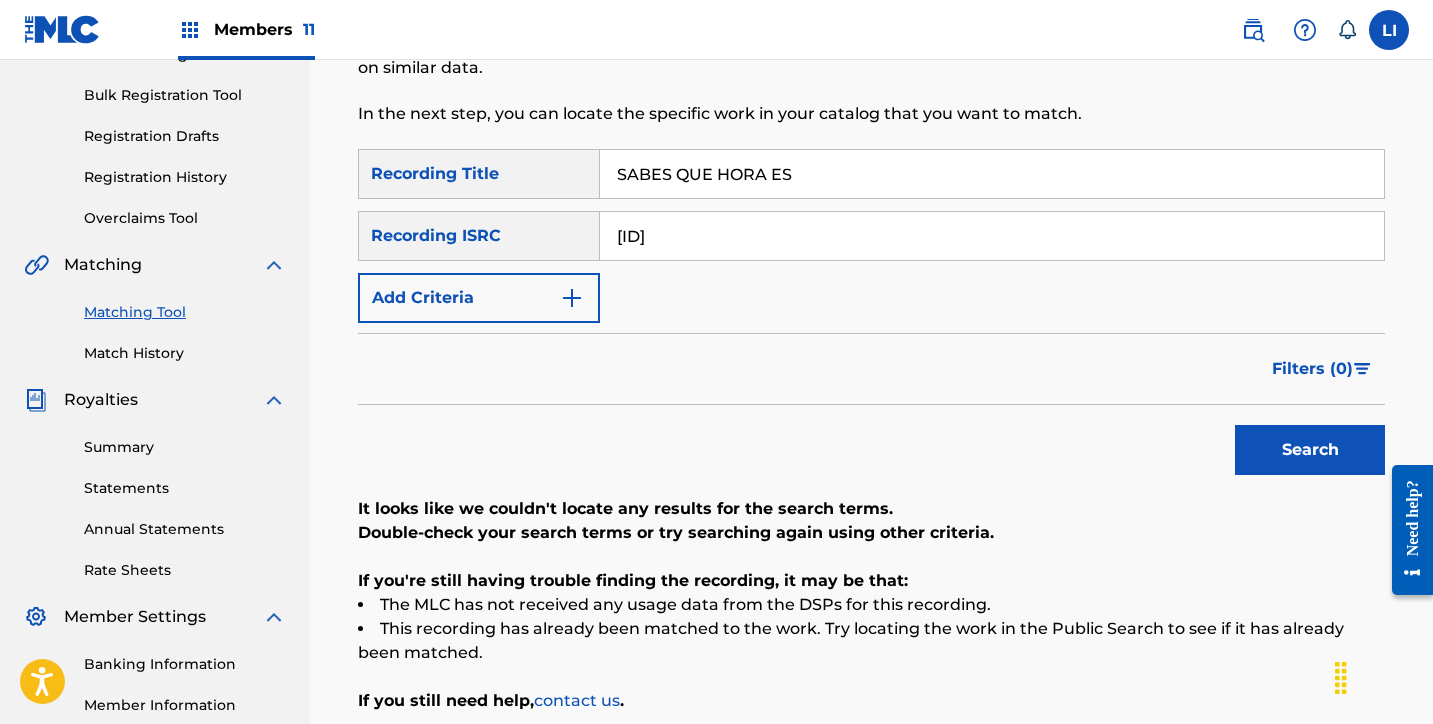 scroll, scrollTop: 0, scrollLeft: 0, axis: both 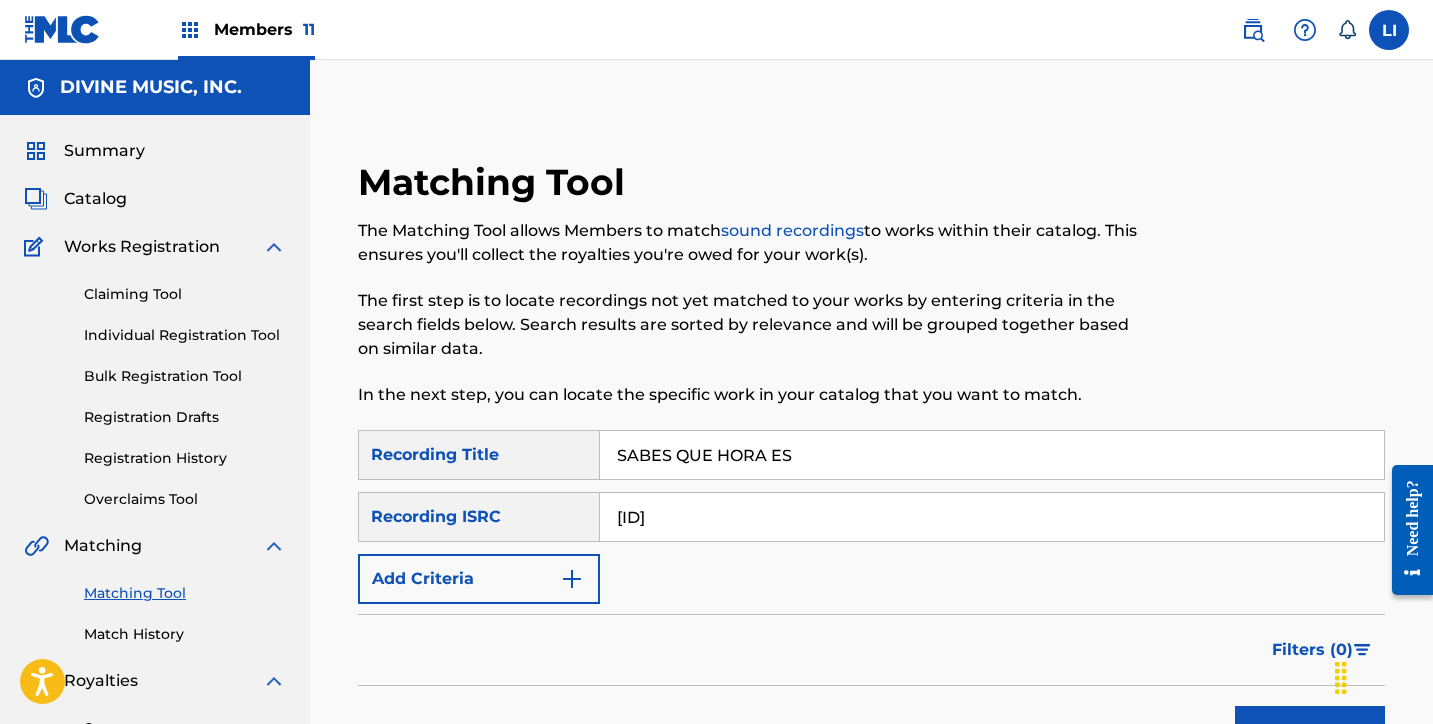 click on "Catalog" at bounding box center (95, 199) 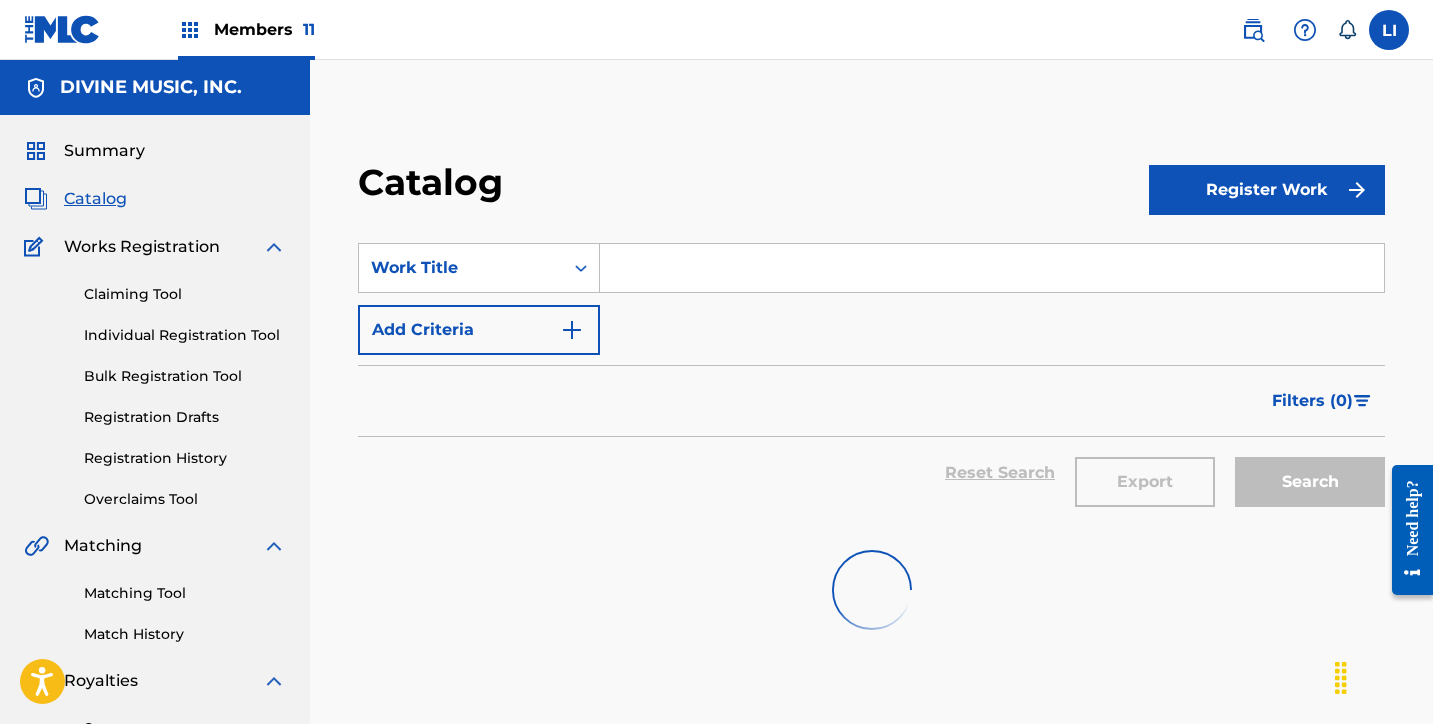 click at bounding box center [992, 268] 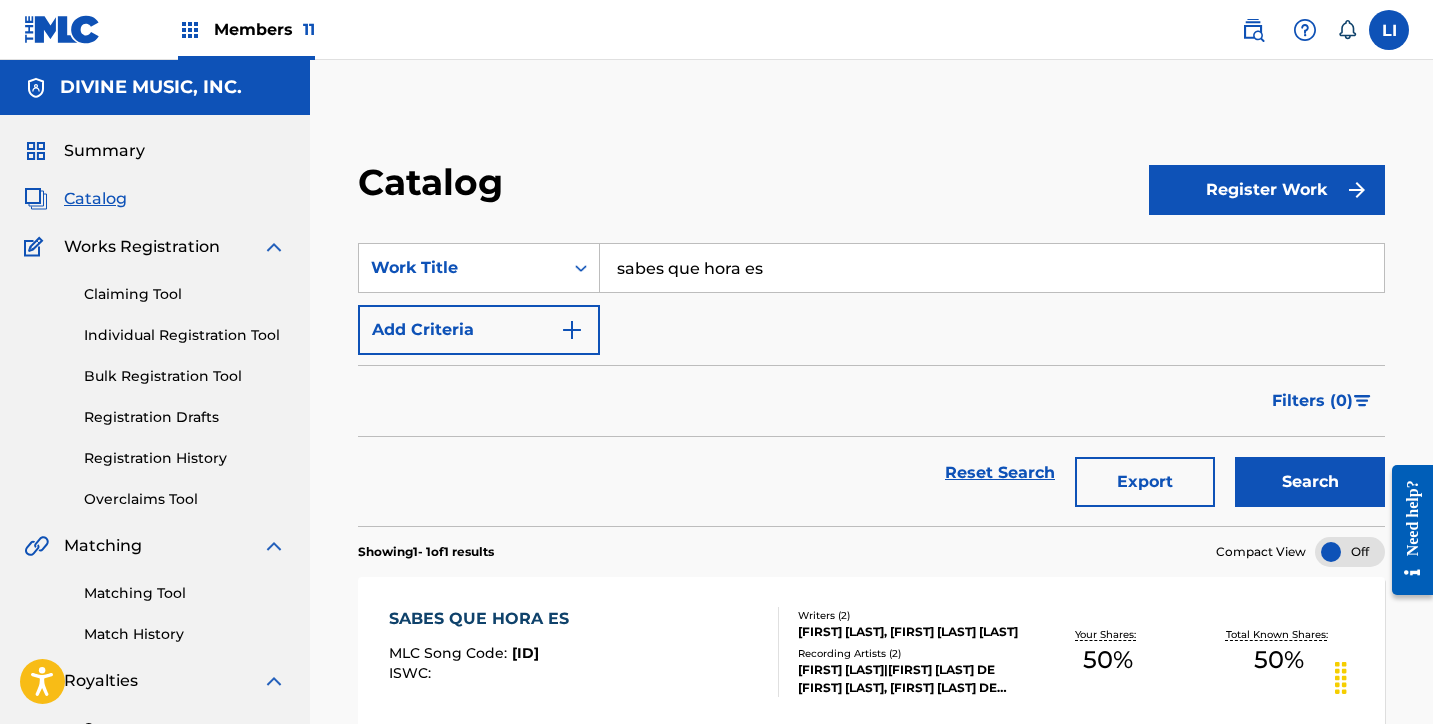 type on "sabes que hora es" 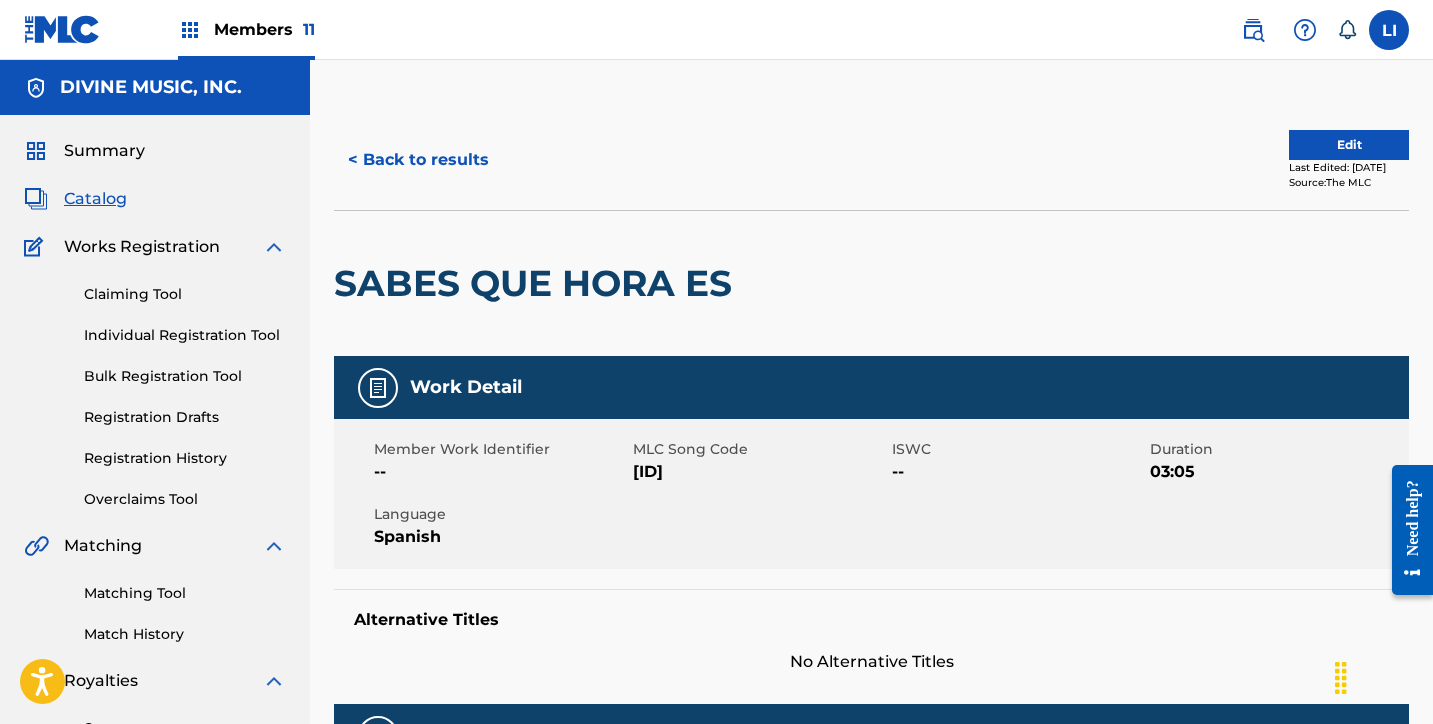 scroll, scrollTop: 413, scrollLeft: 0, axis: vertical 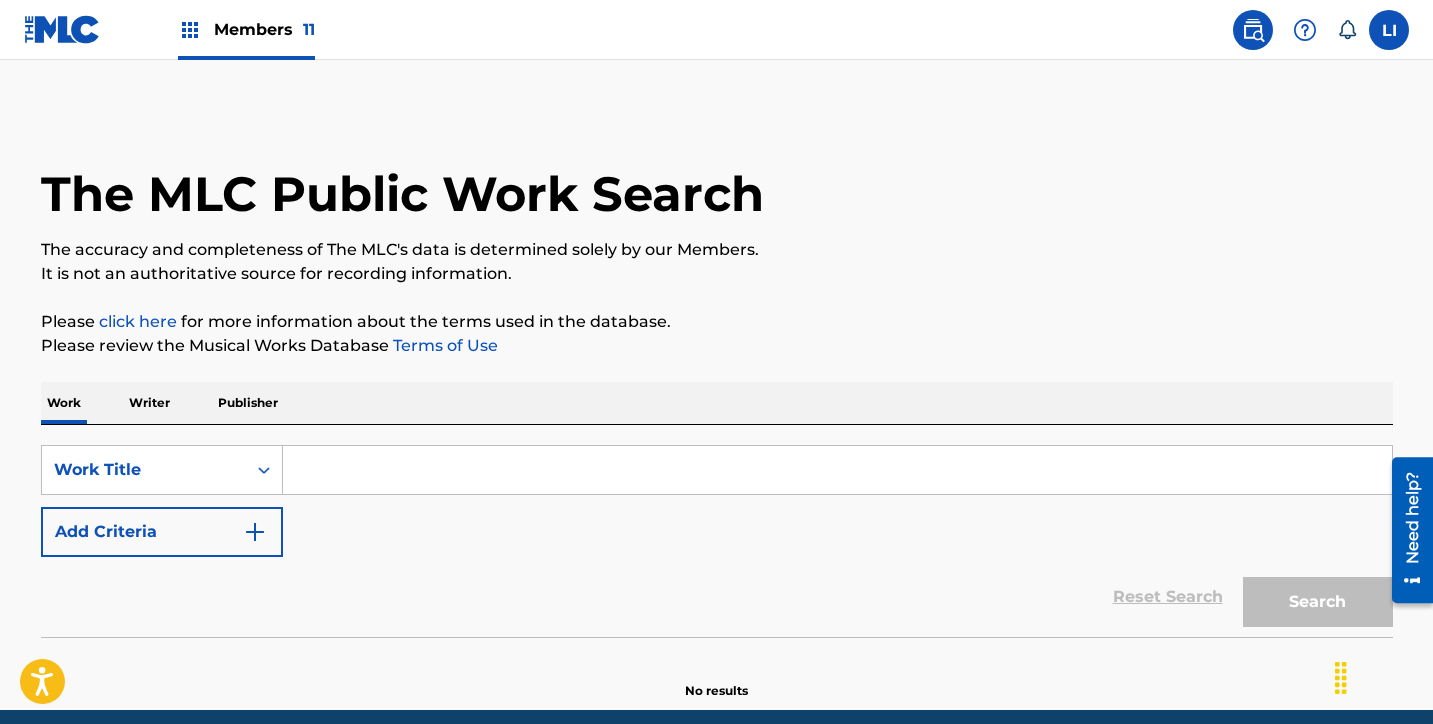 drag, startPoint x: 563, startPoint y: 409, endPoint x: 523, endPoint y: 459, distance: 64.03124 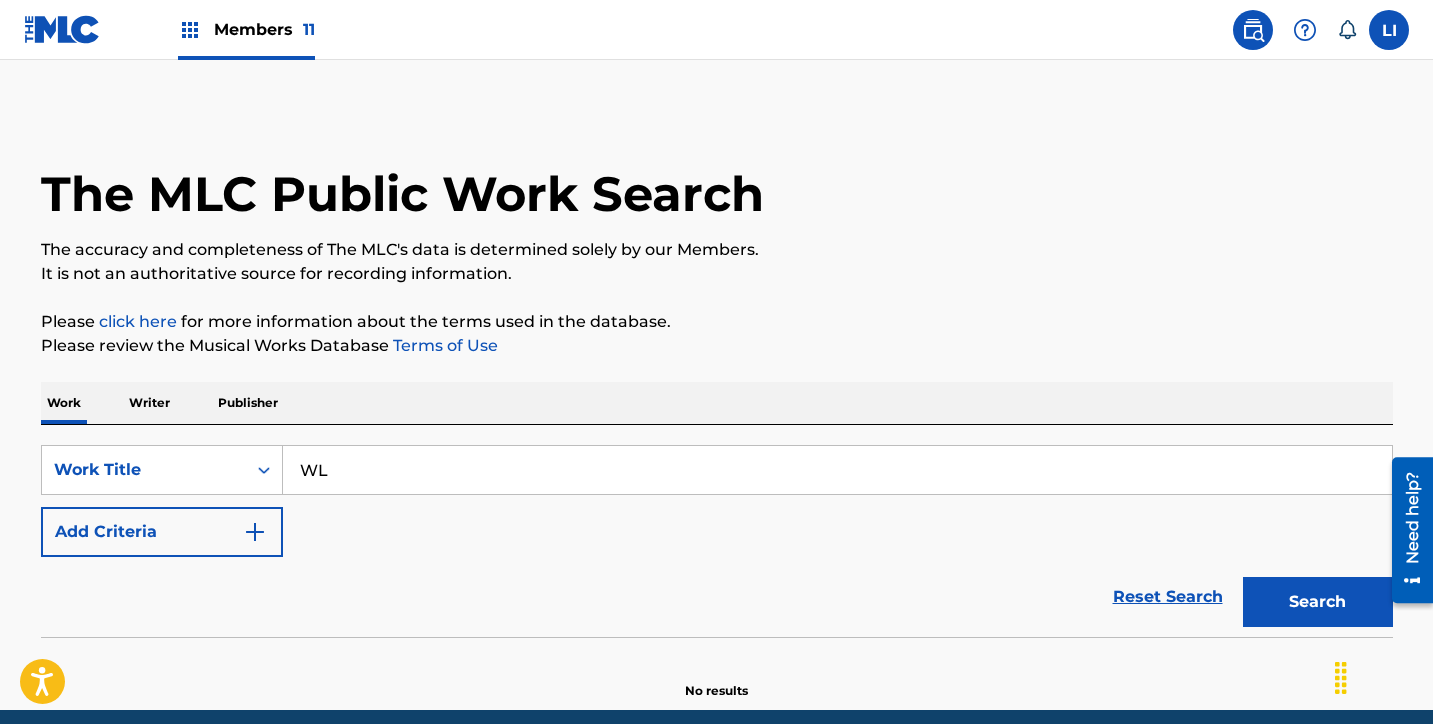 type on "W" 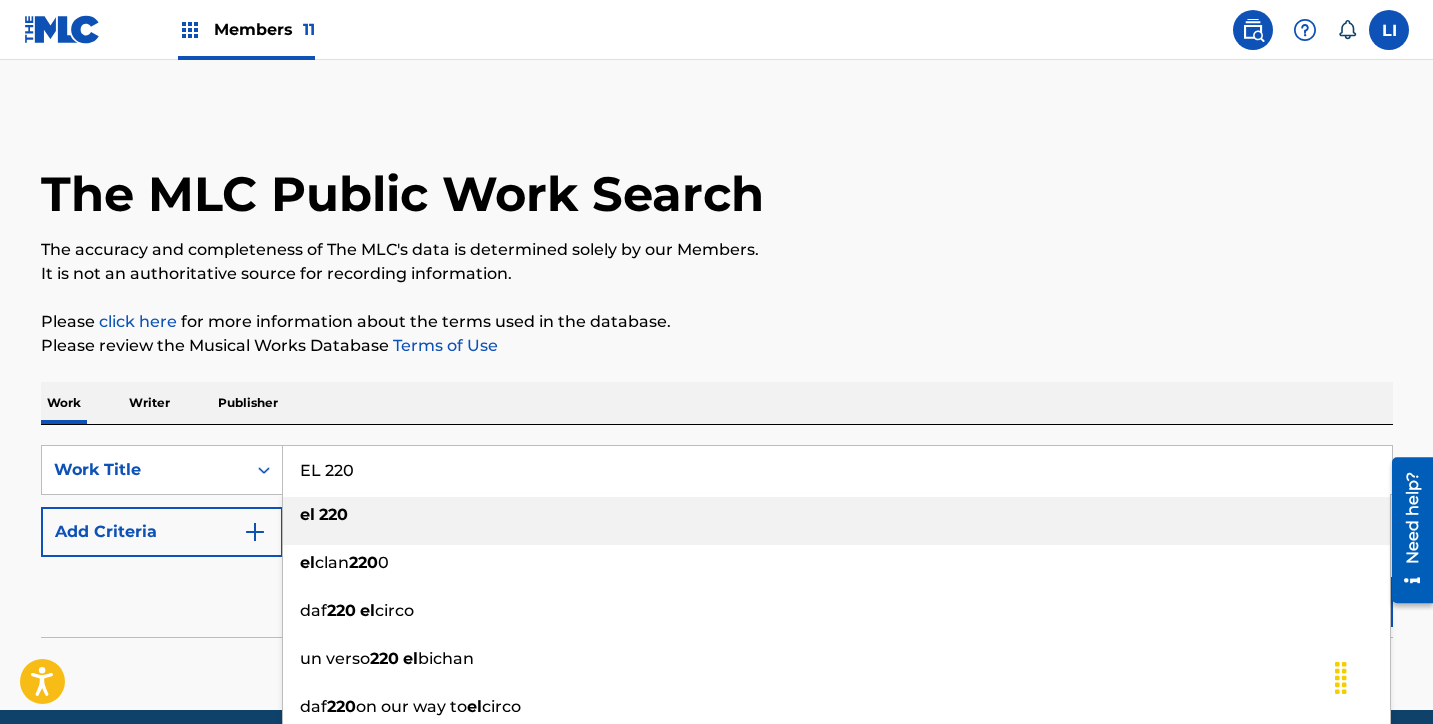 type on "EL 220" 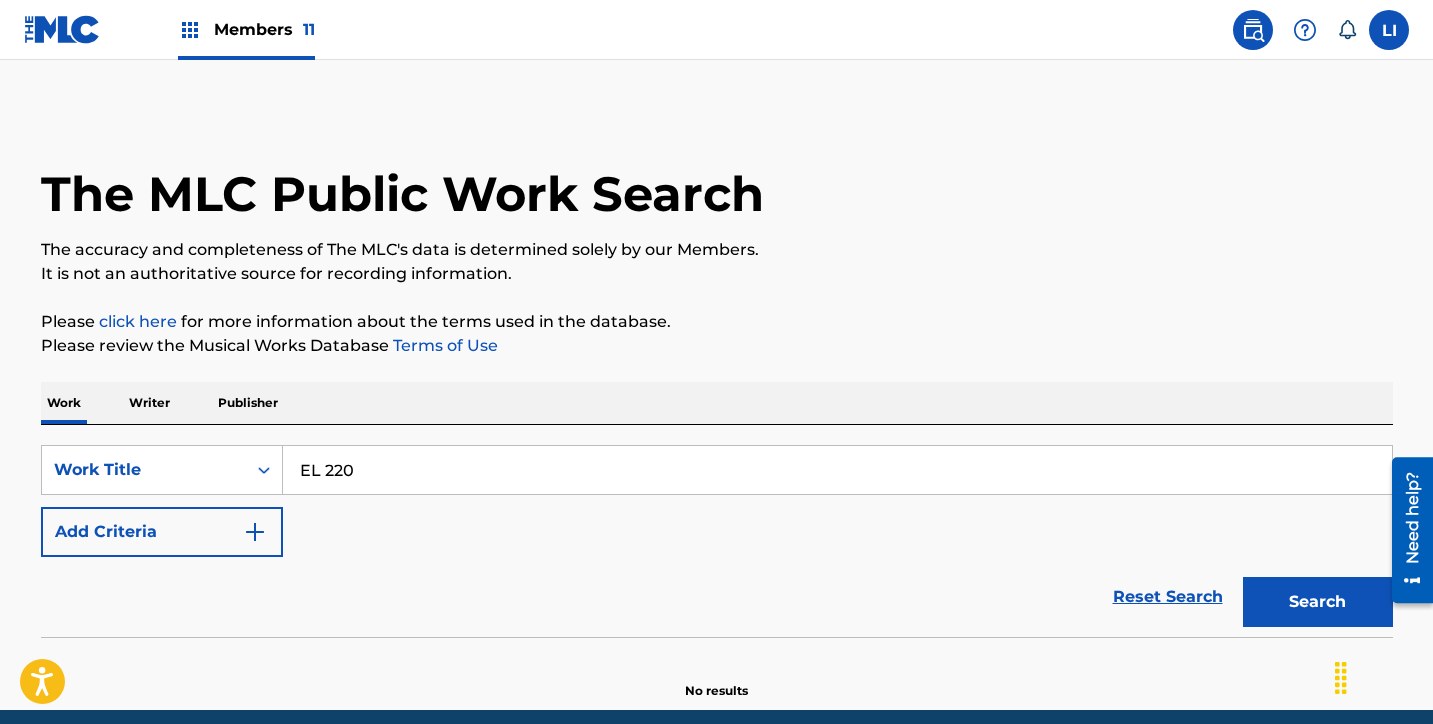 click on "Add Criteria" at bounding box center (162, 532) 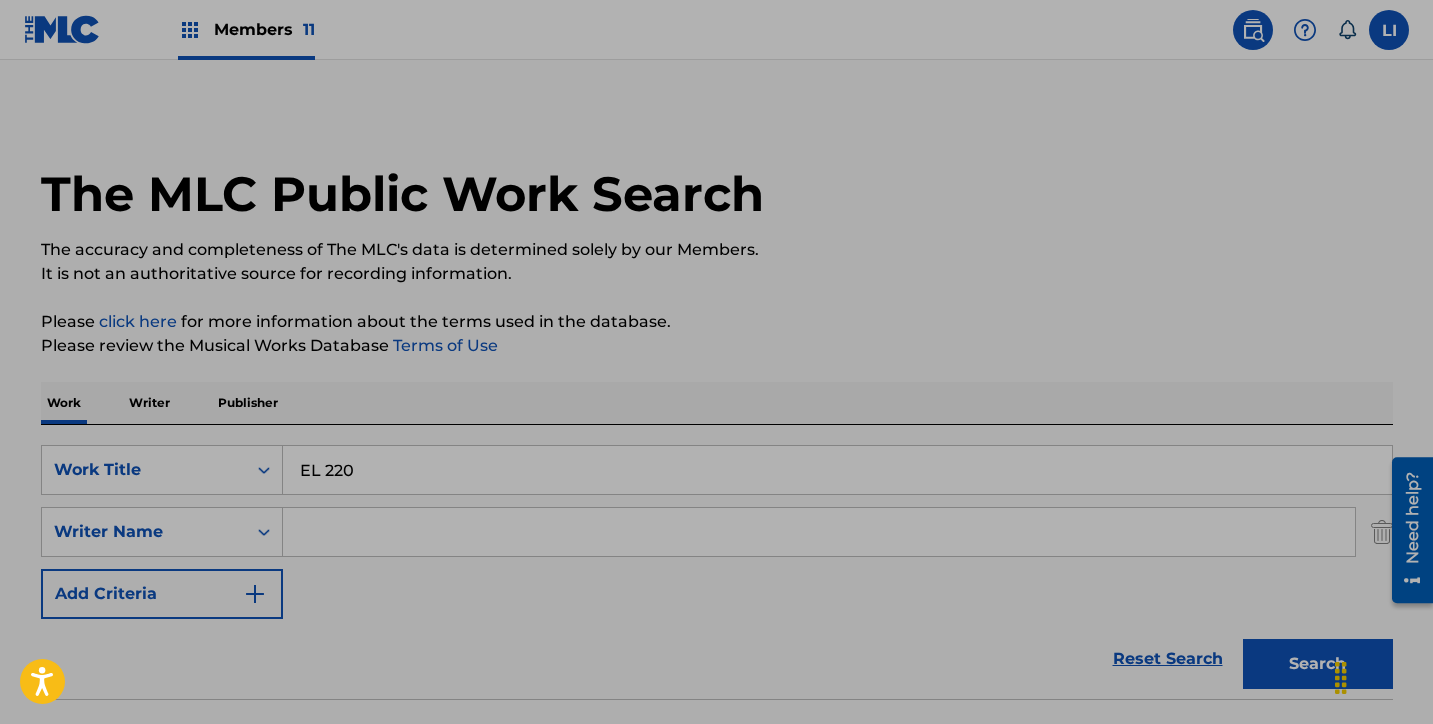 click on "Work Title EL 220 Writer Name Add Criteria" at bounding box center [717, 532] 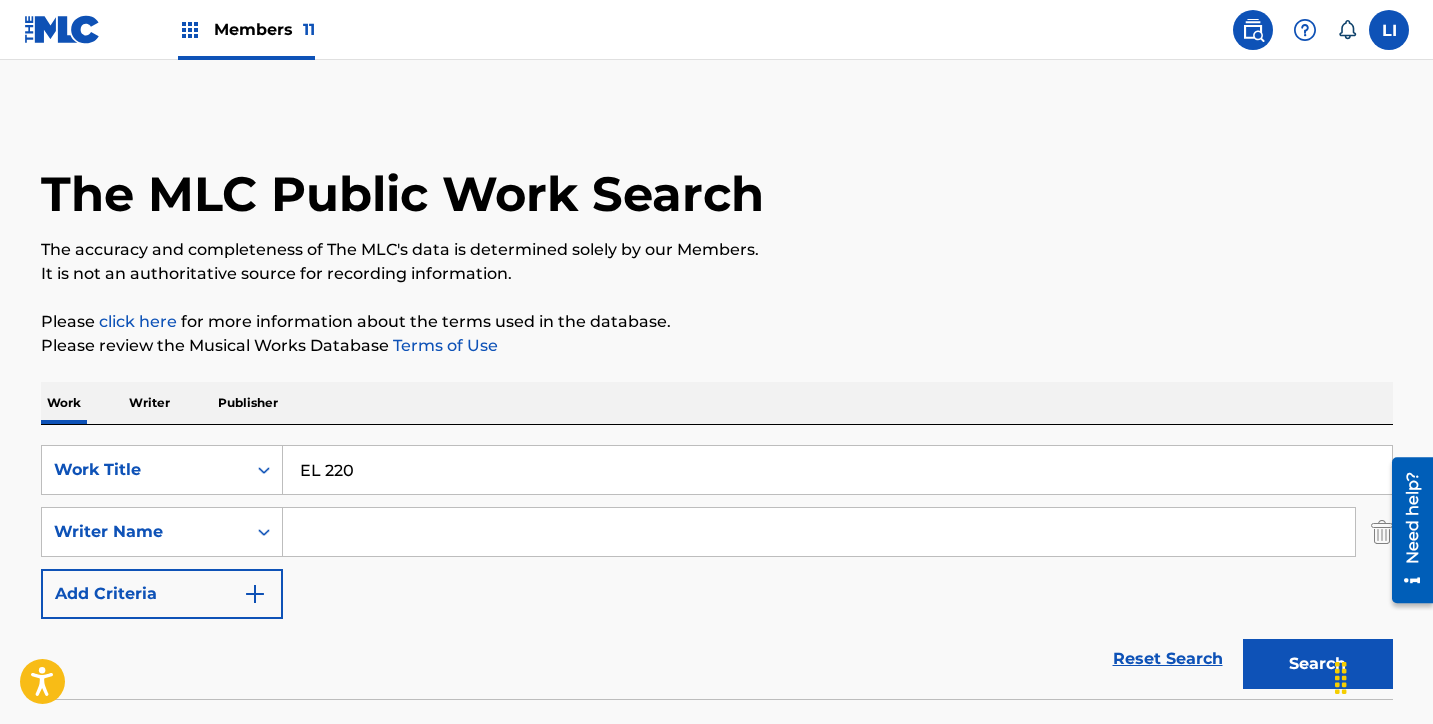 click at bounding box center (819, 532) 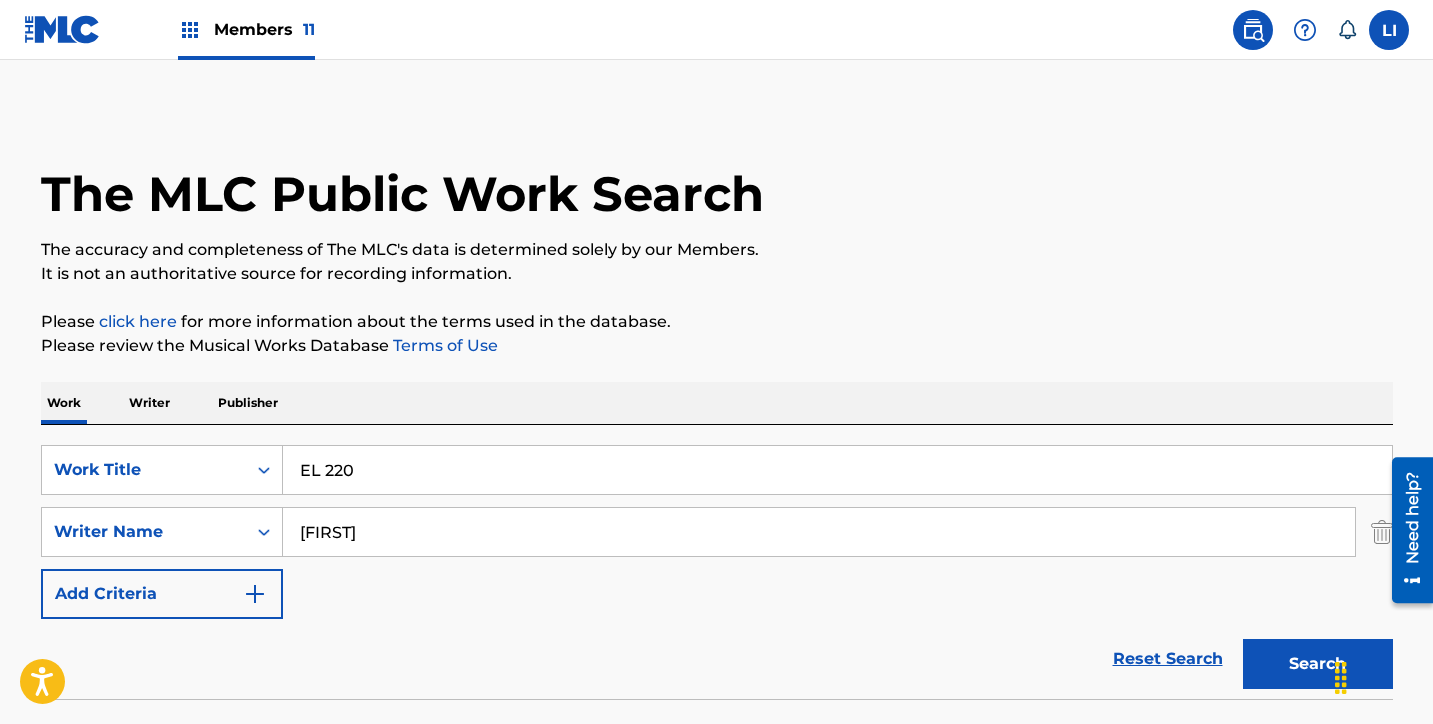 type on "[FIRST]" 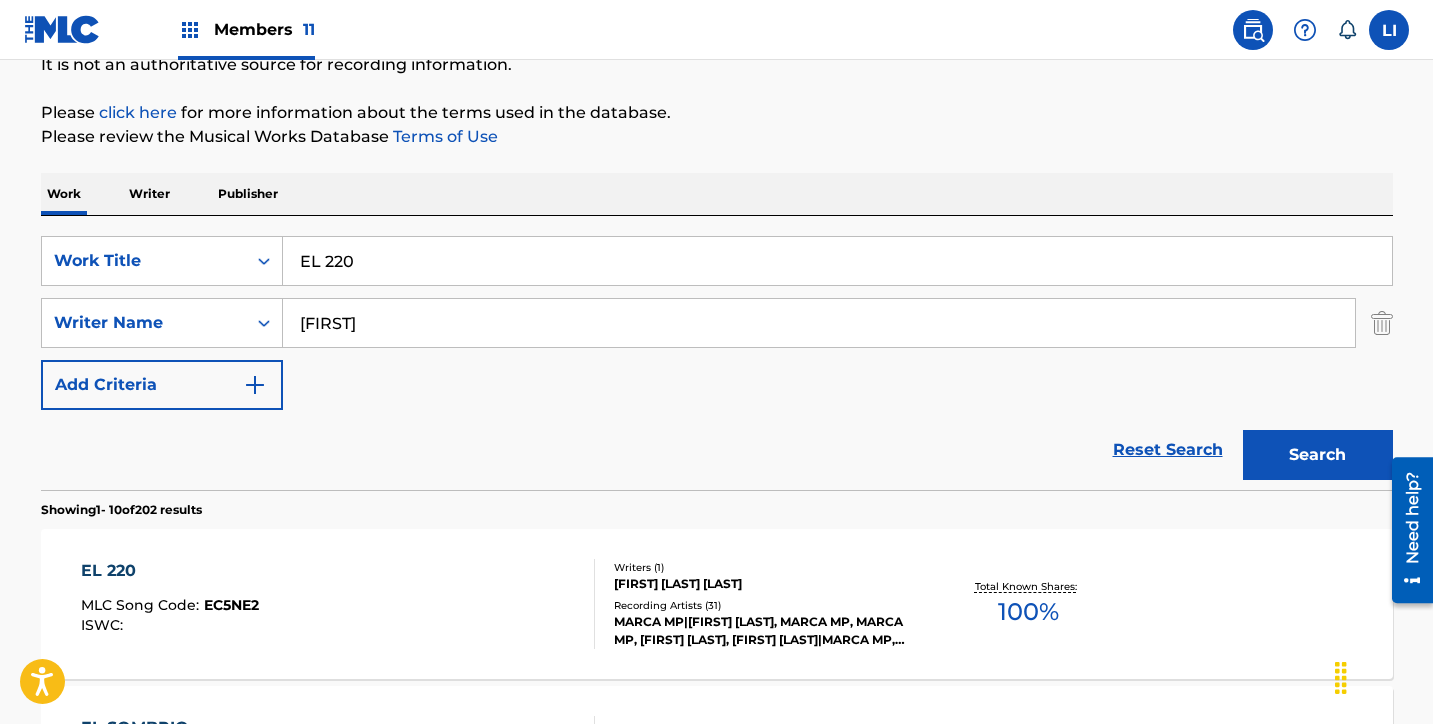 scroll, scrollTop: 551, scrollLeft: 0, axis: vertical 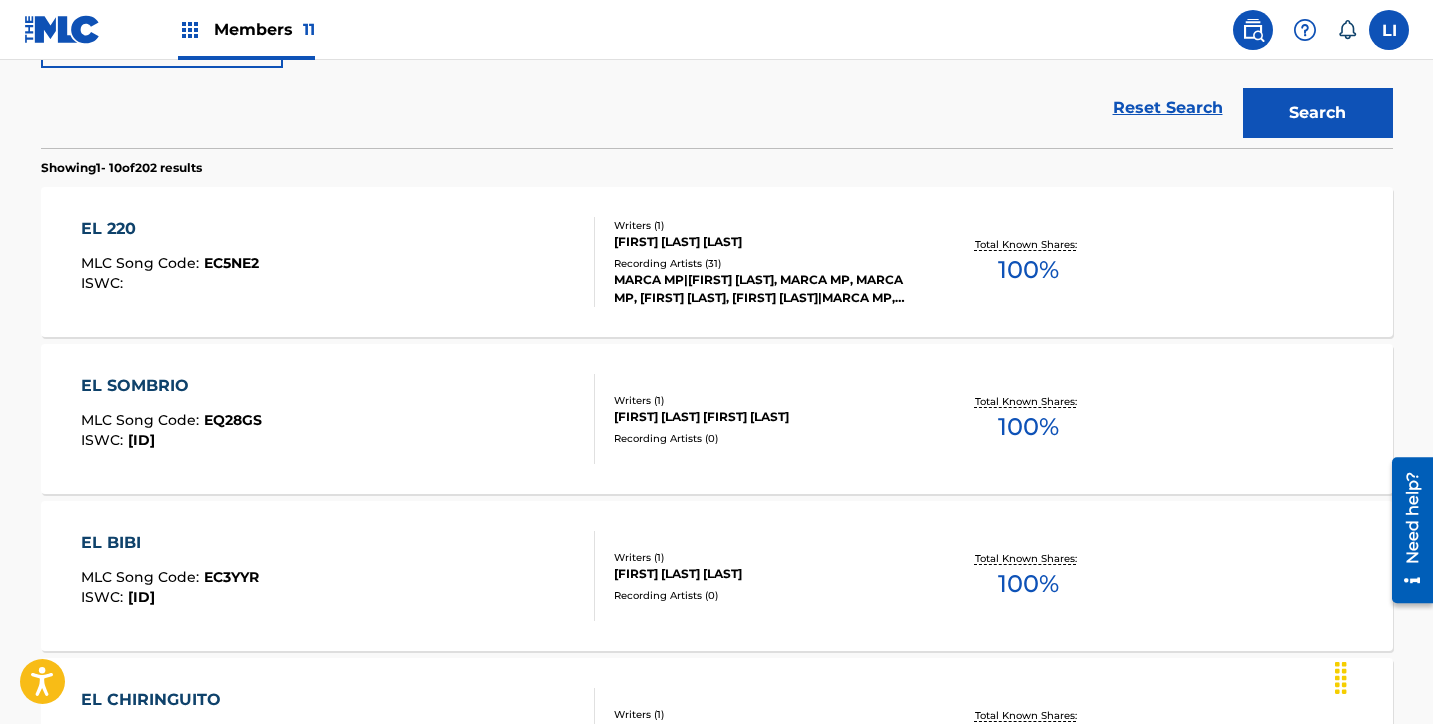click on "EL 220 MLC Song Code : EC5NE2 ISWC :" at bounding box center (338, 262) 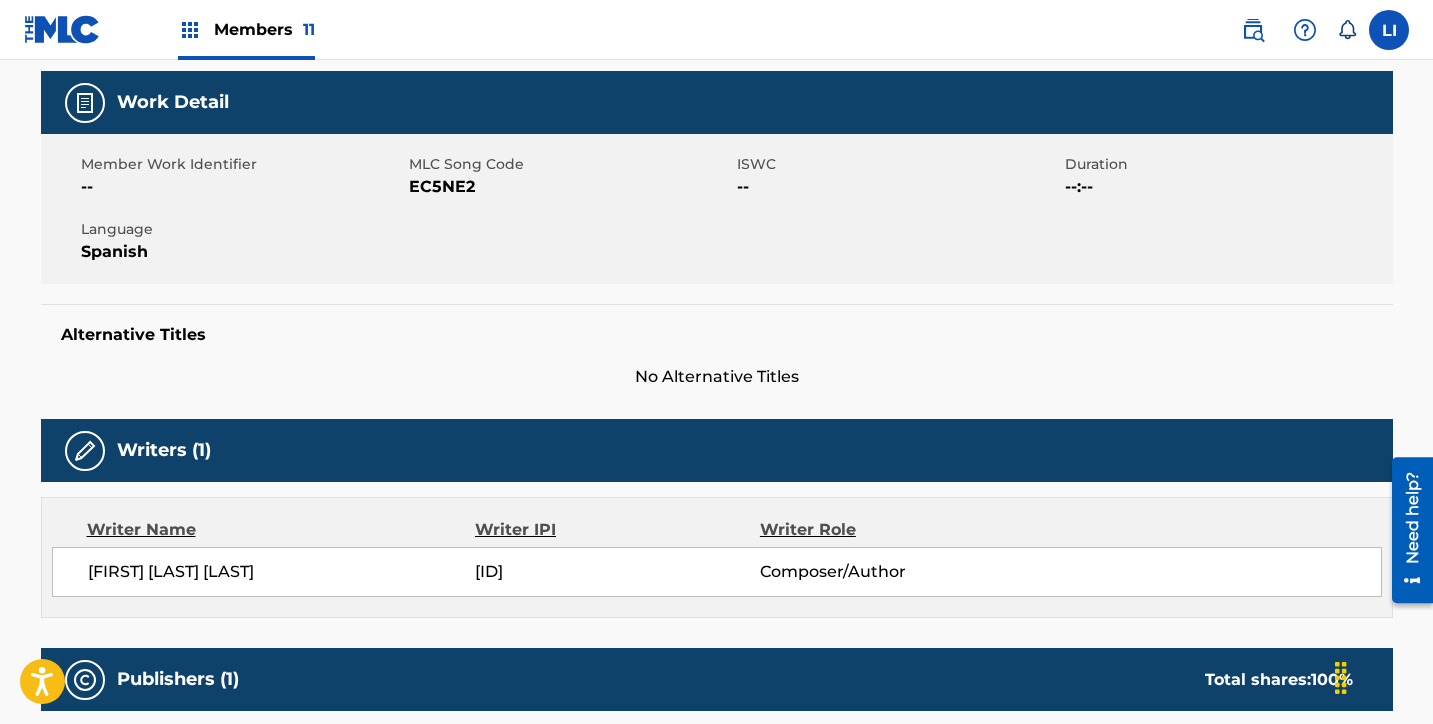 scroll, scrollTop: 127, scrollLeft: 0, axis: vertical 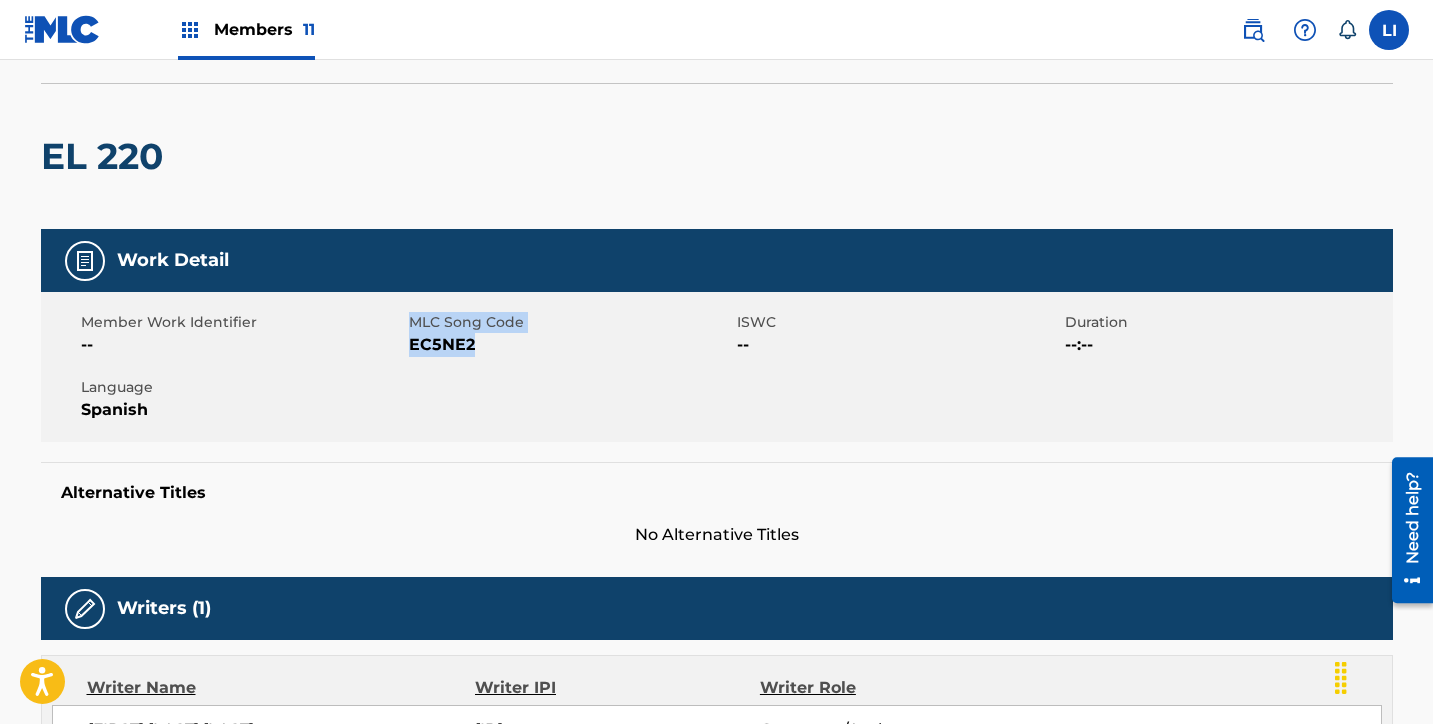 drag, startPoint x: 469, startPoint y: 349, endPoint x: 388, endPoint y: 356, distance: 81.3019 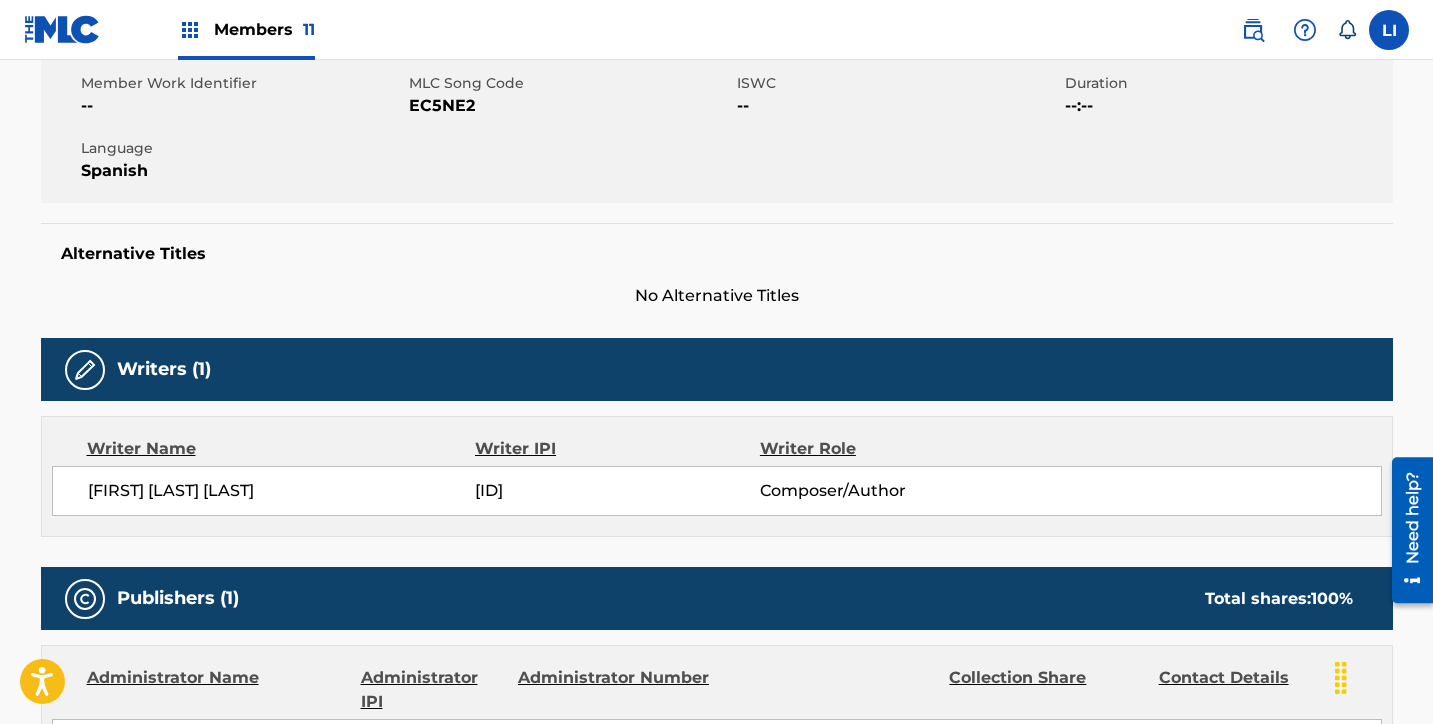 scroll, scrollTop: 452, scrollLeft: 0, axis: vertical 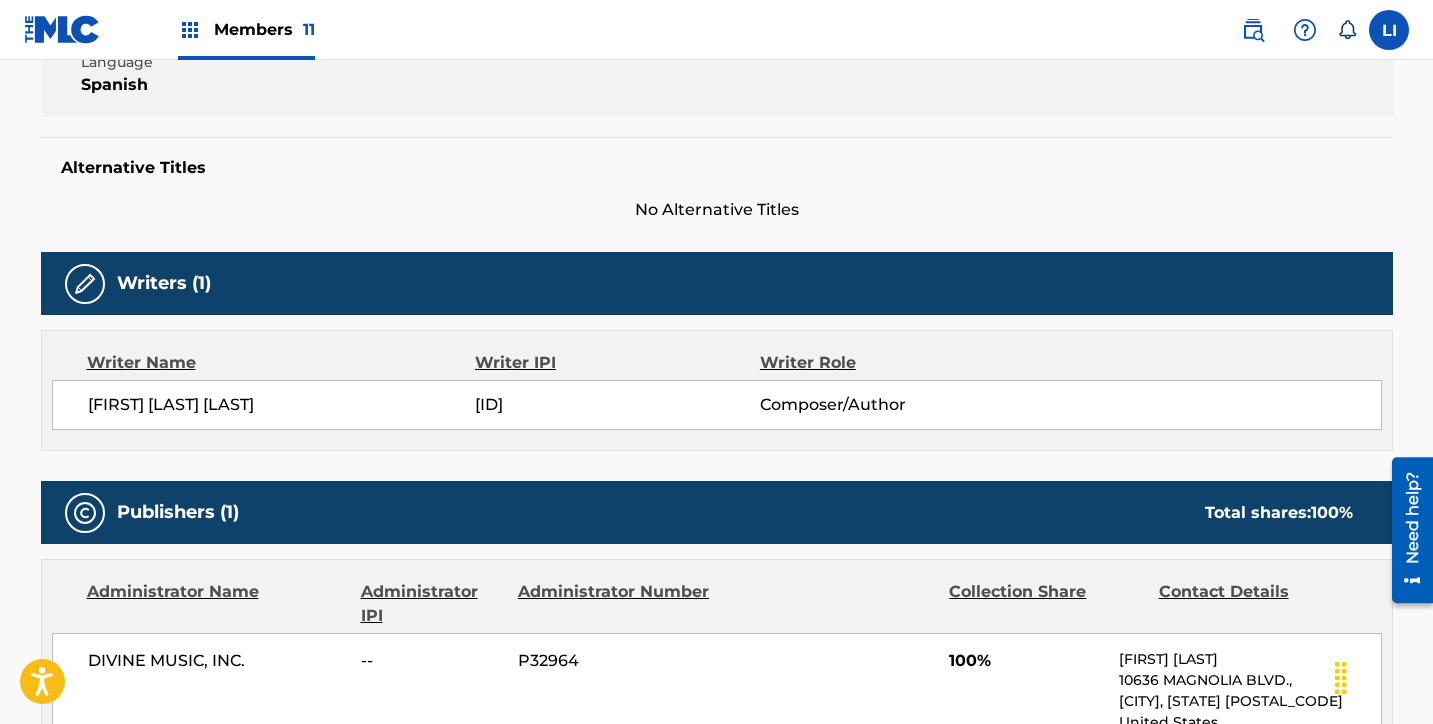 drag, startPoint x: 615, startPoint y: 401, endPoint x: 461, endPoint y: 397, distance: 154.05194 